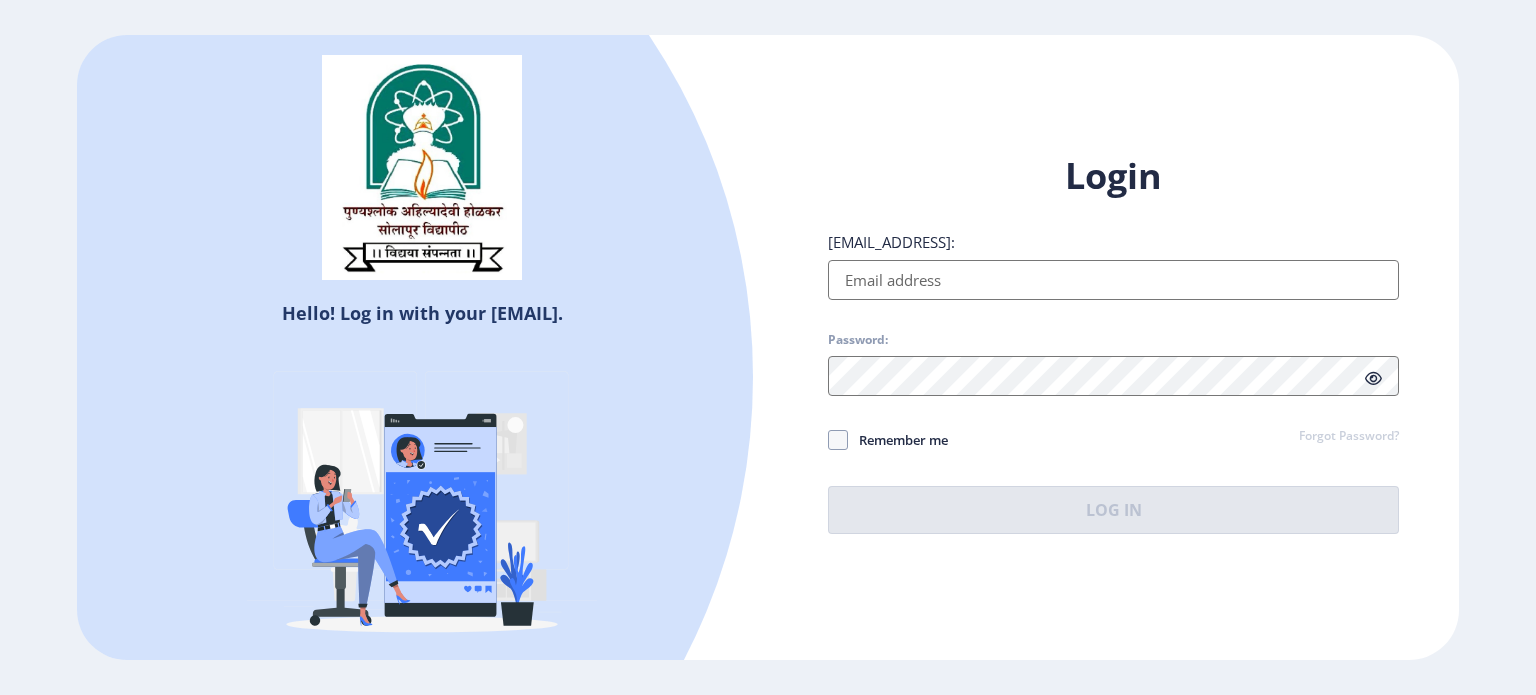 scroll, scrollTop: 0, scrollLeft: 0, axis: both 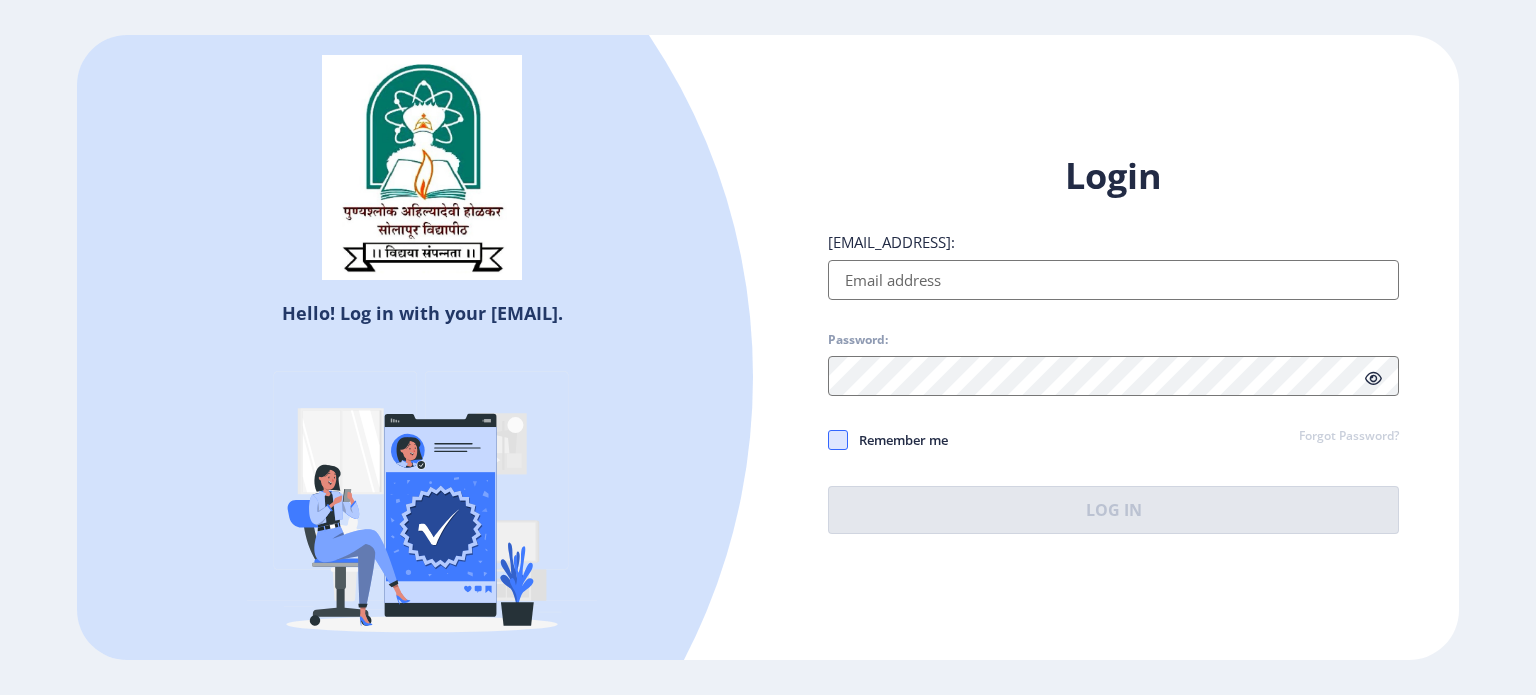 type on "[EMAIL_ADDRESS]" 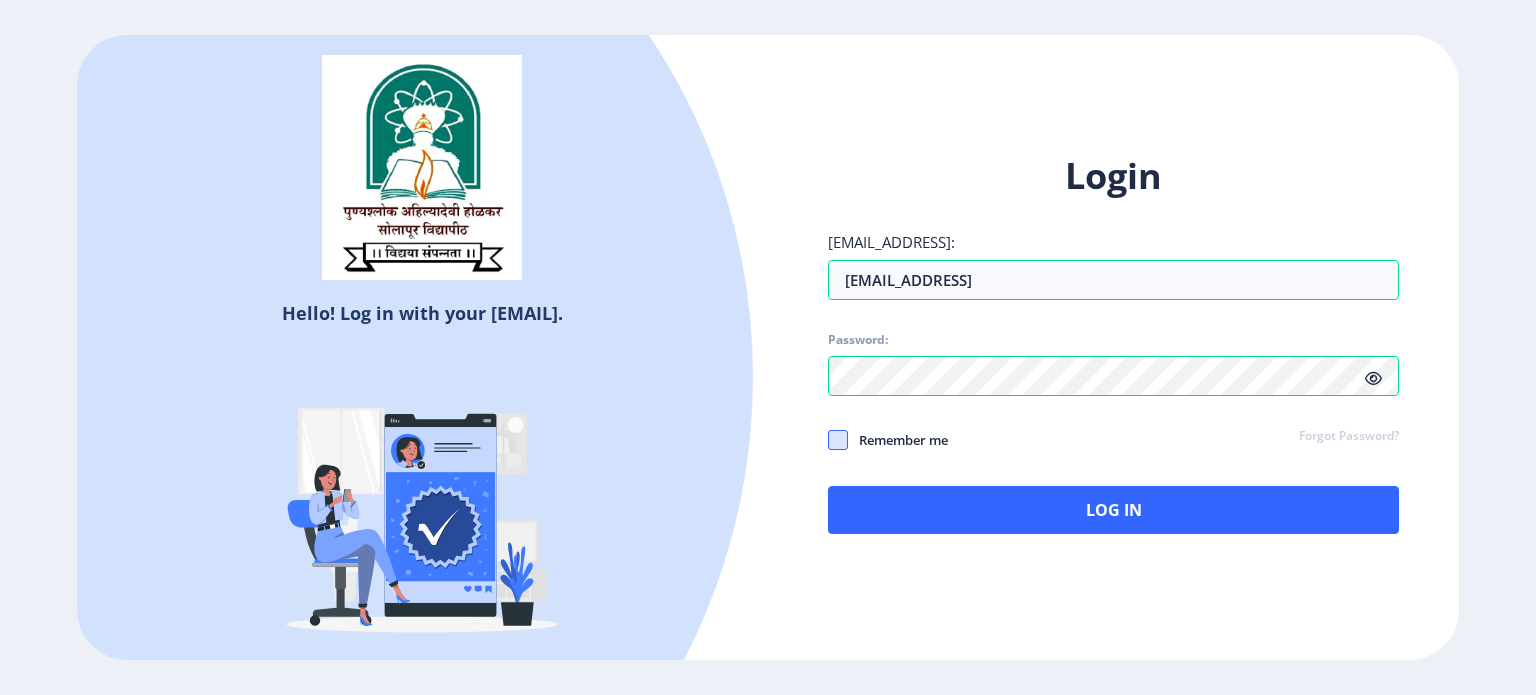 click at bounding box center [838, 440] 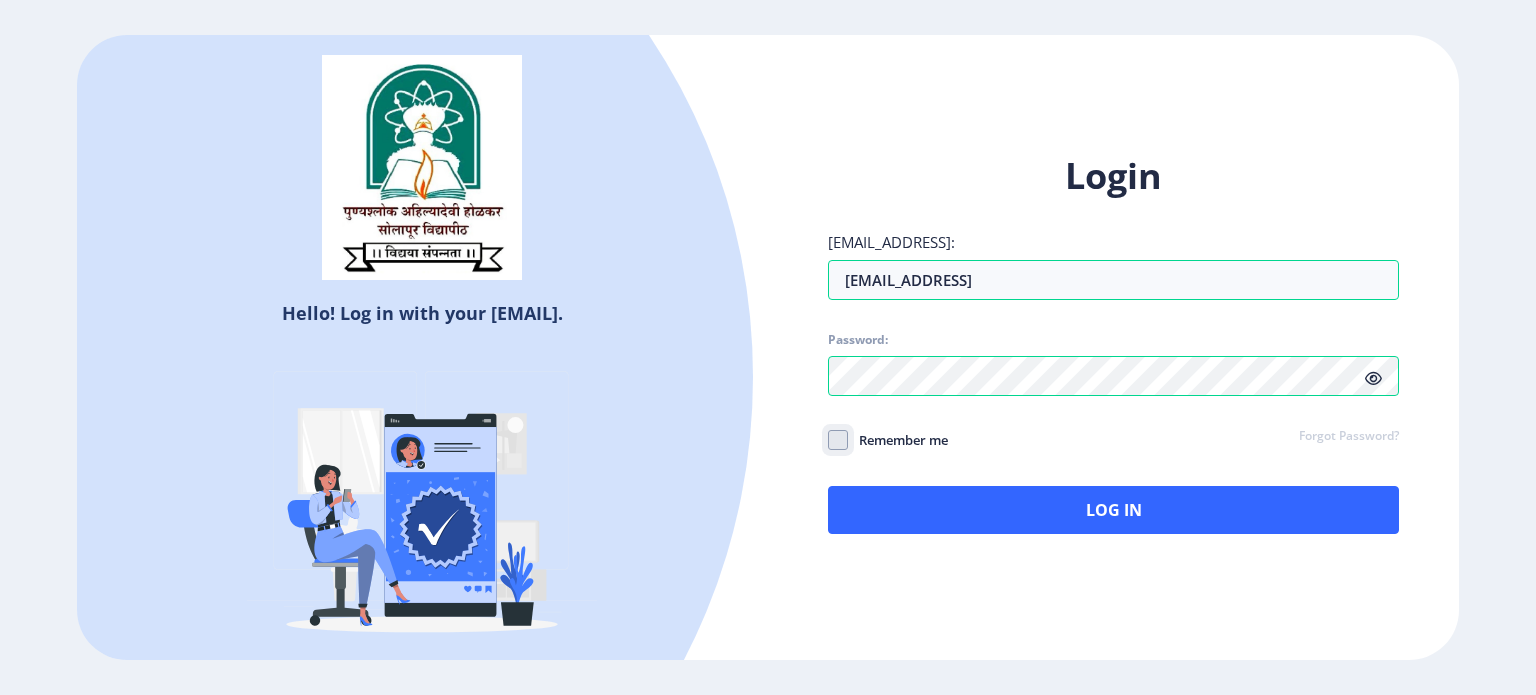 checkbox on "true" 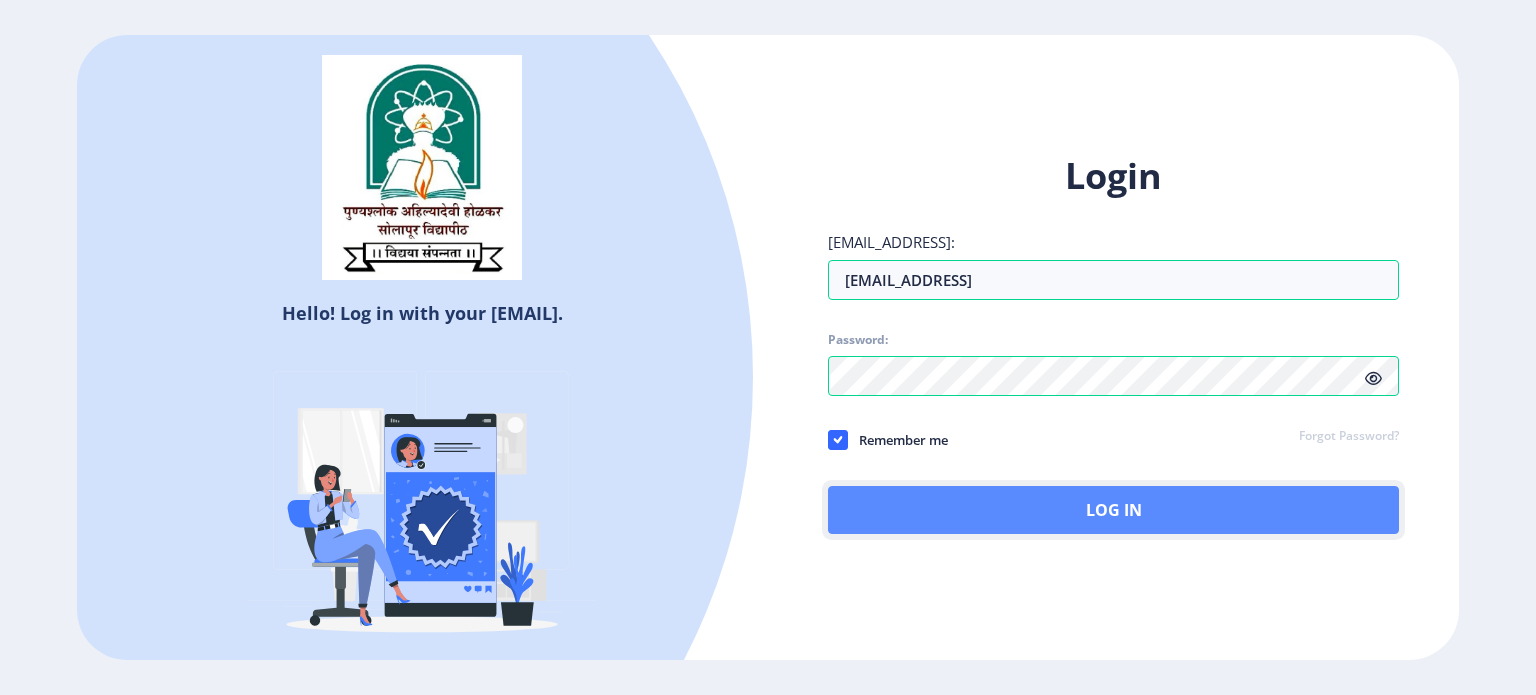 click on "Log In" at bounding box center [1113, 510] 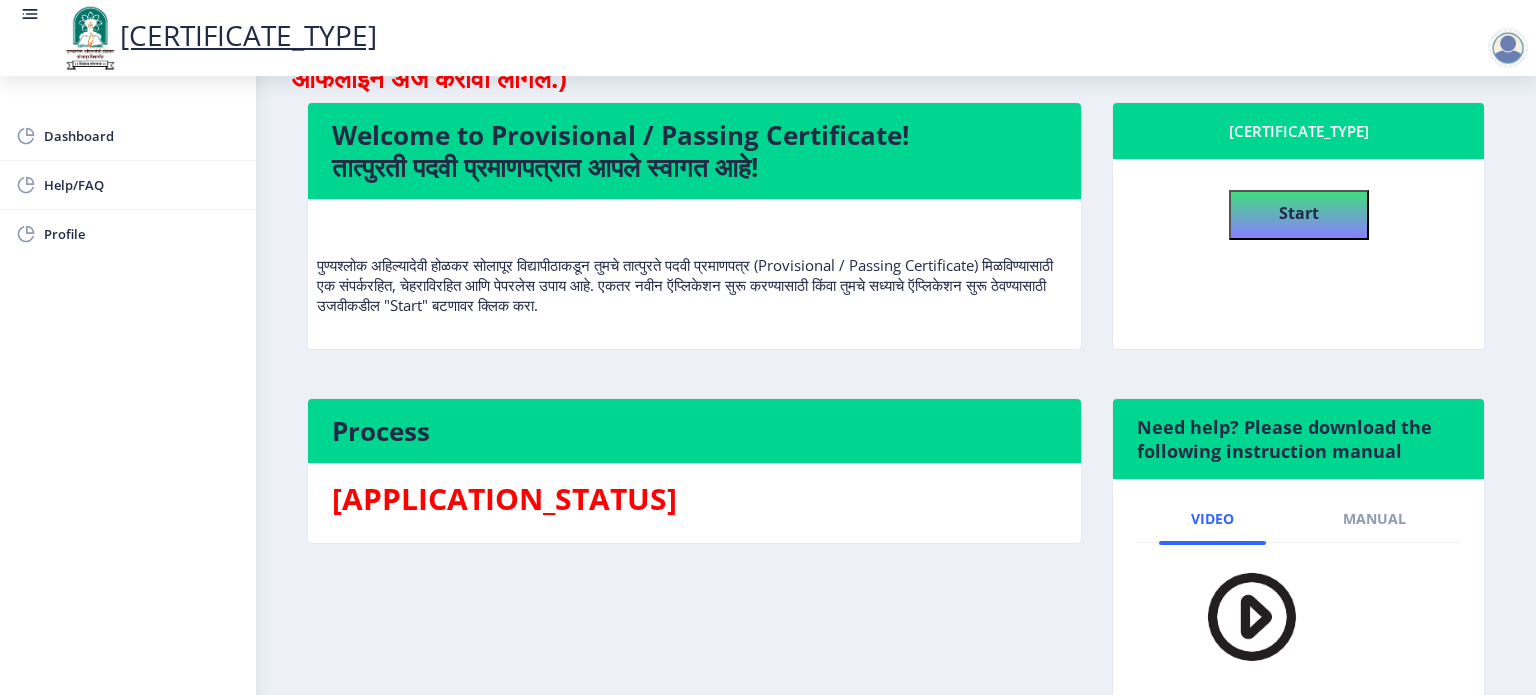 scroll, scrollTop: 108, scrollLeft: 0, axis: vertical 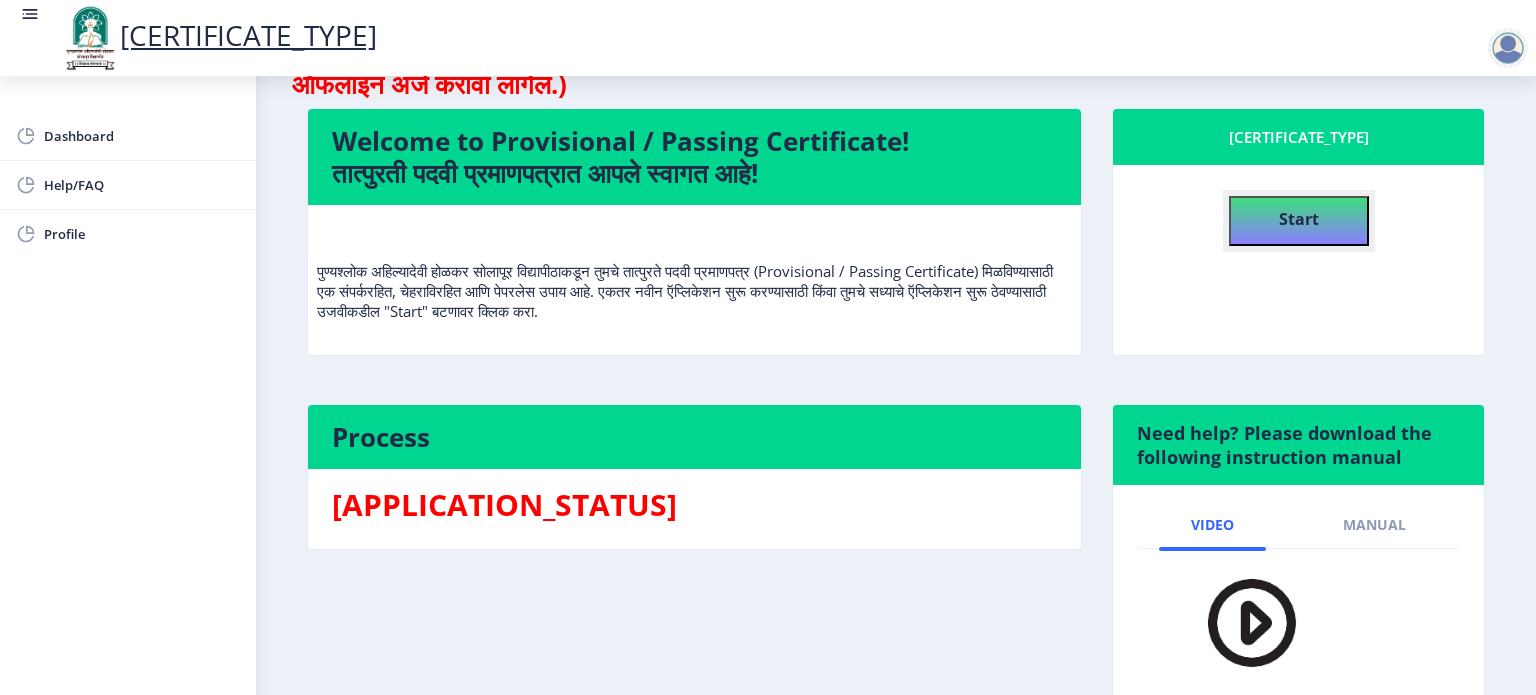 click on "Start" at bounding box center (1299, 221) 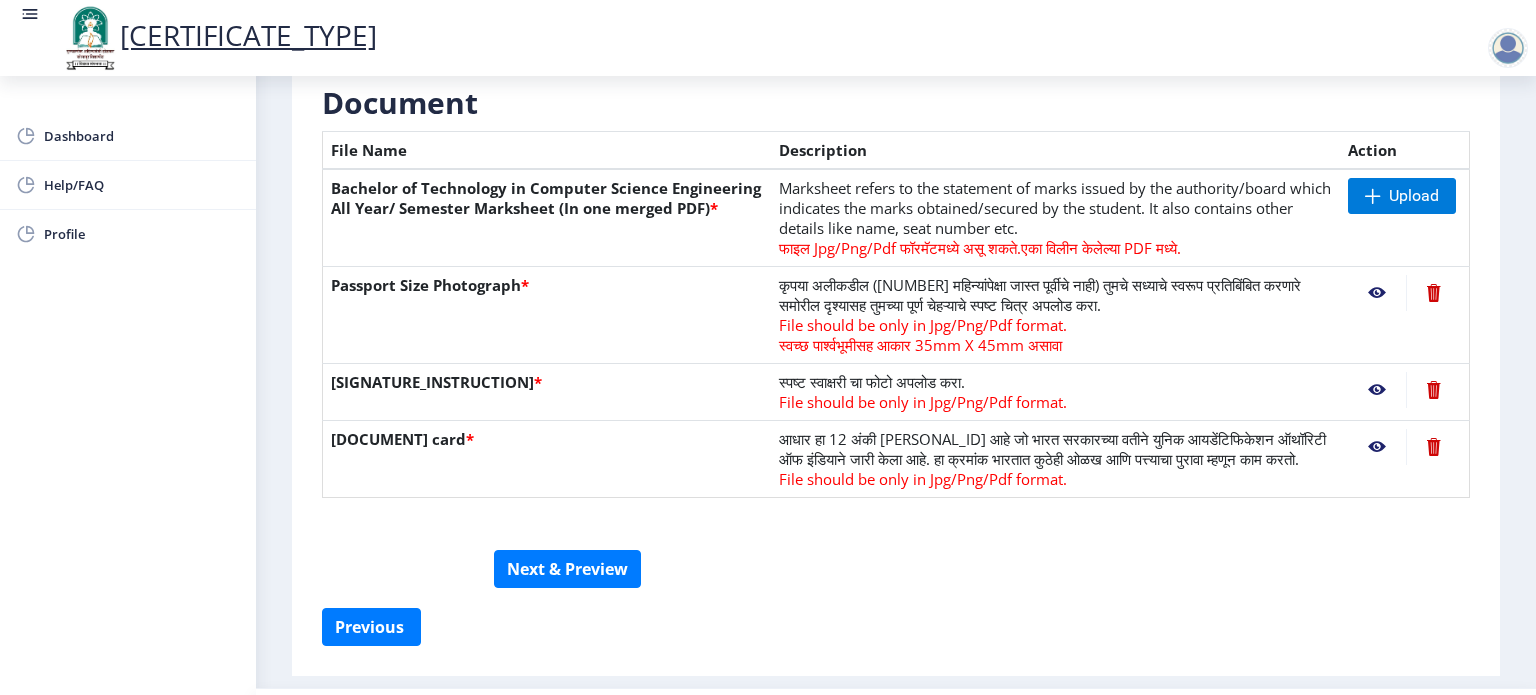 scroll, scrollTop: 414, scrollLeft: 0, axis: vertical 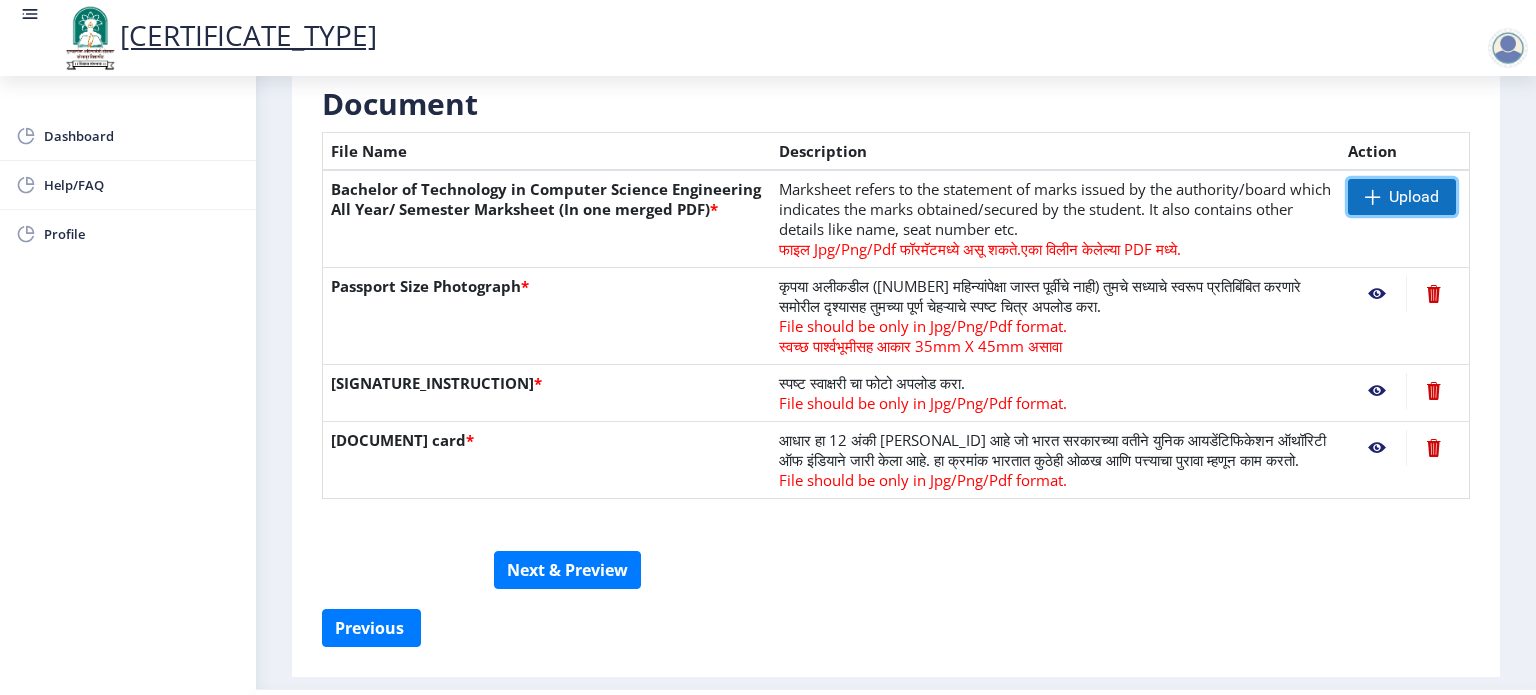 click on "Upload" at bounding box center [1402, 197] 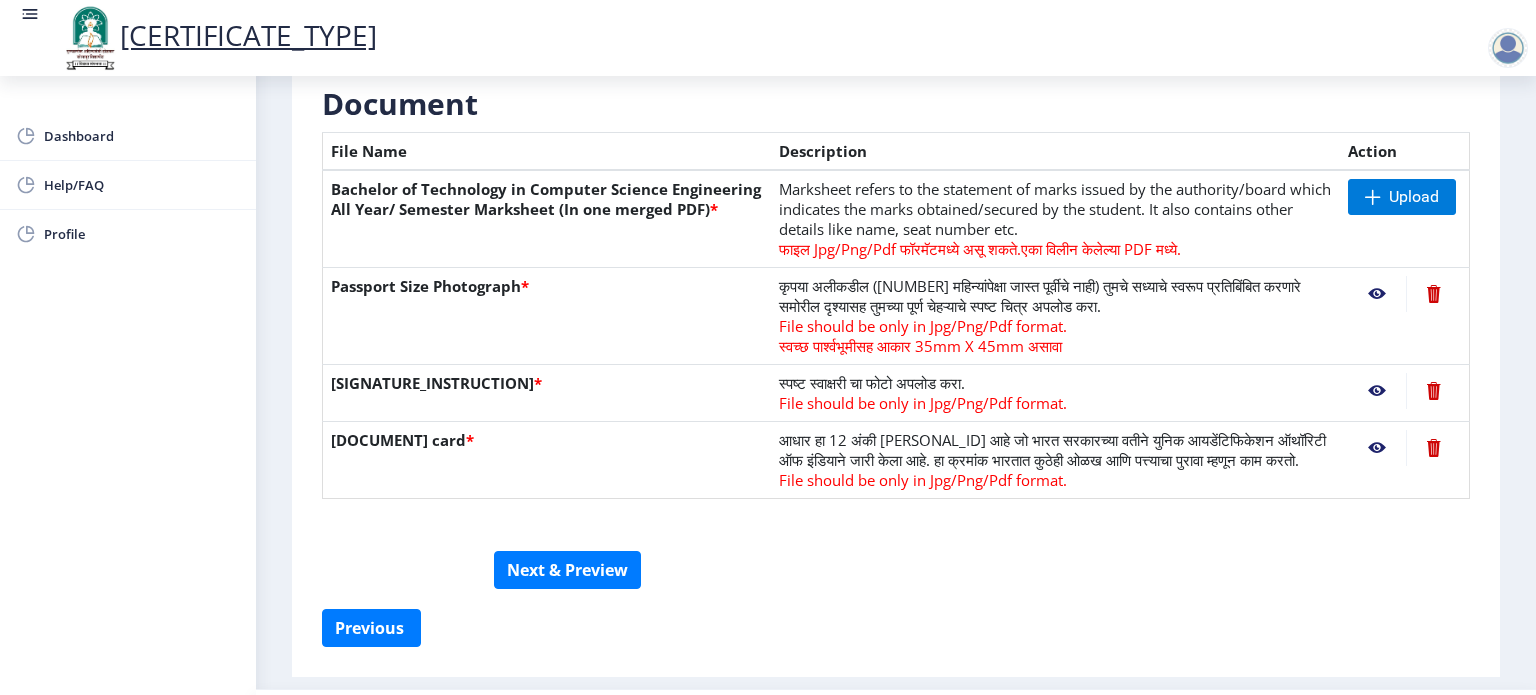 click at bounding box center (1377, 294) 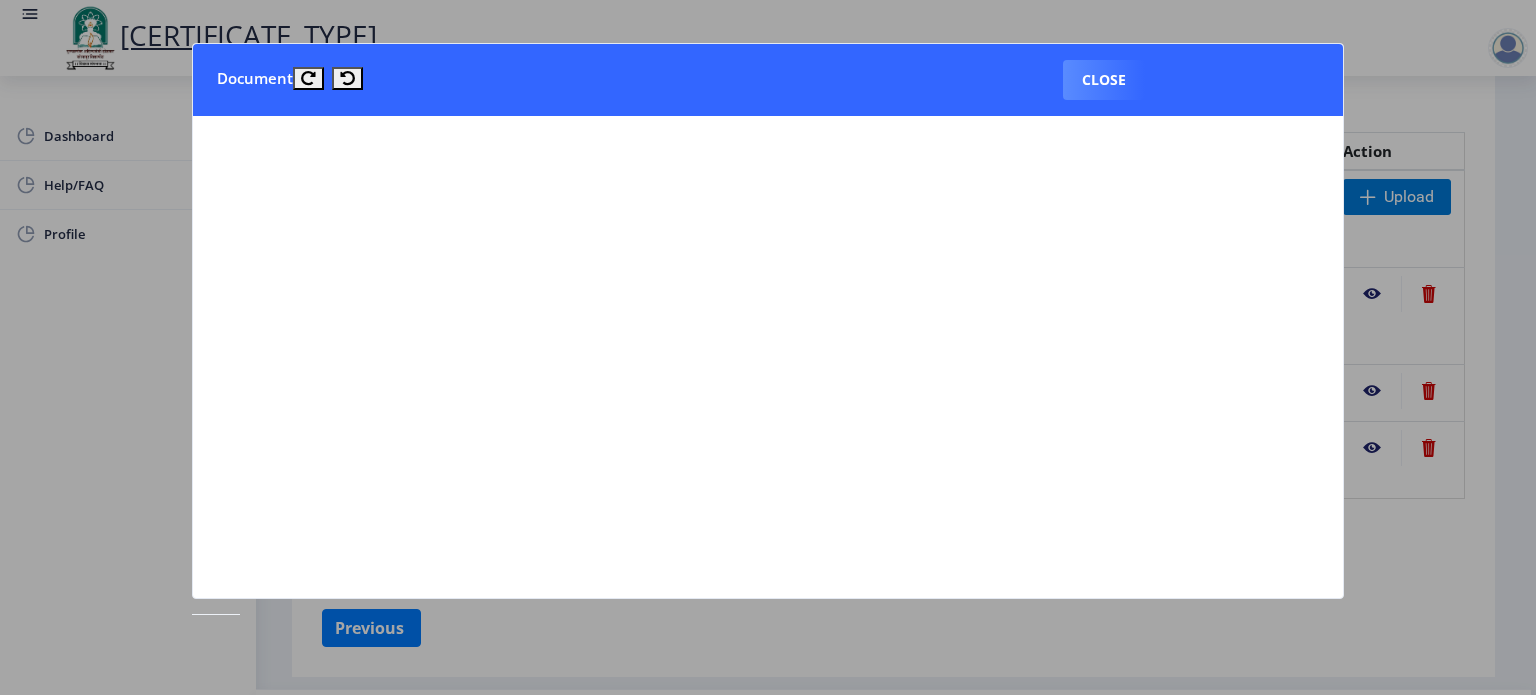 scroll, scrollTop: 856, scrollLeft: 0, axis: vertical 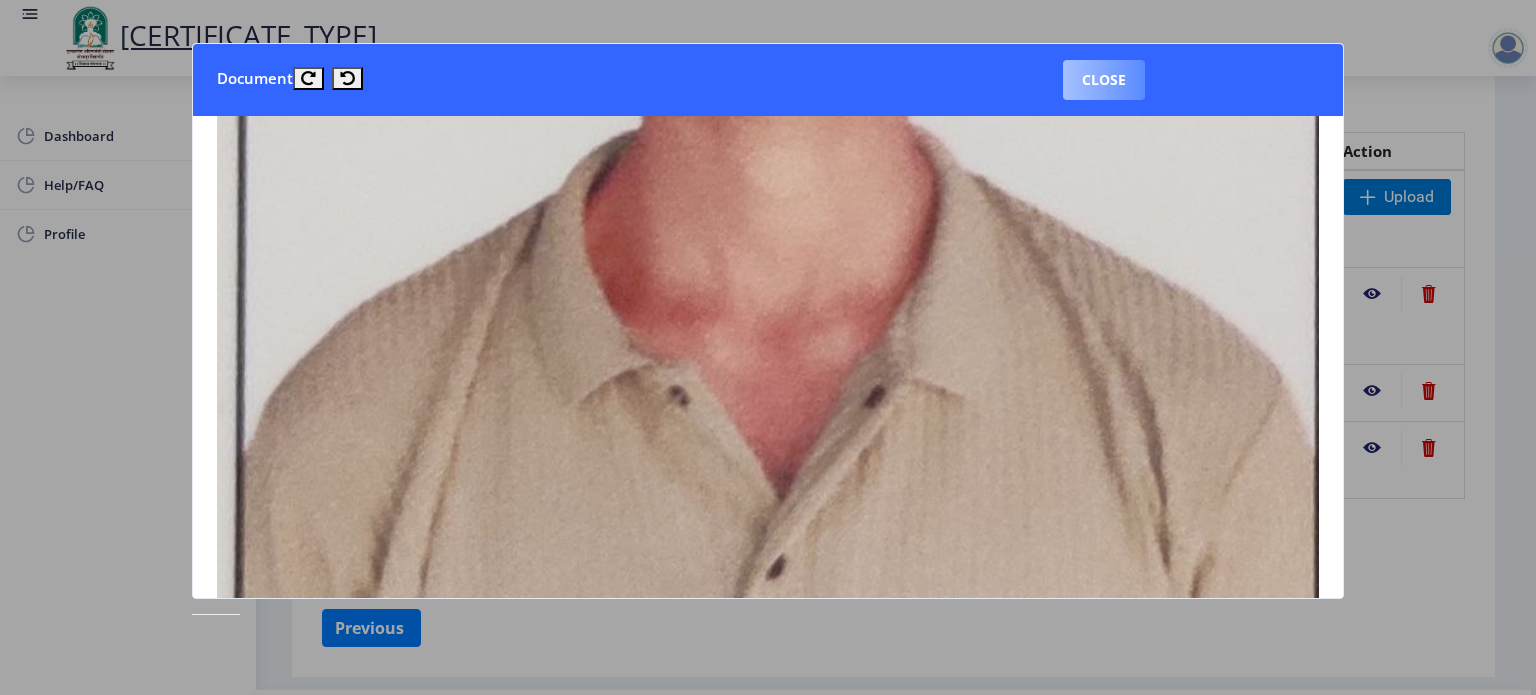 click on "Close" at bounding box center (1104, 80) 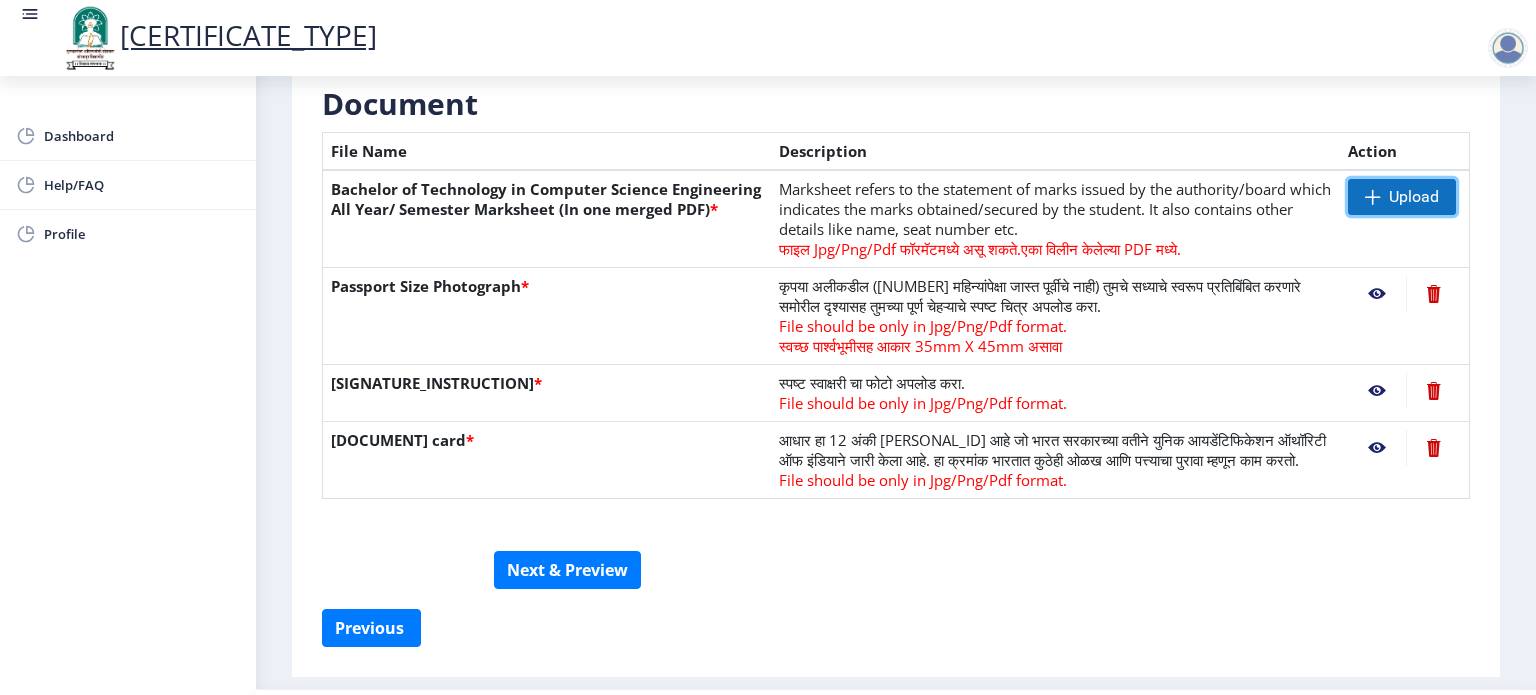 click on "Upload" at bounding box center (1402, 197) 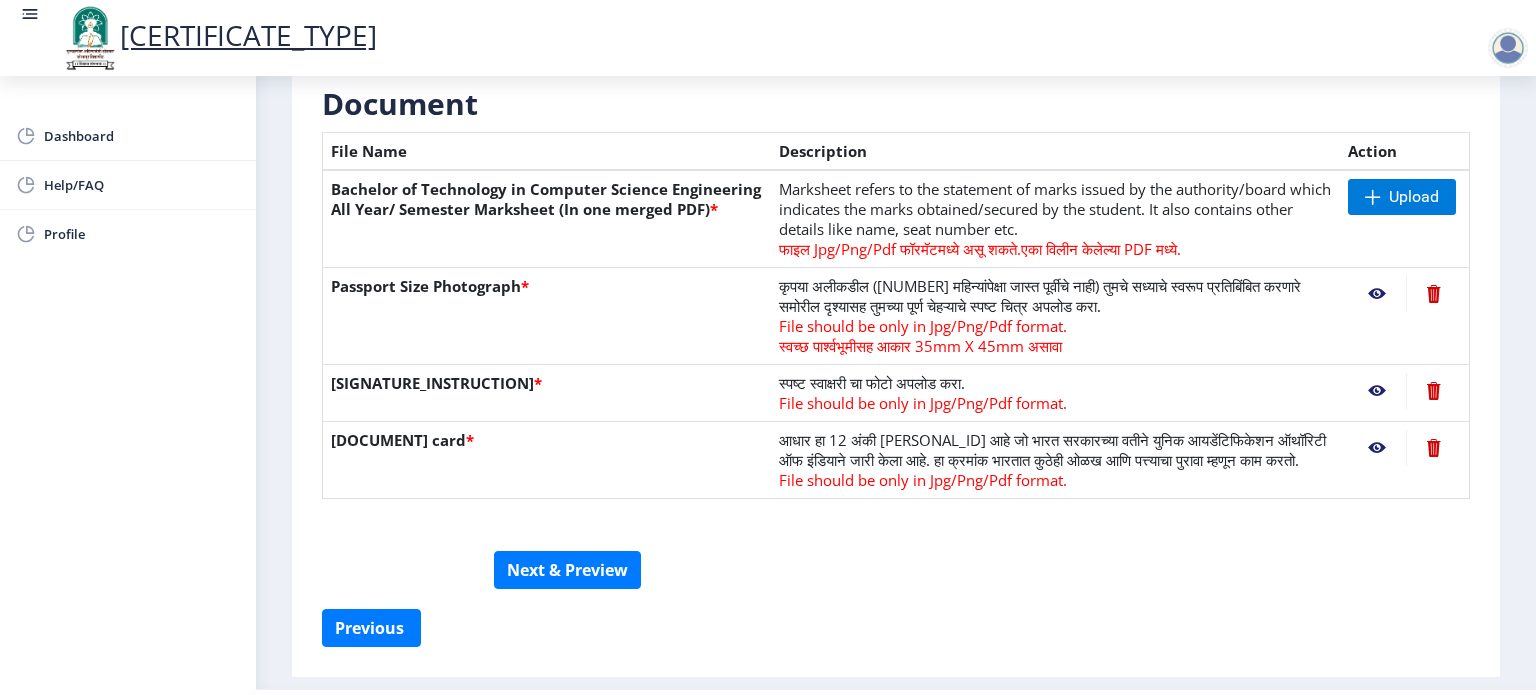 drag, startPoint x: 1461, startPoint y: 483, endPoint x: 1230, endPoint y: 543, distance: 238.66504 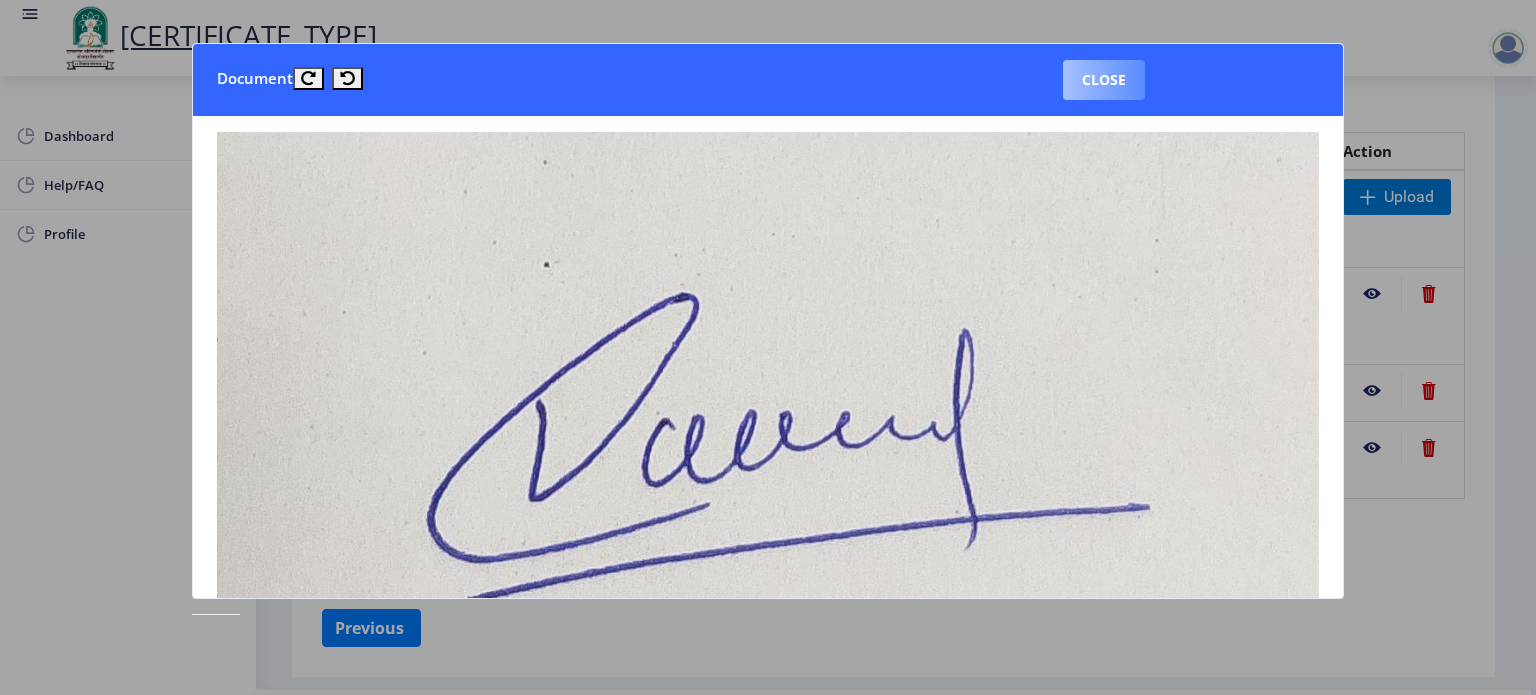 click on "Close" at bounding box center (1104, 80) 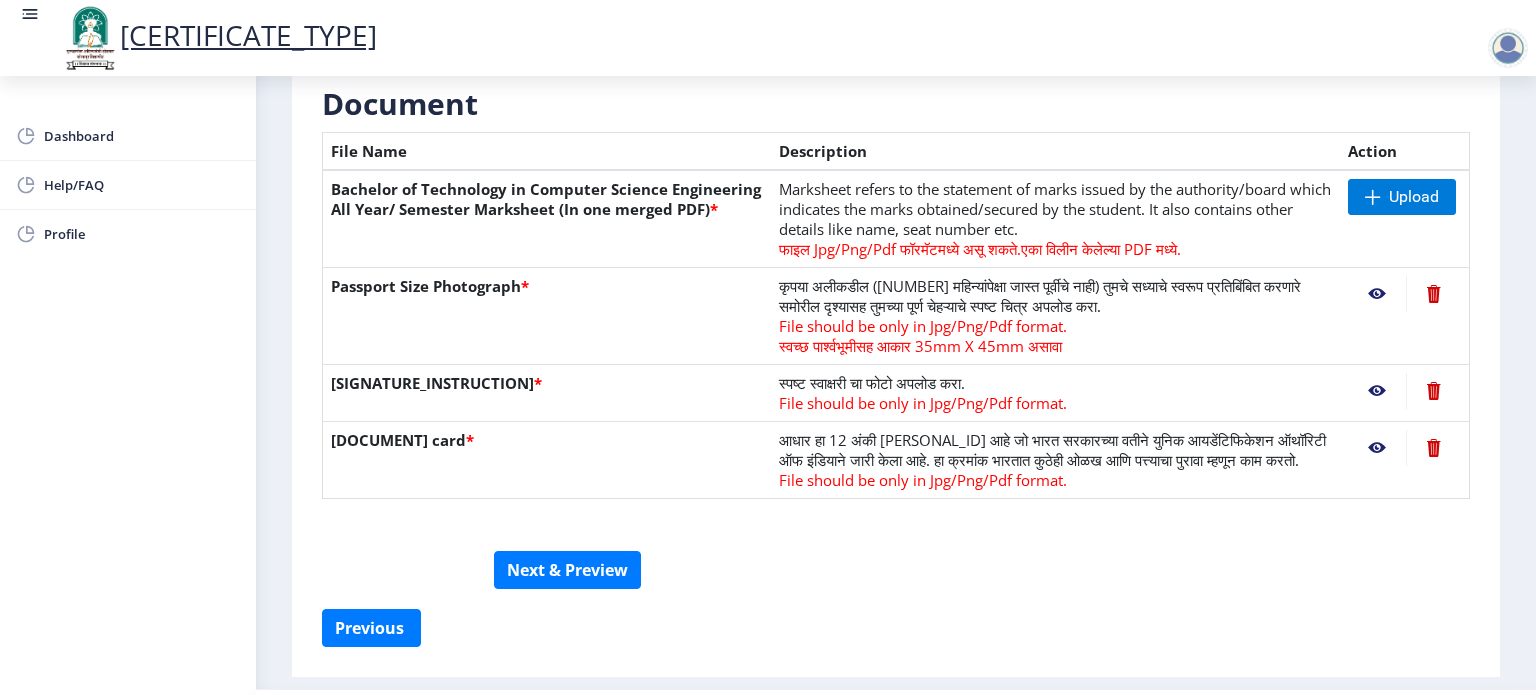 click at bounding box center [1377, 294] 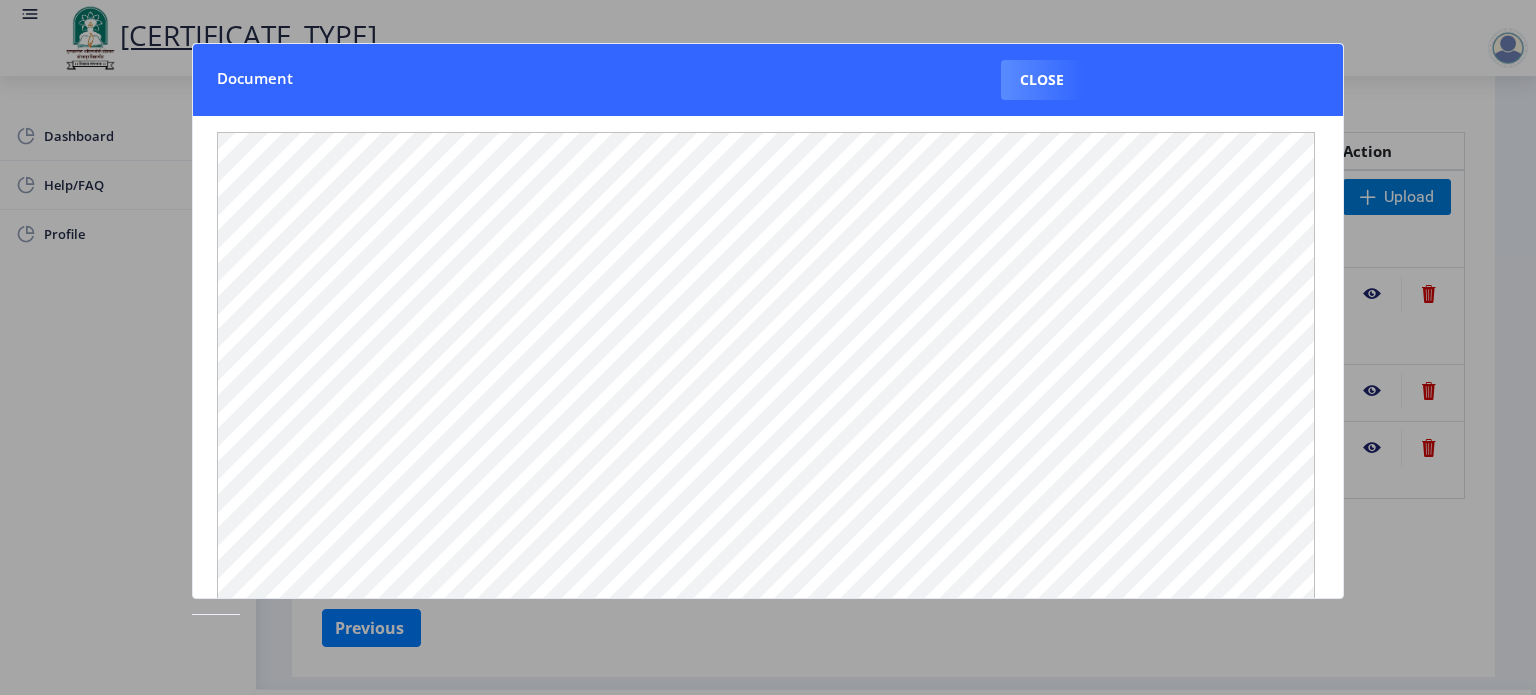 click at bounding box center (768, 347) 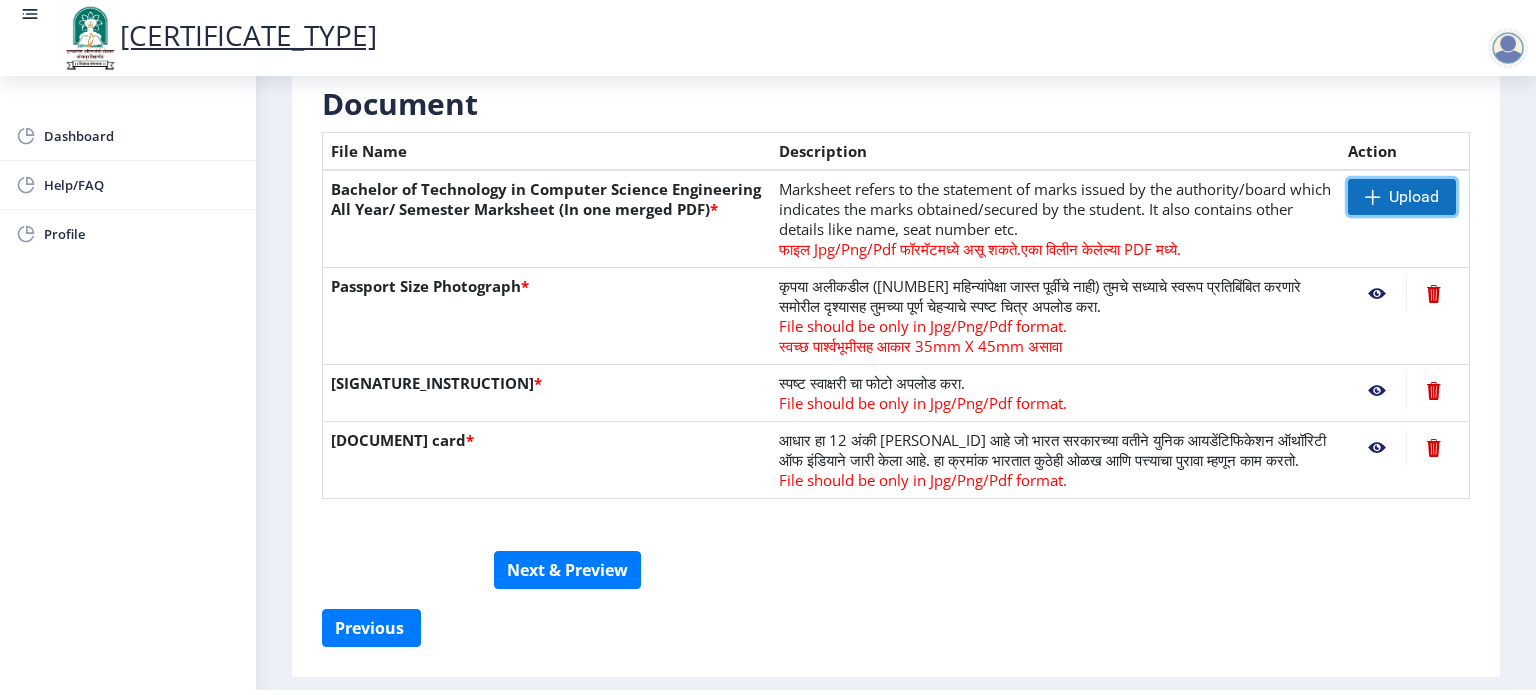 click at bounding box center [1373, 197] 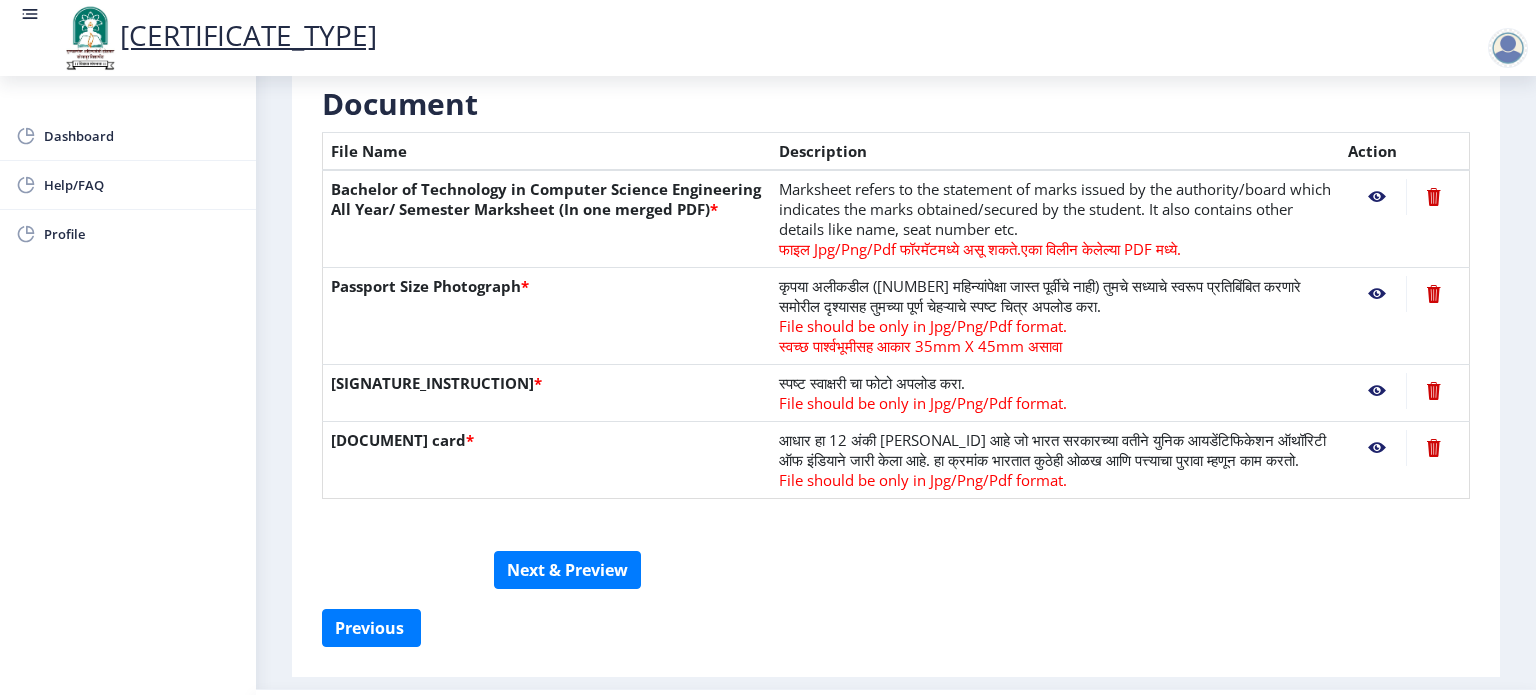 click at bounding box center [1377, 197] 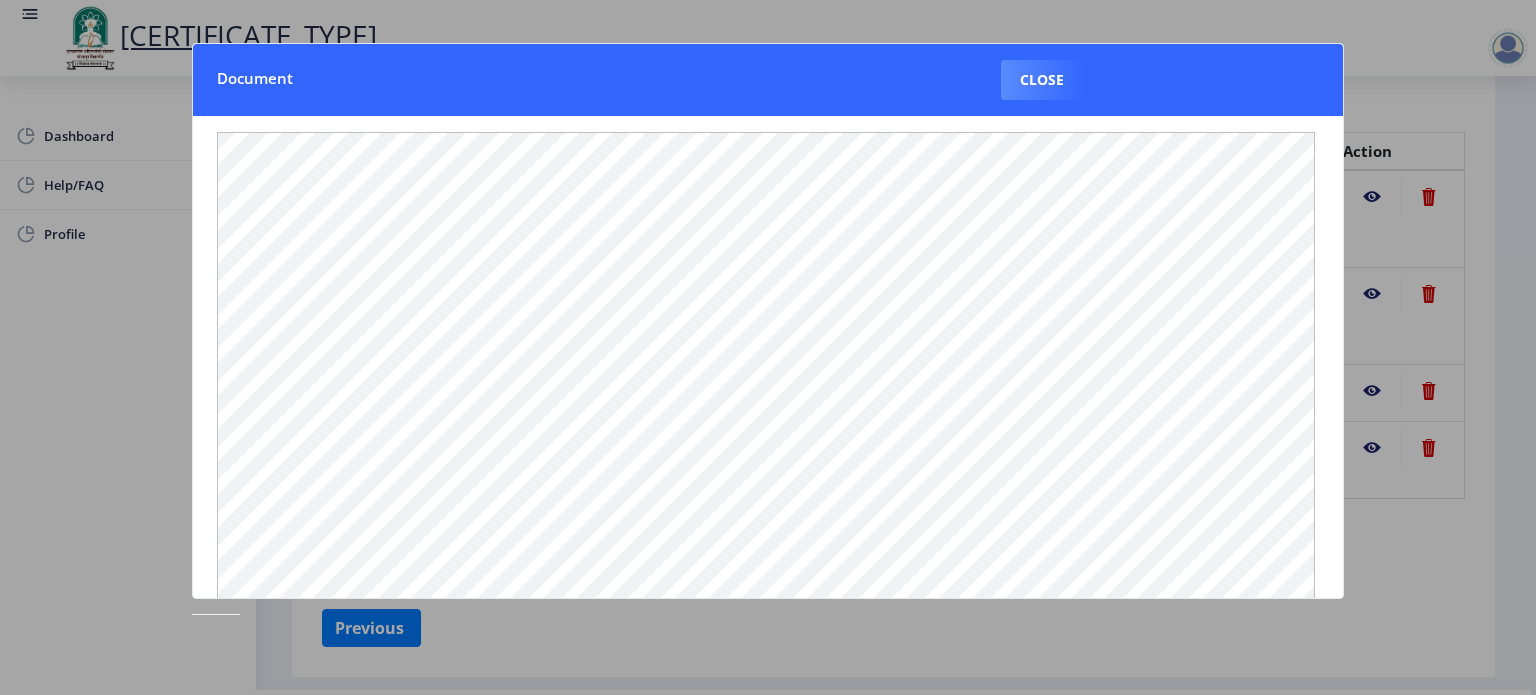 click on "Document     Close" at bounding box center [768, 348] 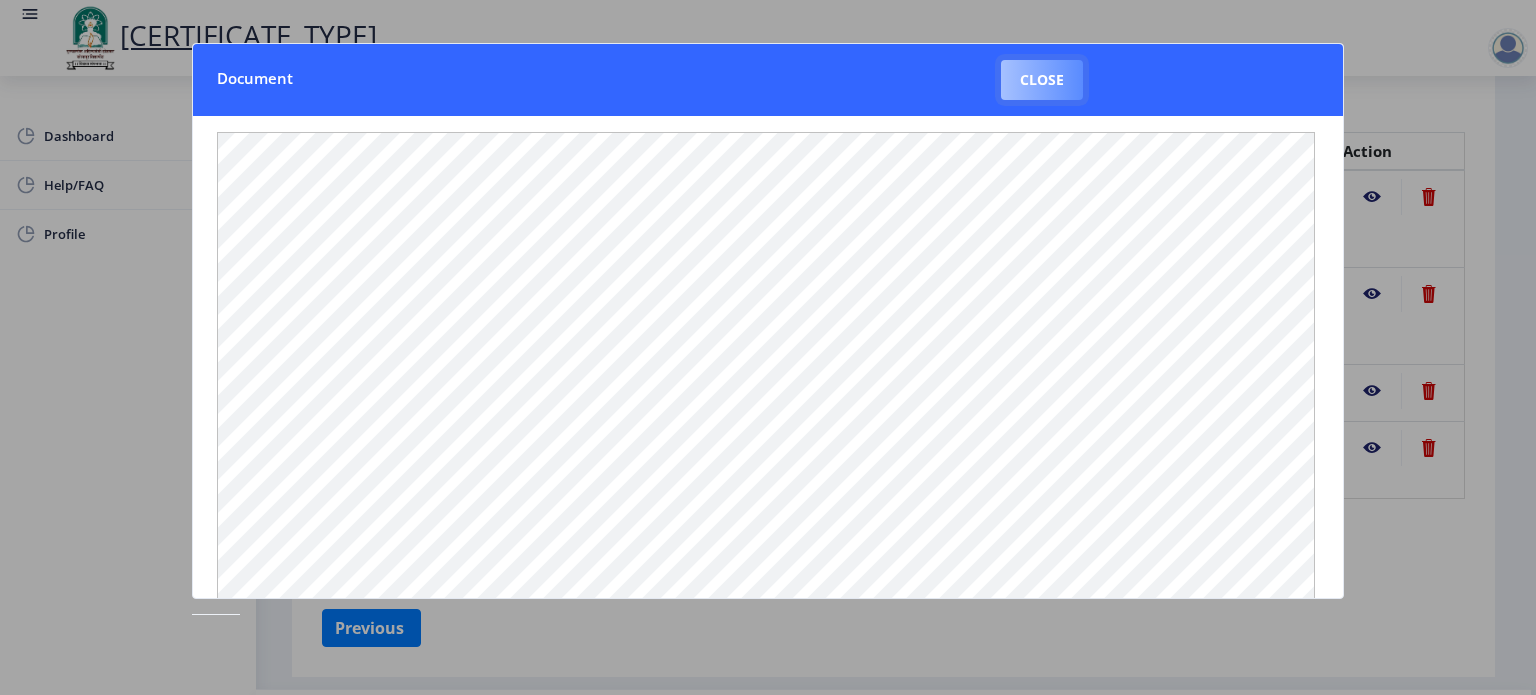 click on "Close" at bounding box center (1042, 80) 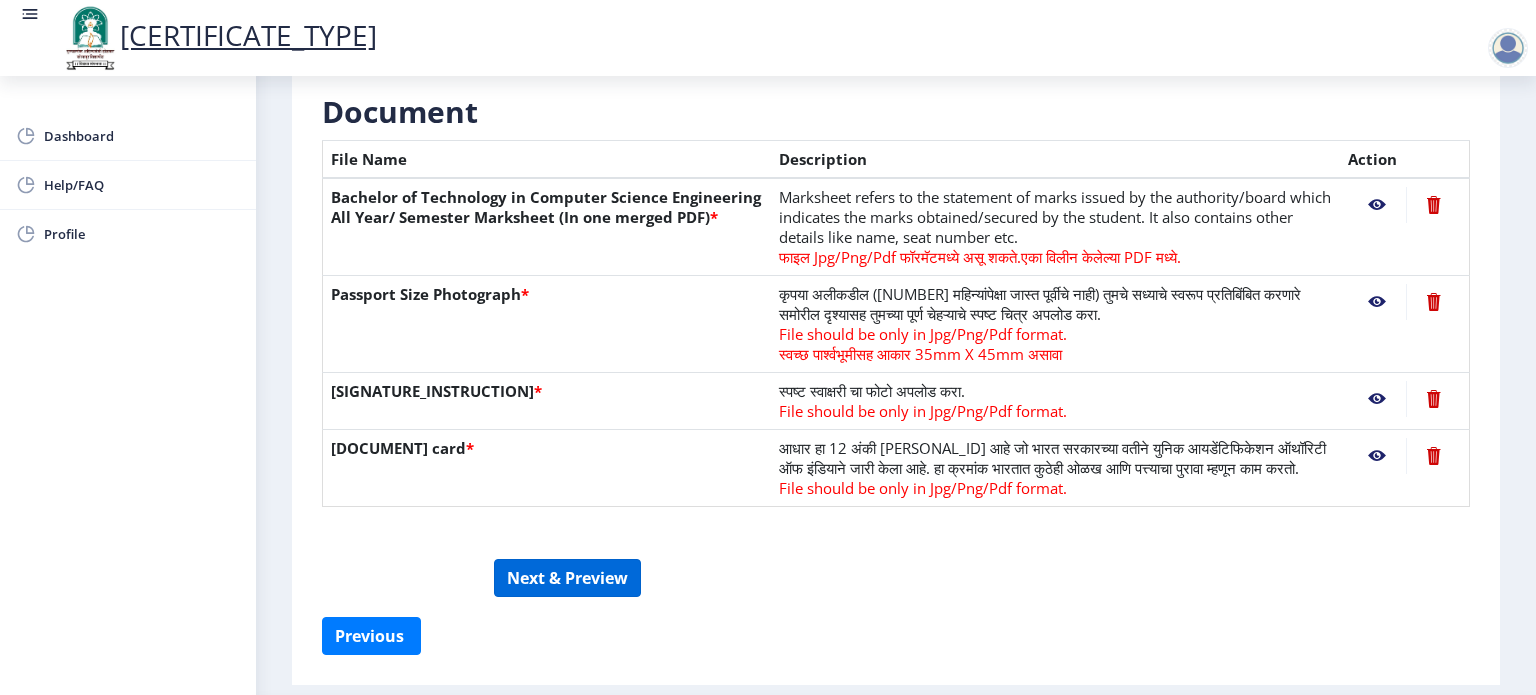 scroll, scrollTop: 466, scrollLeft: 0, axis: vertical 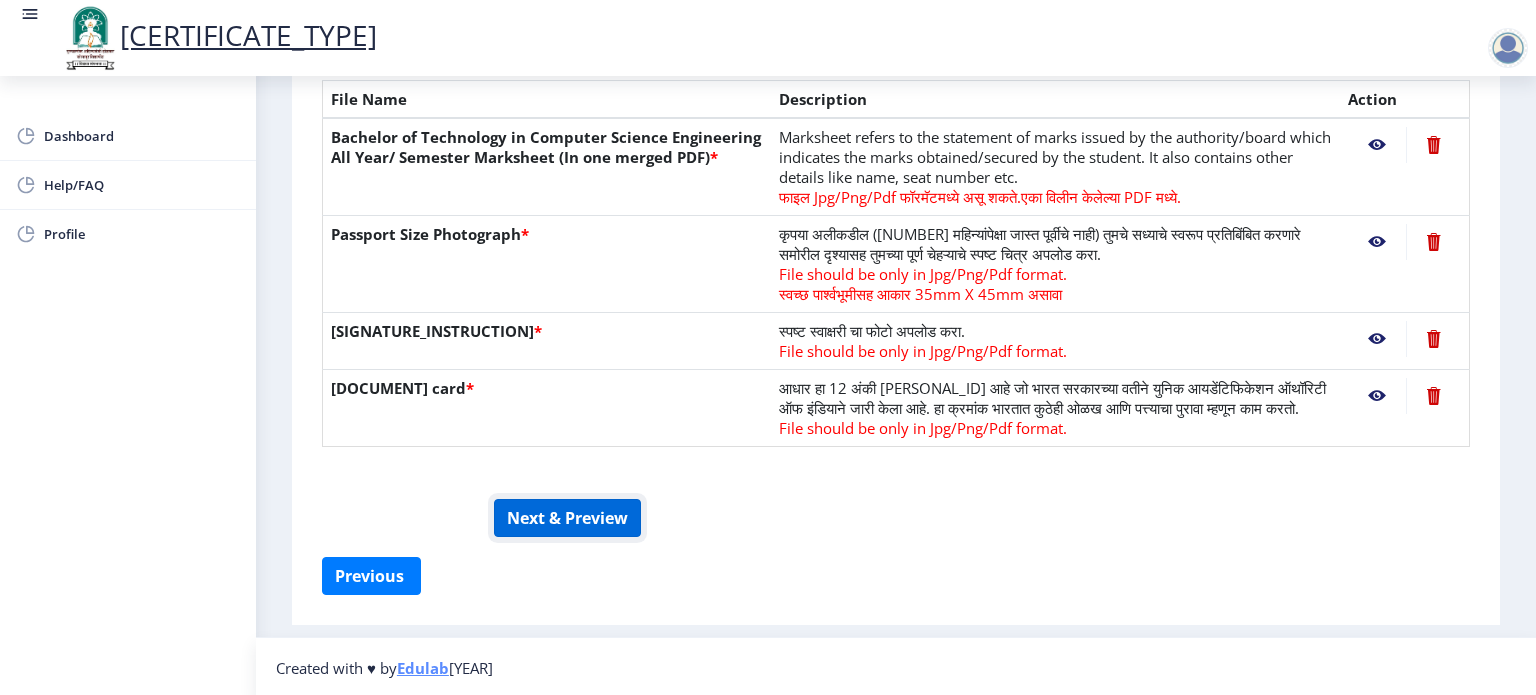 click on "Next & Preview" at bounding box center [567, 518] 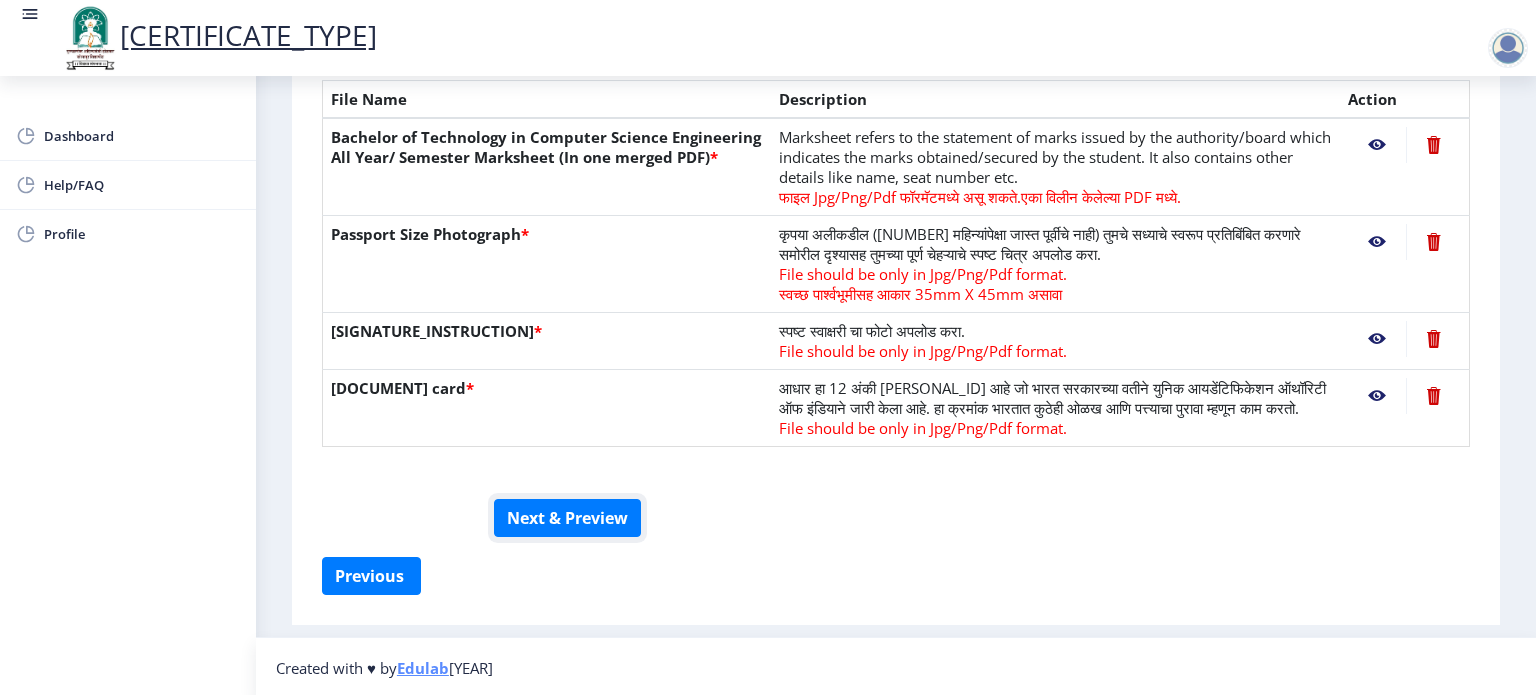 scroll, scrollTop: 465, scrollLeft: 0, axis: vertical 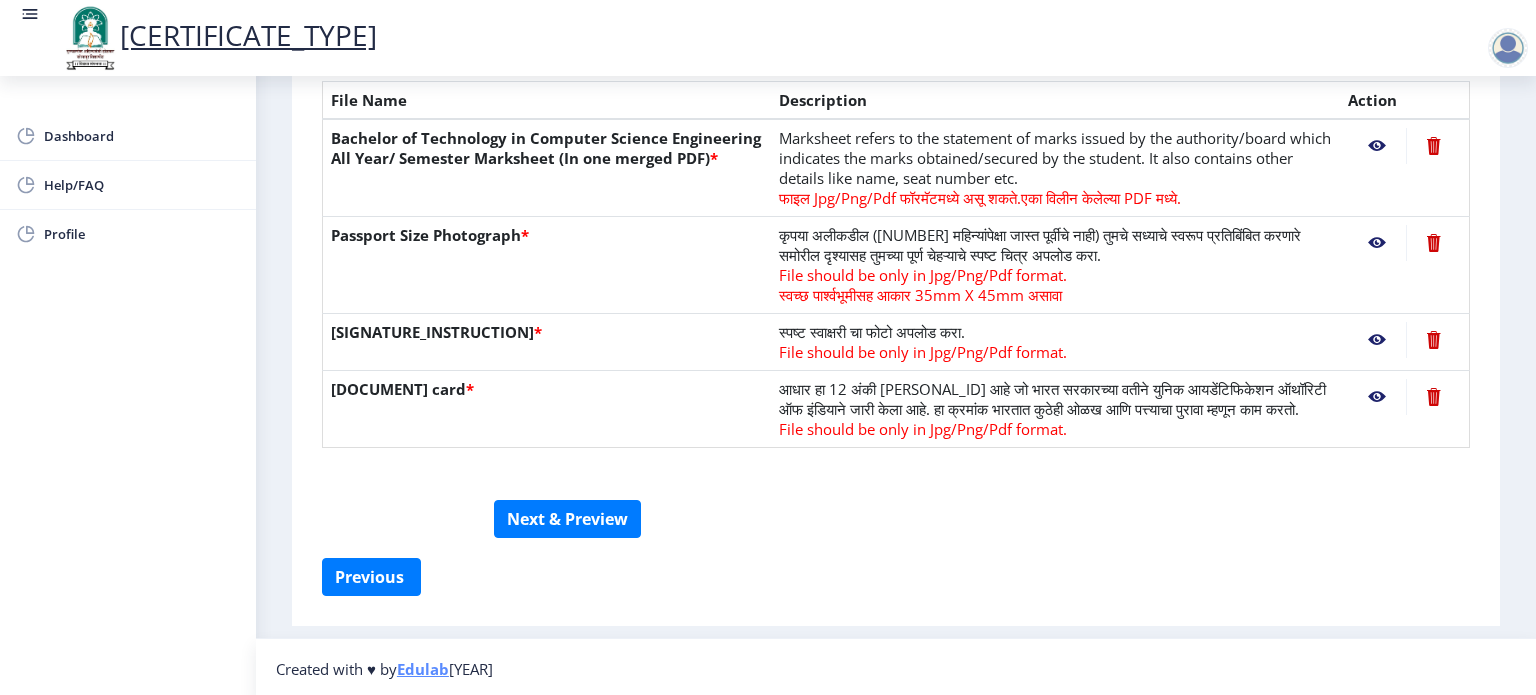 click on "[NOTIFICATION] 1. कागदपत्रे फक्त jpg/jpeg/png किंवा pdf फॉरमॅटमध्ये अपलोड करा. 2. फाइल आकार [NUMBER] MB पेक्षा जास्त नसावा. 3. मार्कशीट मूळ प्रतीतच (Original Copy) अपलोड करावी लागेल. 4. कृपया तुमचे अंतिम वर्ष/सेमिस्टर पास मार्कशीट अपलोड करा. 5. कृपया तुमचा स्पष्ट फोटो अपलोड करा, तो [NUMBER] महिन्यांपेक्षा जुना नसावा. 6.कृपया एक वैध पत्ता प्रविष्ट करा, कारण प्रमाणपत्र फक्त नमूद केलेल्या पत्त्यावर कुरियर केले जाईल. Need Help? Email Us on su.sfc@studentscenter.in Document File Name" at bounding box center (896, 151) 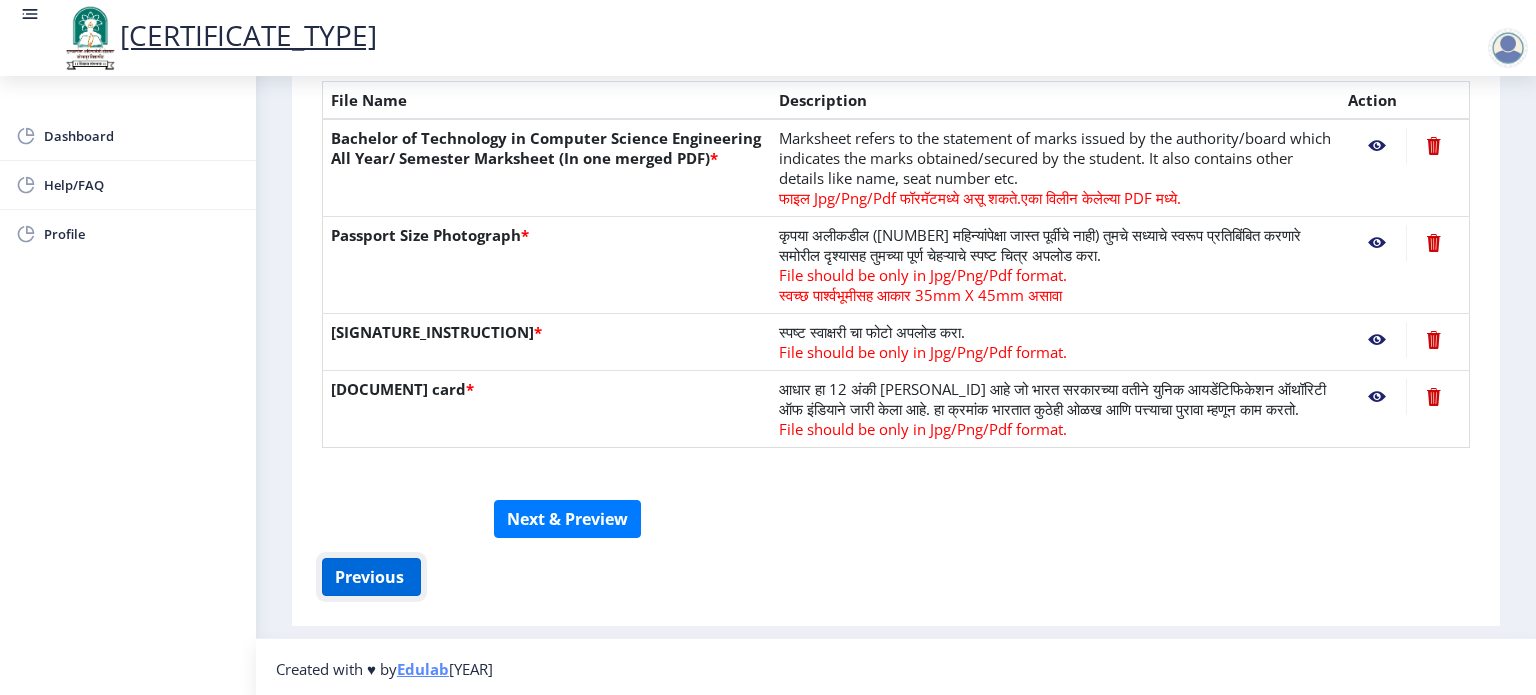 click on "Previous ‍" at bounding box center (371, 577) 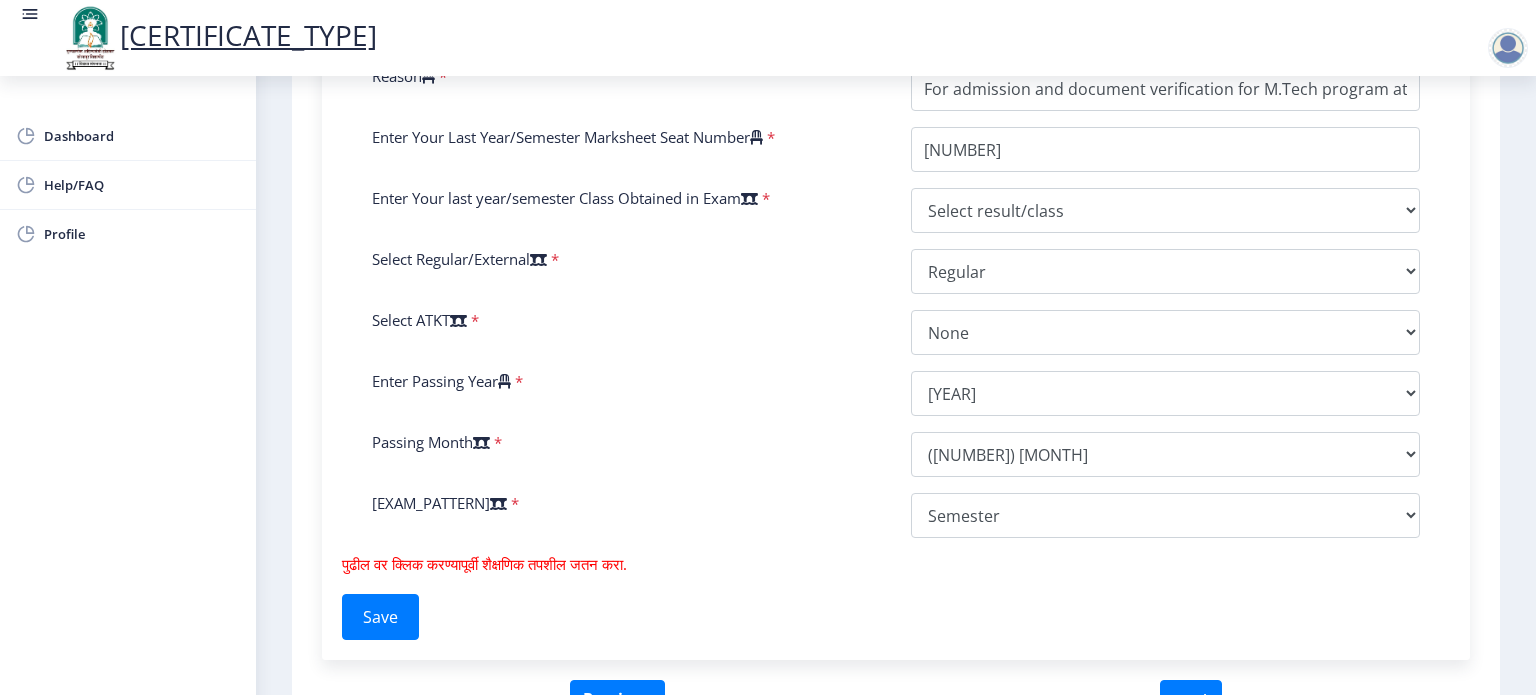 scroll, scrollTop: 964, scrollLeft: 0, axis: vertical 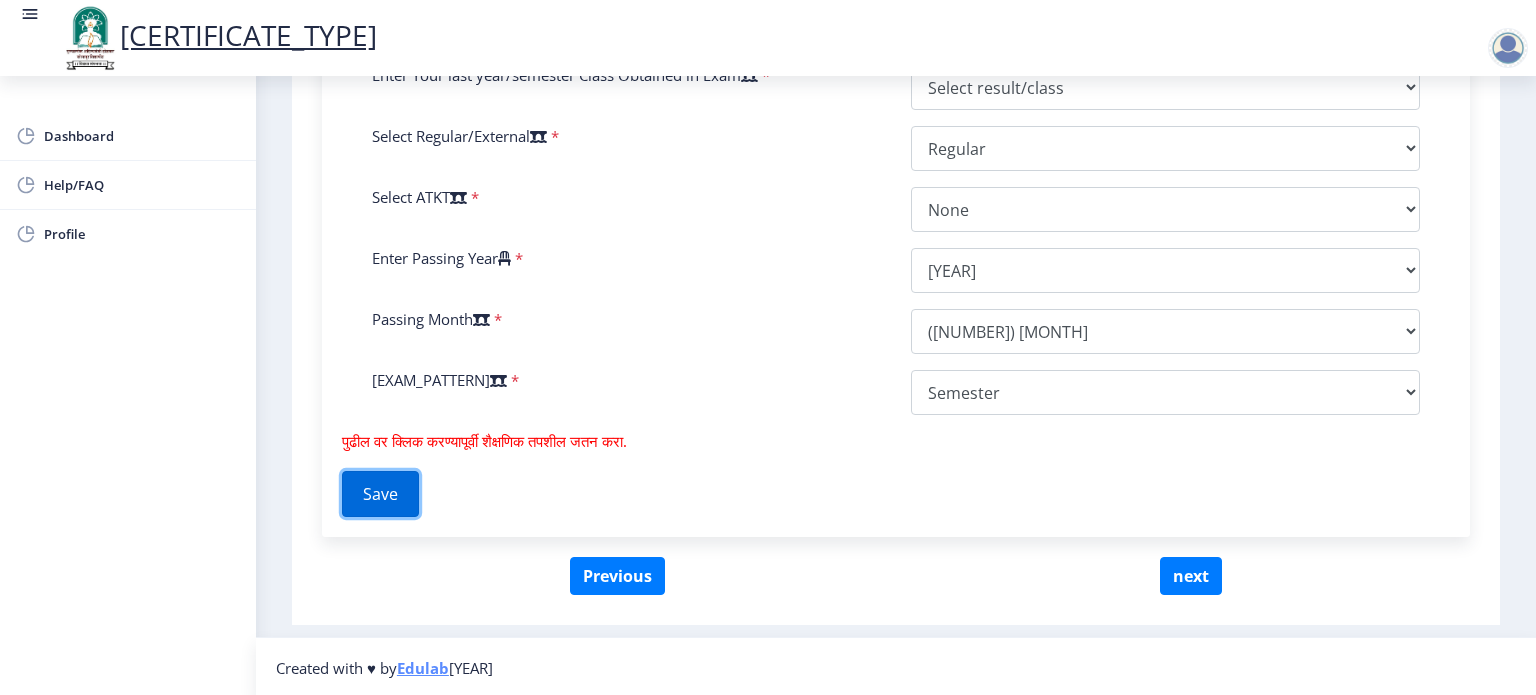 click on "Save" at bounding box center [380, 494] 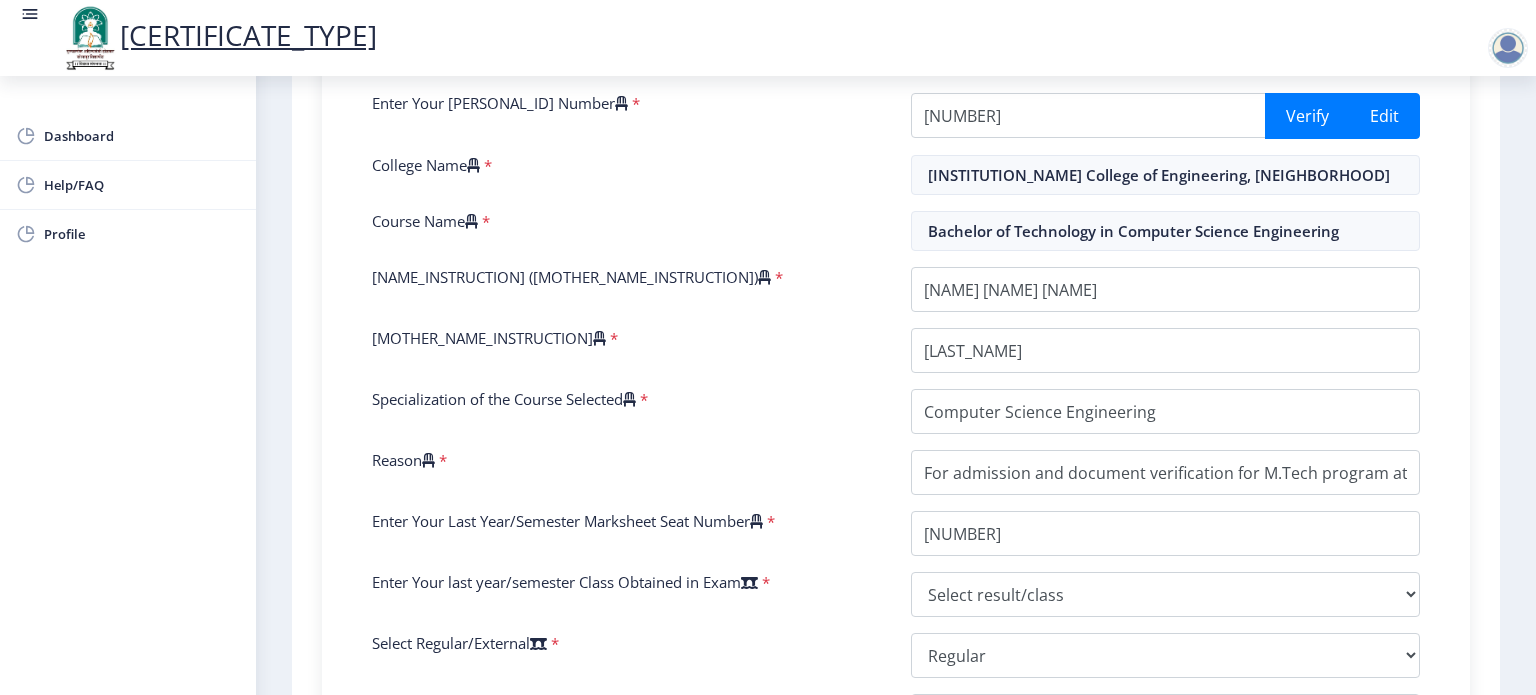scroll, scrollTop: 527, scrollLeft: 0, axis: vertical 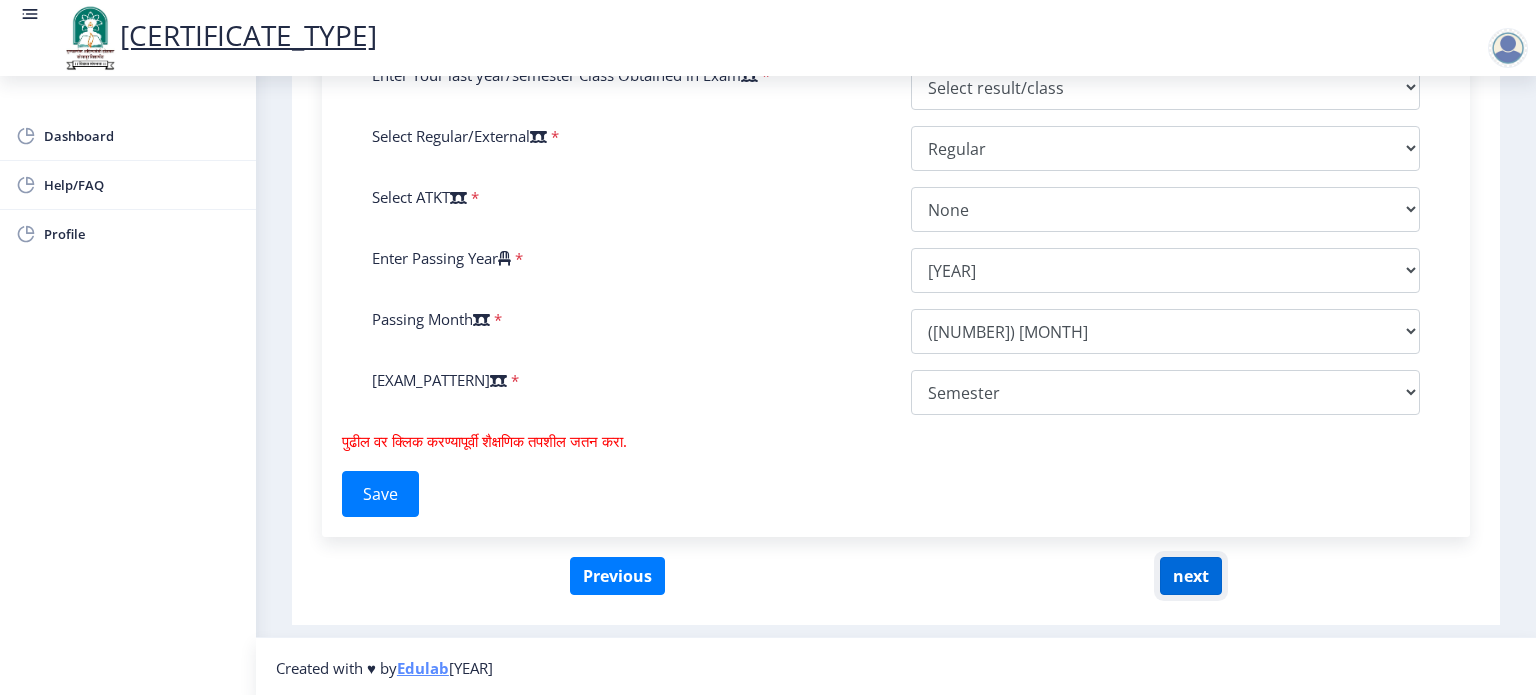 click on "next" at bounding box center (1191, 576) 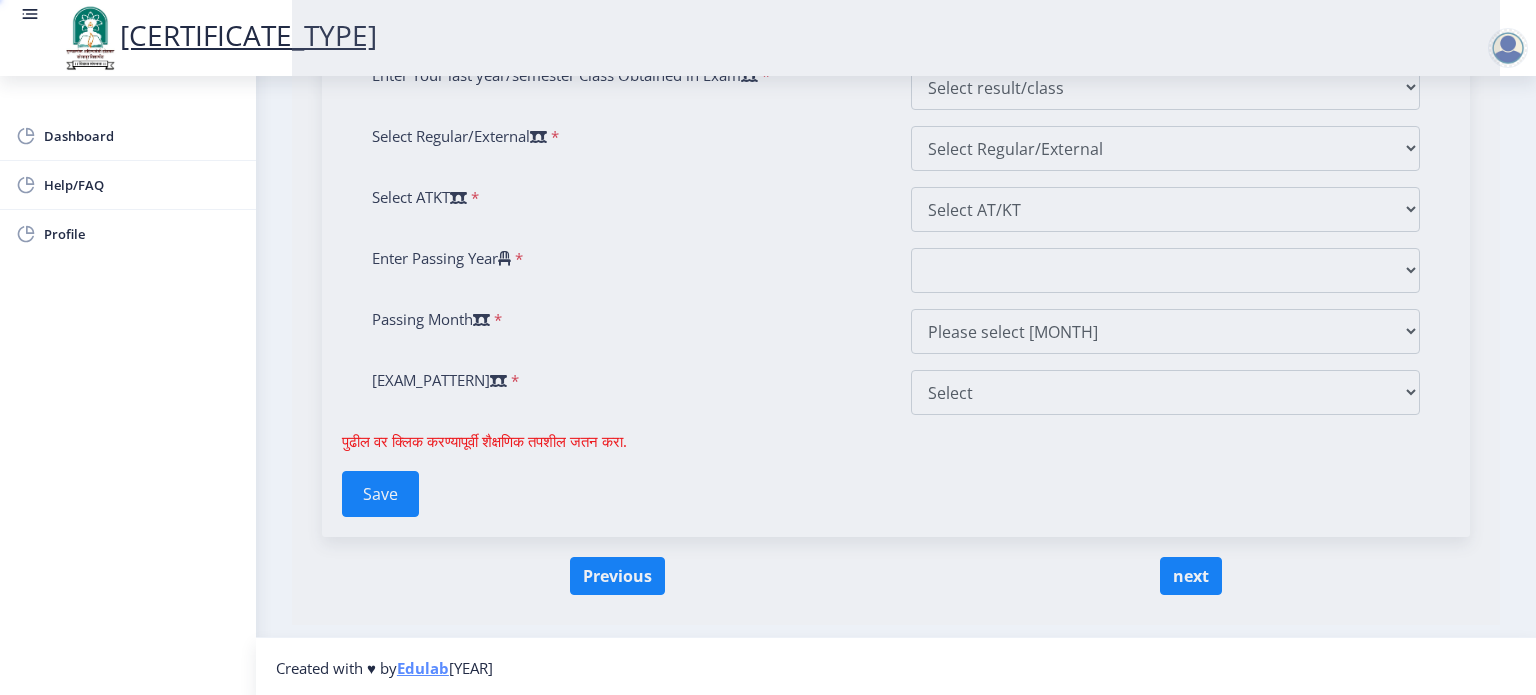 scroll, scrollTop: 0, scrollLeft: 0, axis: both 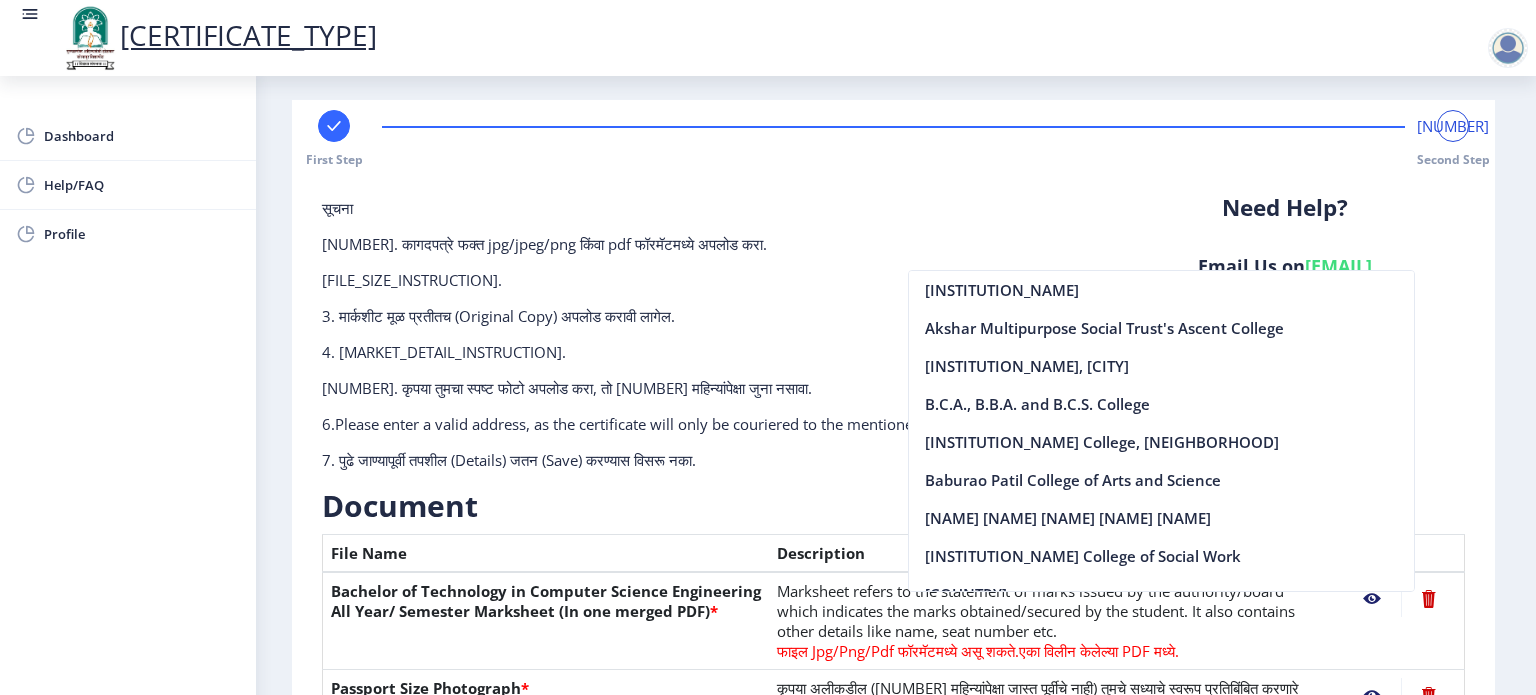click on "[INFO_1] [FILE_FORMAT_INSTRUCTION]. [FILE_SIZE_INSTRUCTION]. [PHOTO_INSTRUCTION] [PHOTO_AGE_INSTRUCTION]. [ADDRESS_INSTRUCTION], [COURIER_INSTRUCTION]." at bounding box center [698, 342] 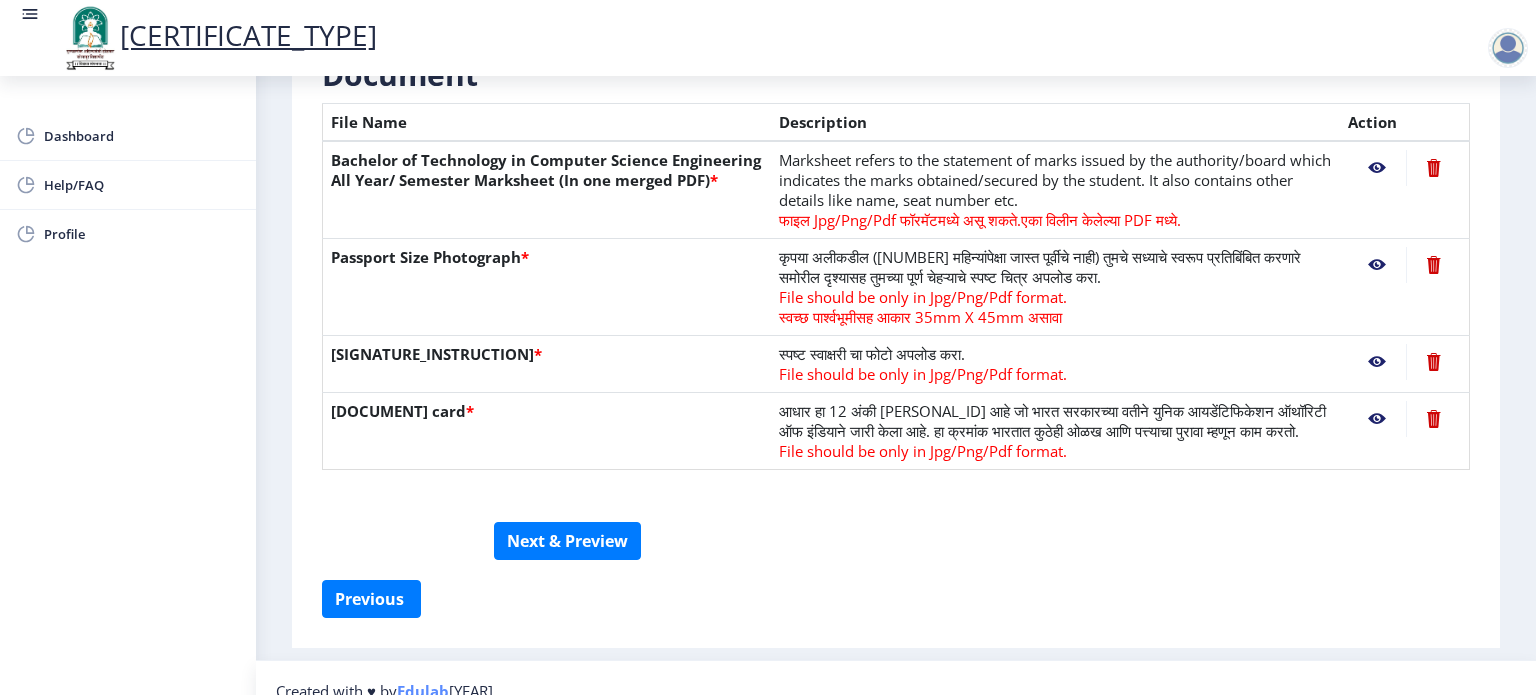 scroll, scrollTop: 466, scrollLeft: 0, axis: vertical 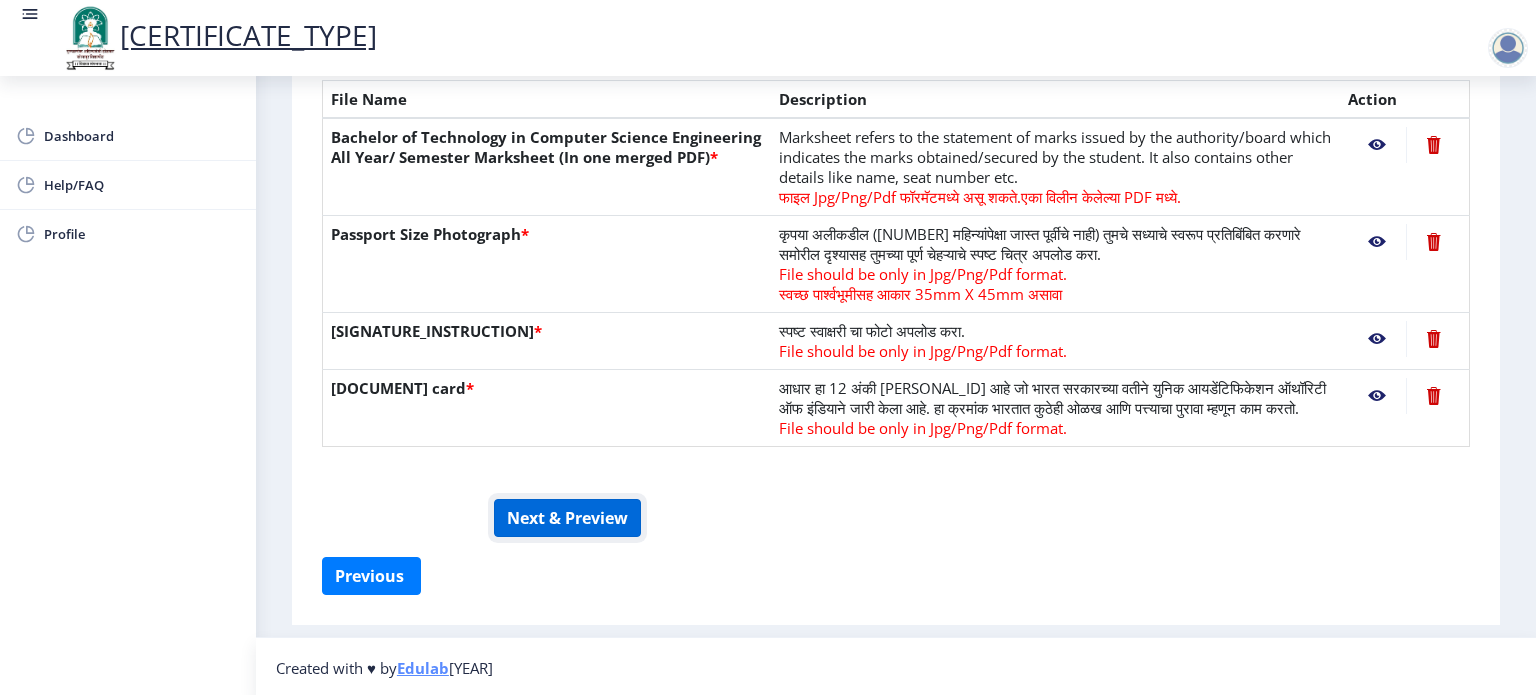 click on "Next & Preview" at bounding box center [567, 518] 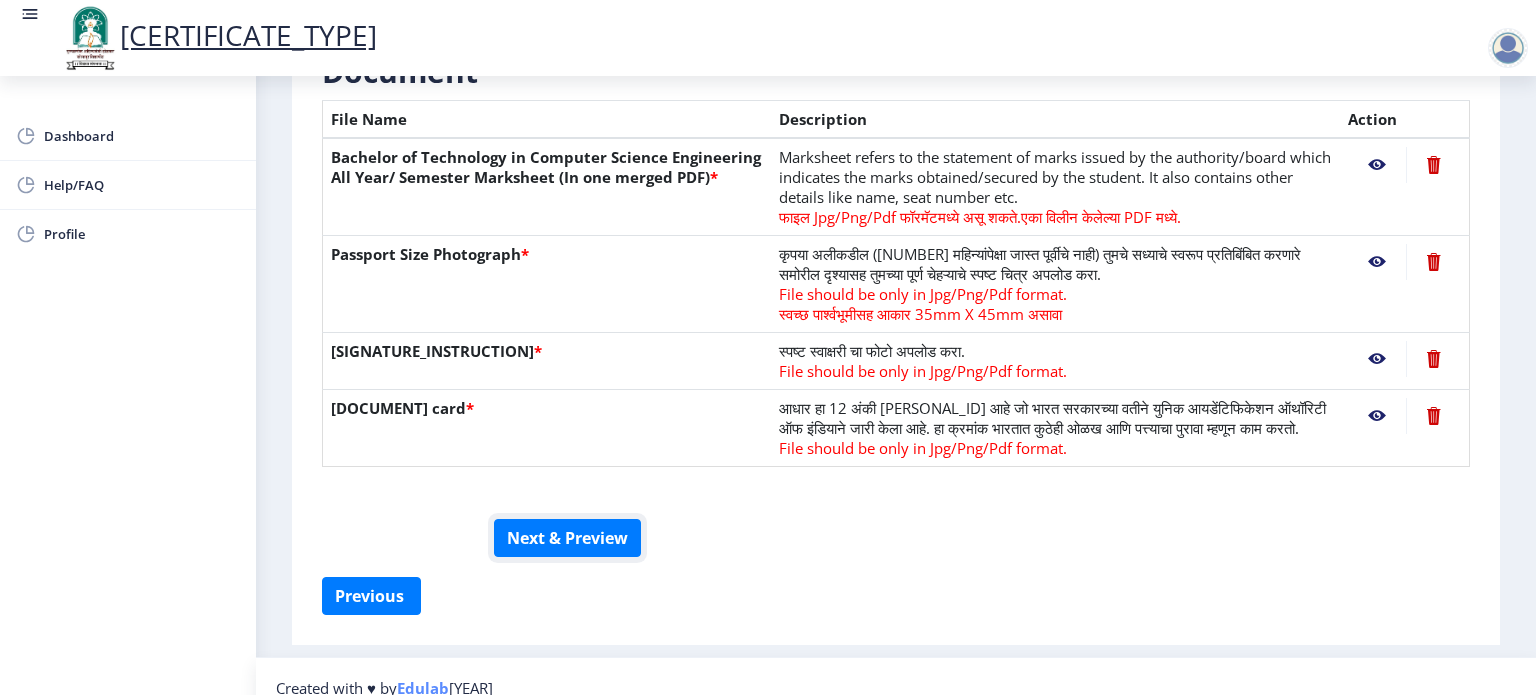 scroll, scrollTop: 466, scrollLeft: 0, axis: vertical 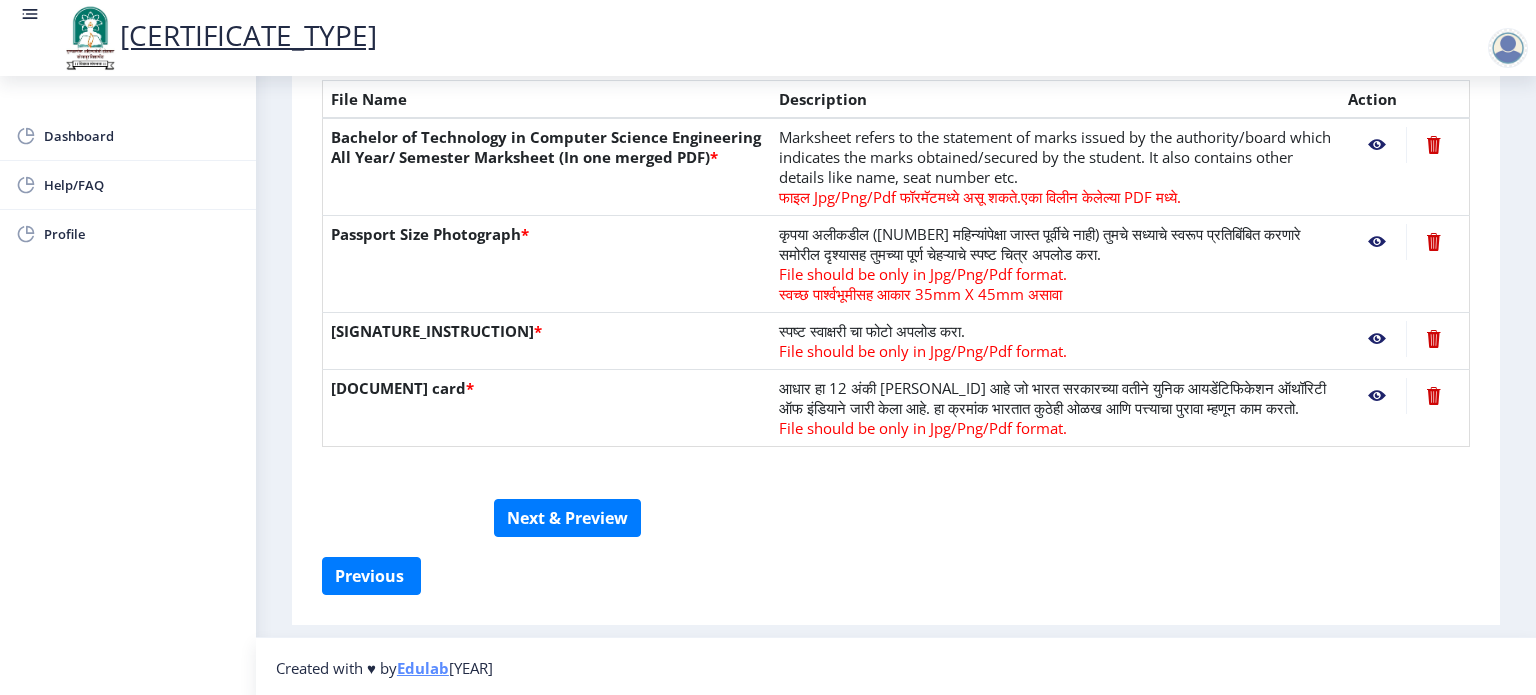 click on "[NOTIFICATION] 1. कागदपत्रे फक्त jpg/jpeg/png किंवा pdf फॉरमॅटमध्ये अपलोड करा. 2. फाइल आकार [NUMBER] MB पेक्षा जास्त नसावा. 3. मार्कशीट मूळ प्रतीतच (Original Copy) अपलोड करावी लागेल. 4. कृपया तुमचे अंतिम वर्ष/सेमिस्टर पास मार्कशीट अपलोड करा. 5. कृपया तुमचा स्पष्ट फोटो अपलोड करा, तो [NUMBER] महिन्यांपेक्षा जुना नसावा. 6.कृपया एक वैध पत्ता प्रविष्ट करा, कारण प्रमाणपत्र फक्त नमूद केलेल्या पत्त्यावर कुरियर केले जाईल. Need Help? Email Us on su.sfc@studentscenter.in Document File Name" at bounding box center (896, 150) 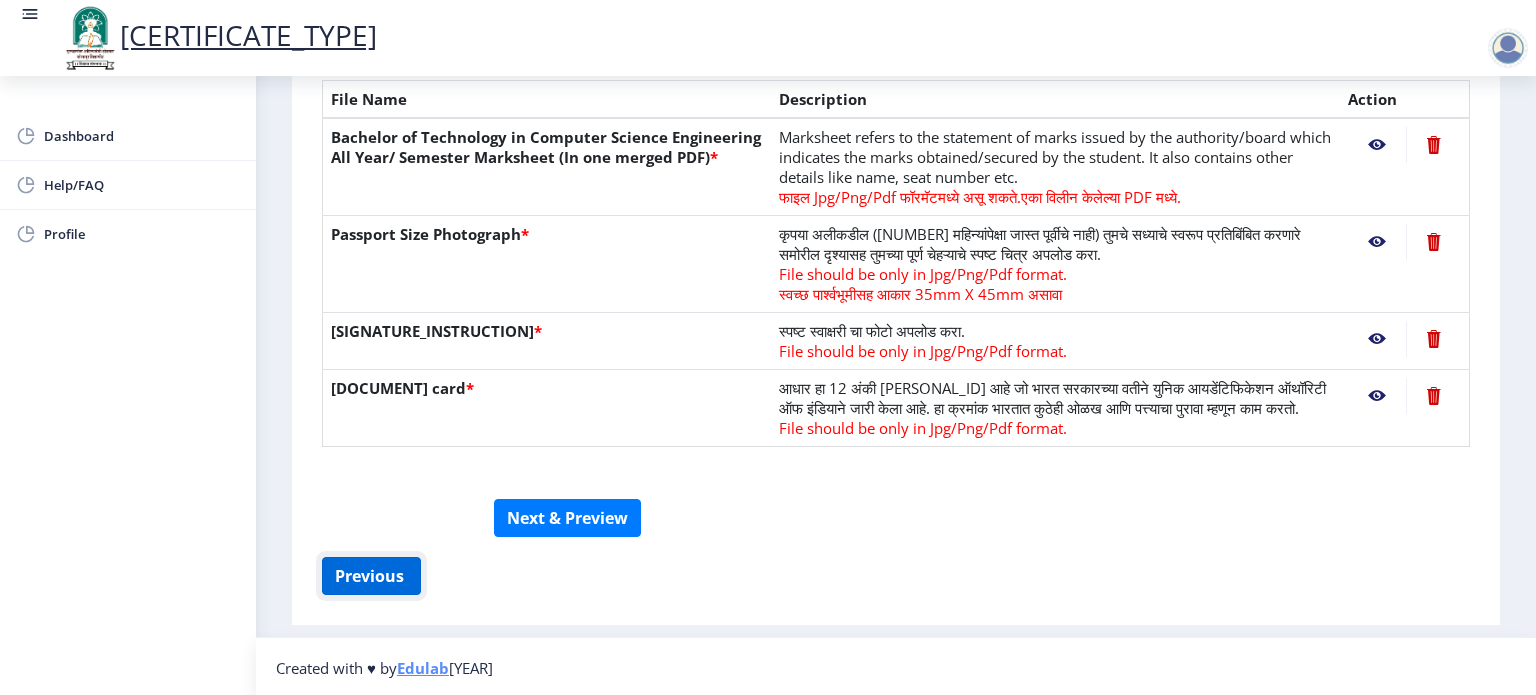 click on "Previous ‍" at bounding box center (371, 576) 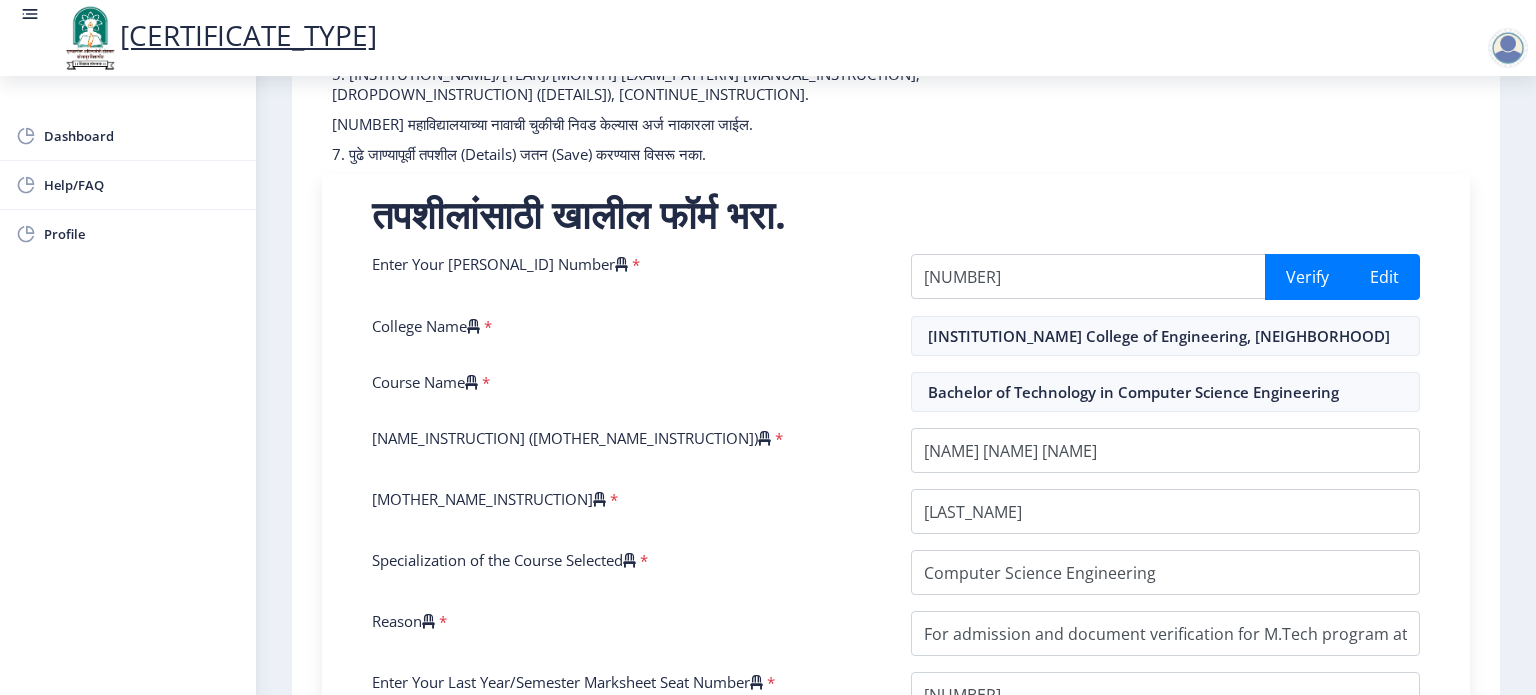 scroll, scrollTop: 276, scrollLeft: 0, axis: vertical 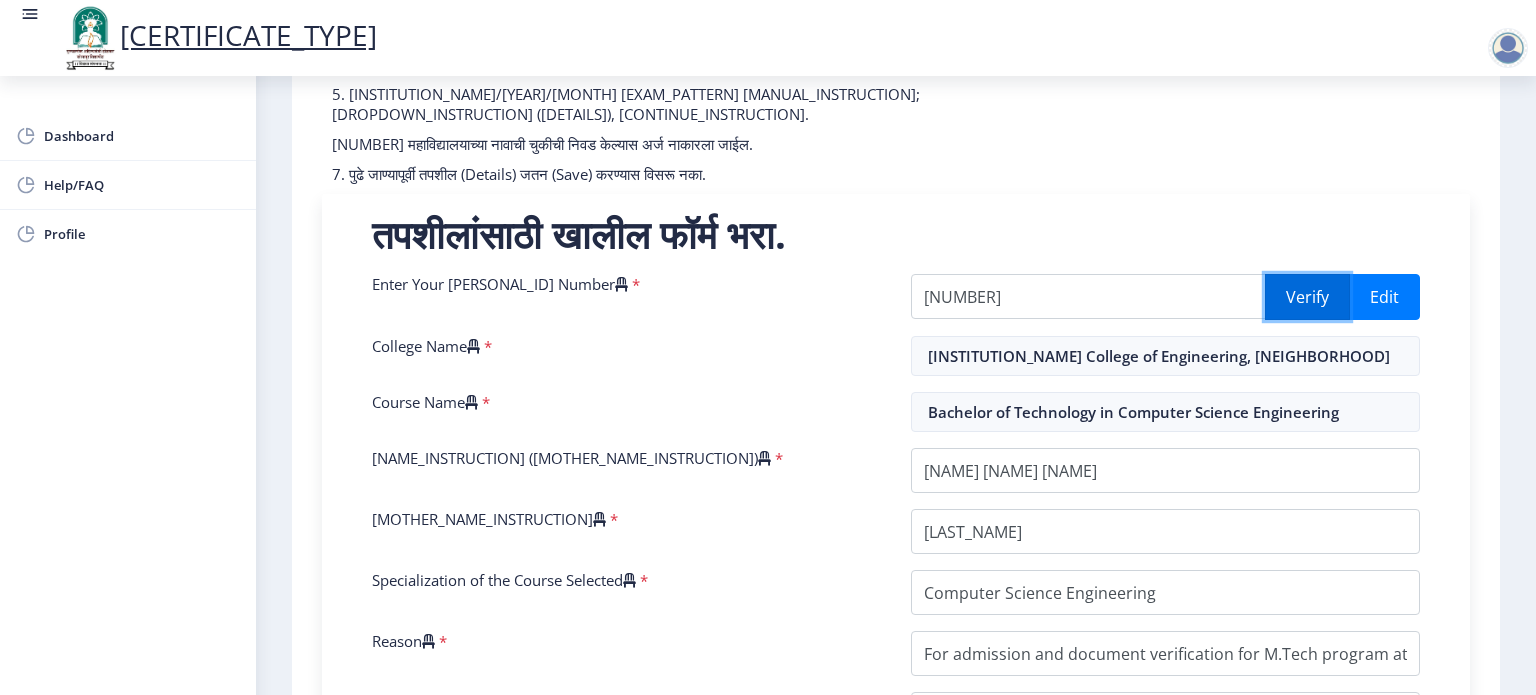 click on "Verify" at bounding box center [1307, 297] 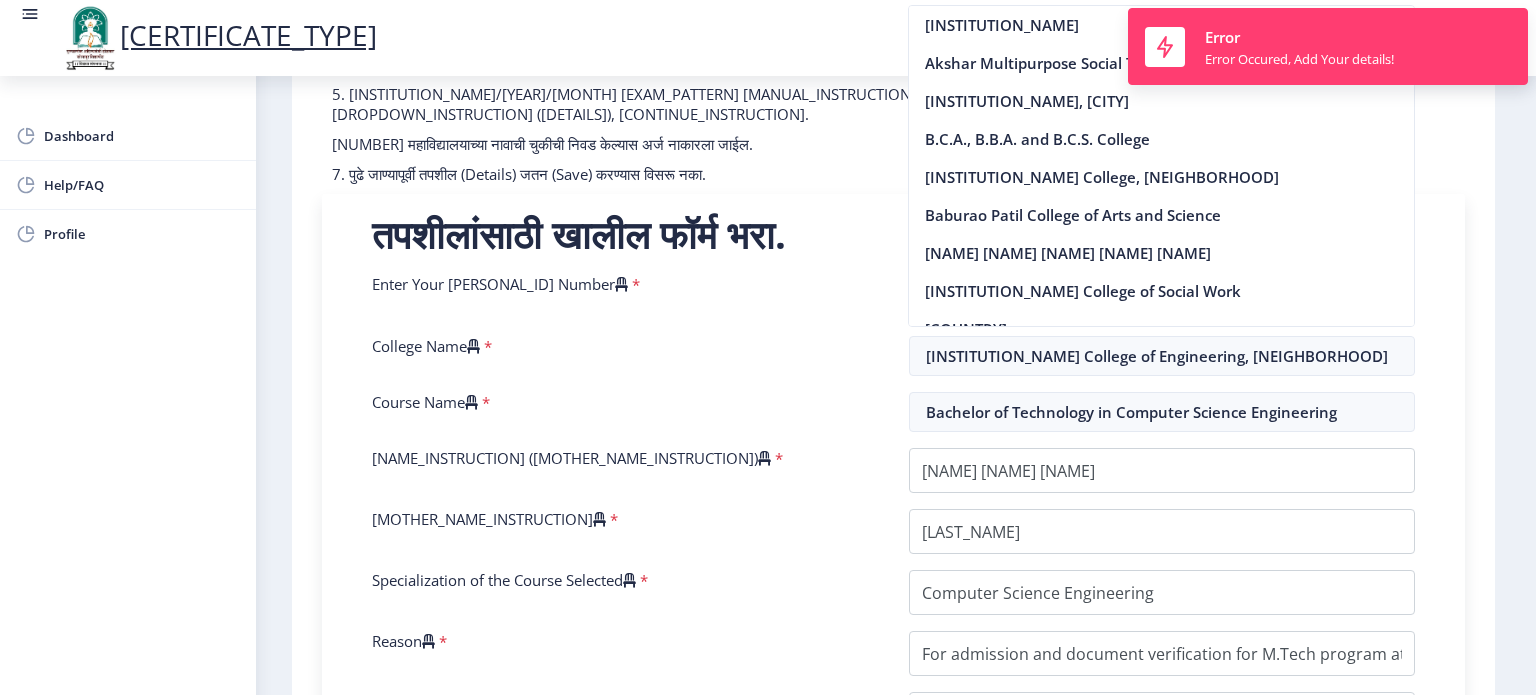 click on "College Name   *" at bounding box center (625, 356) 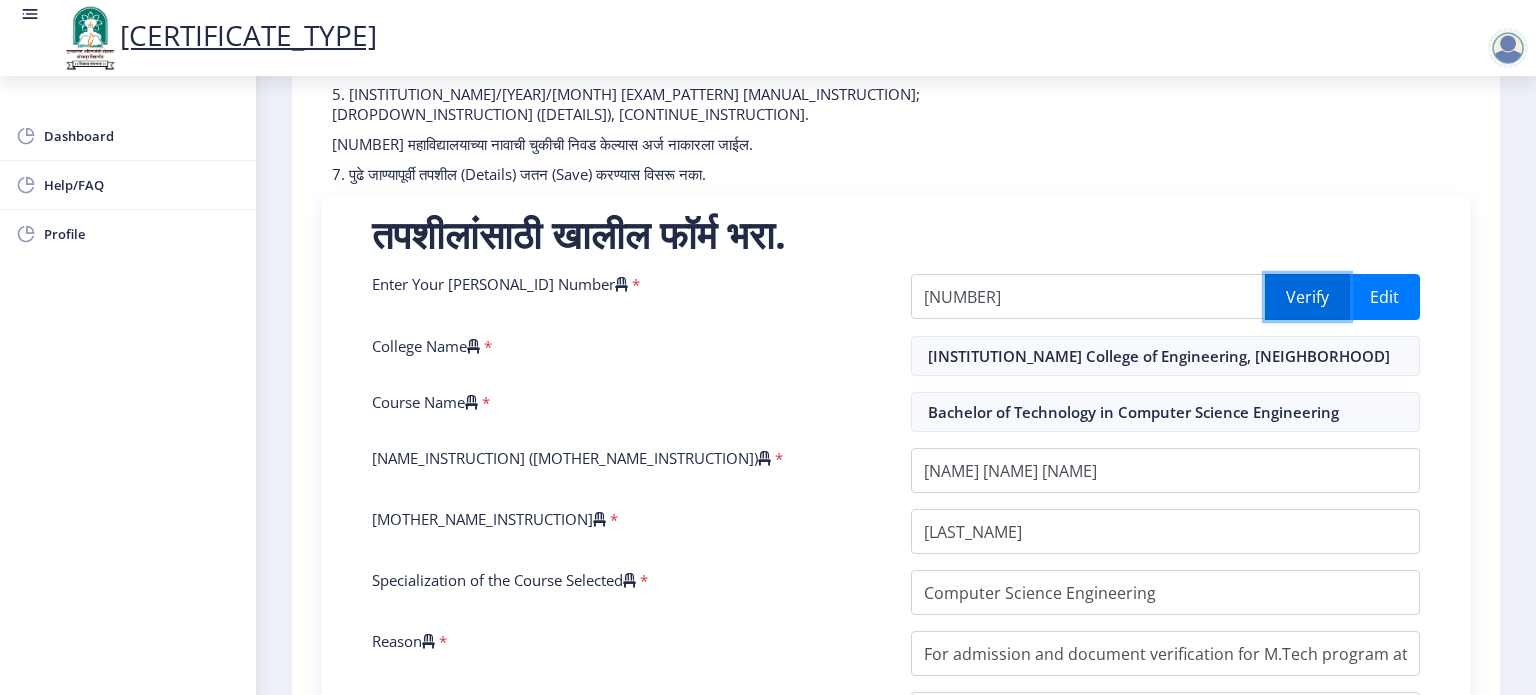 click on "Verify" at bounding box center (1307, 297) 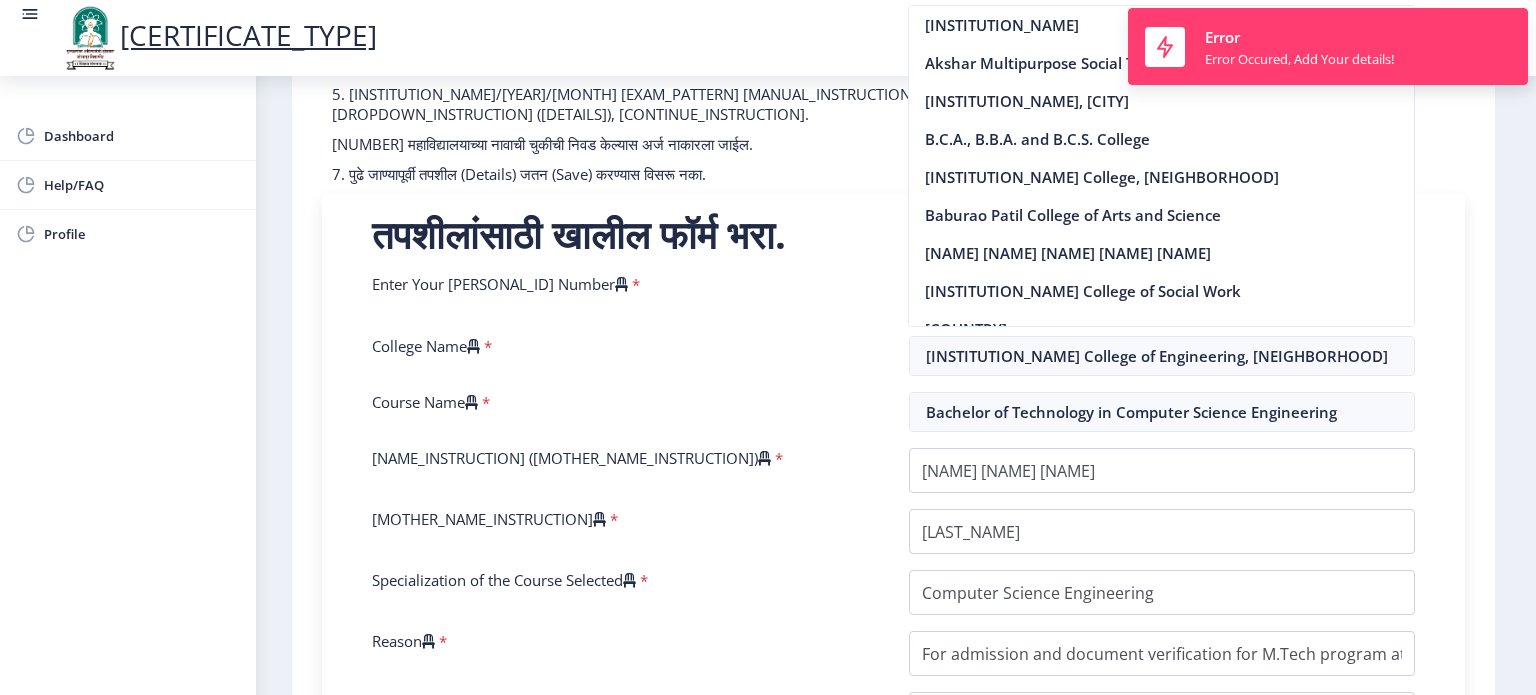 click on "Enter Your PRN Number    * [NUMBER] Verify Edit College Name   * SVERIs College of Engineering, Pandharpur Course Name   * Bachelor of Technology in Computer Science Engineering  Enter Name as on Marksheet (Without Mothers Name )   *  Enter Mothers Name    *  Specialization of the Course Selected    *  Reason    *  Enter Your Last Year/Semester Marksheet Seat Number   * Enter your last year/semester Class Obtained in Exam   * Select result/class  DISTINCTION   FIRST CLASS   HIGHER SECOND CLASS   SECOND CLASS   PASS CLASS   SUCCESSFUL   OUTSTANDING - EXEMPLARY  Grade O Grade A+ Grade A Grade B+ Grade B Grade C+ Grade C Grade F/FC Grade F Grade D Grade E FIRST CLASS WITH DISTINCTION Select Regular/External   *  Select Regular/External   Regular  External  Special Select ATKT   *  Select AT/KT   None ATKT  Enter Passing Year   *  2025   2024   2023   2022   2021   2020   2019   2018   2017   2016  * *" at bounding box center (893, 709) 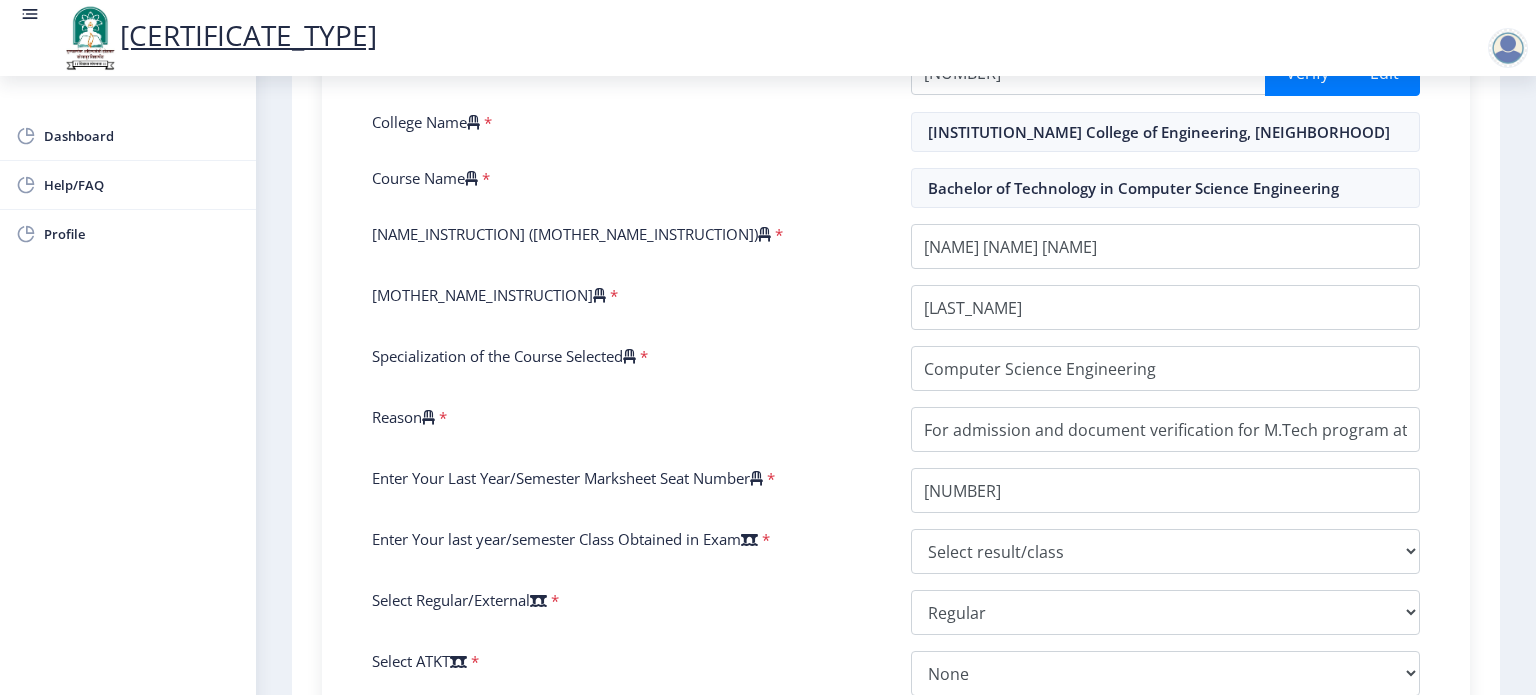 scroll, scrollTop: 964, scrollLeft: 0, axis: vertical 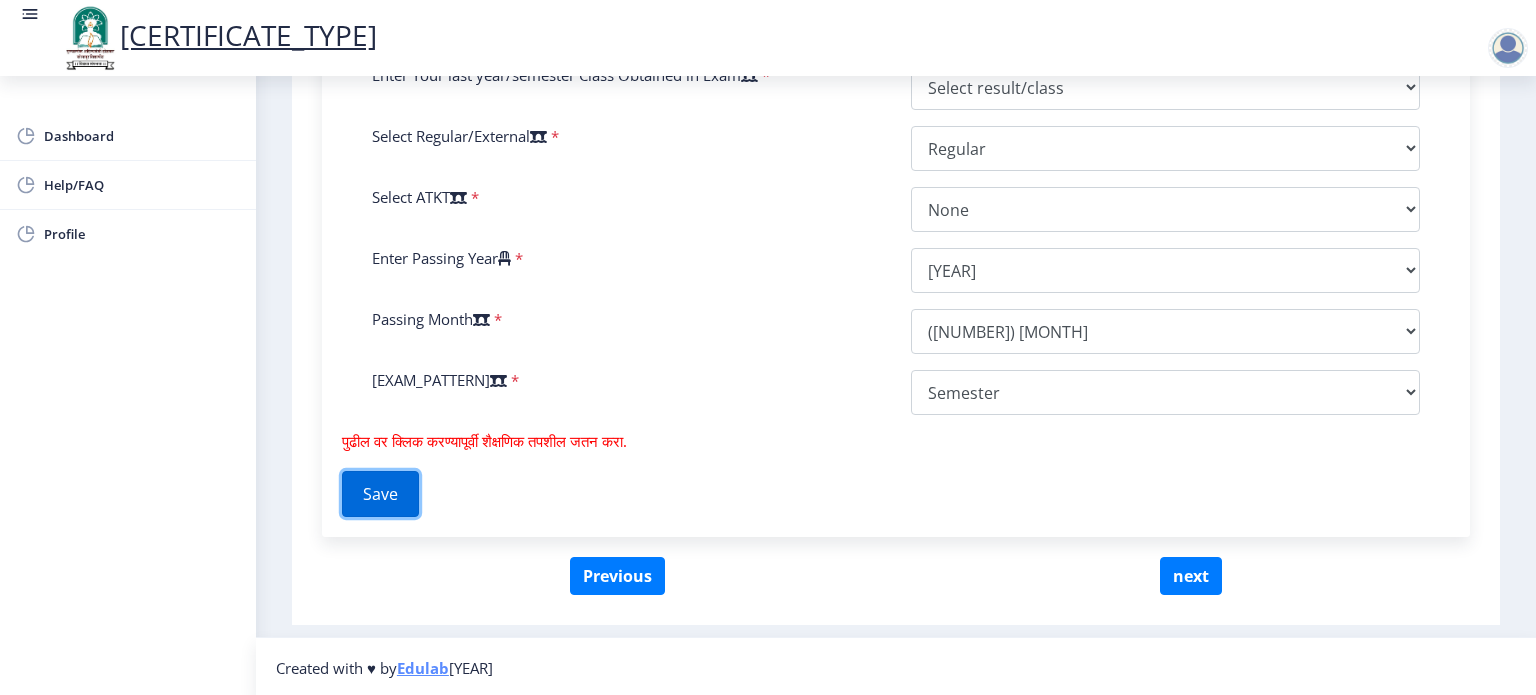 click on "Save" at bounding box center (380, 494) 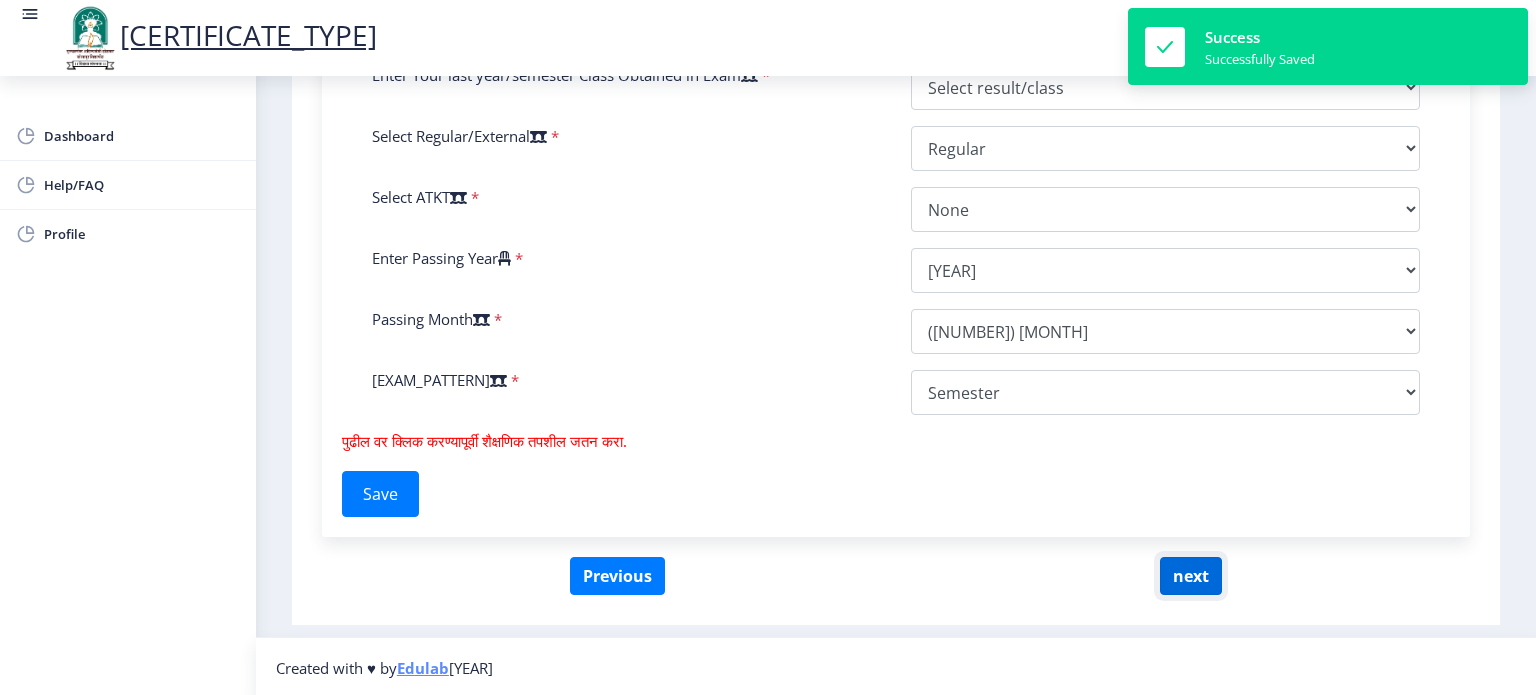 click on "next" at bounding box center (1191, 576) 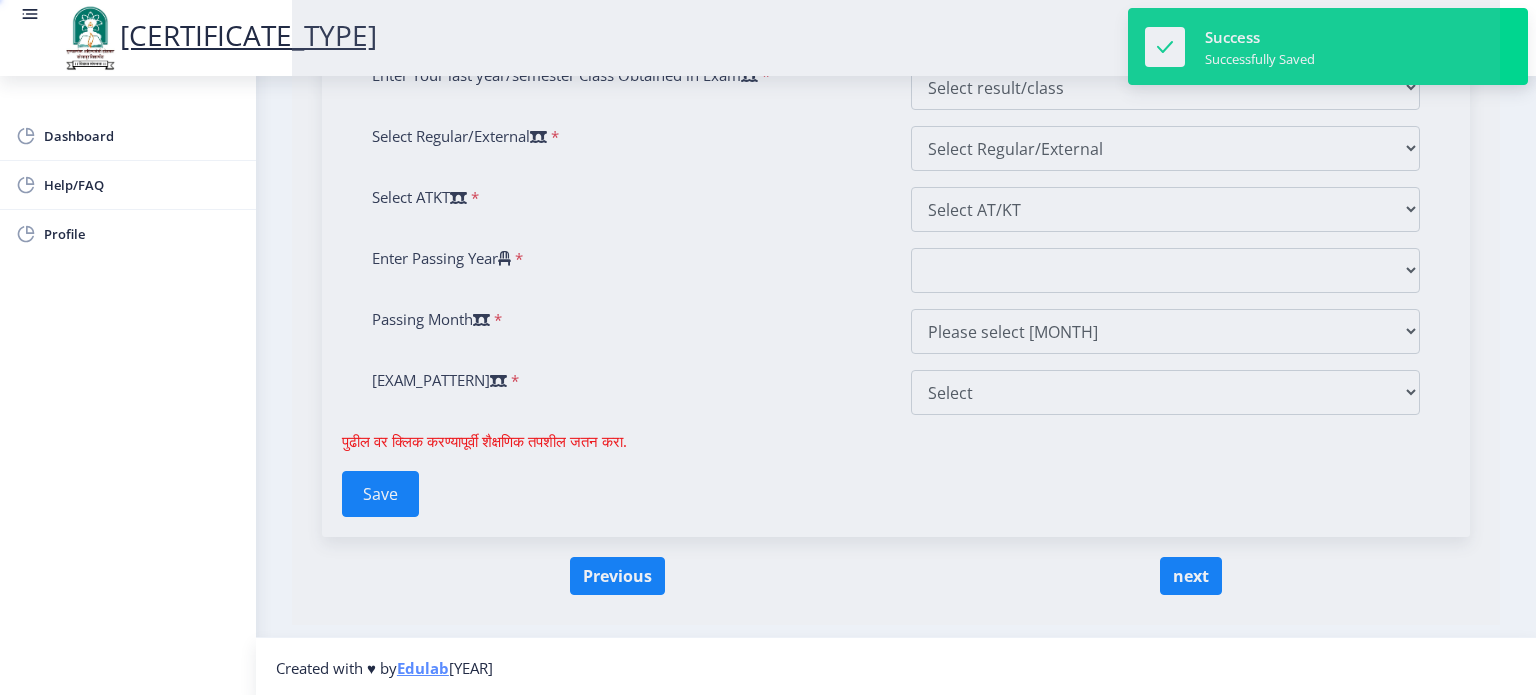 scroll, scrollTop: 0, scrollLeft: 0, axis: both 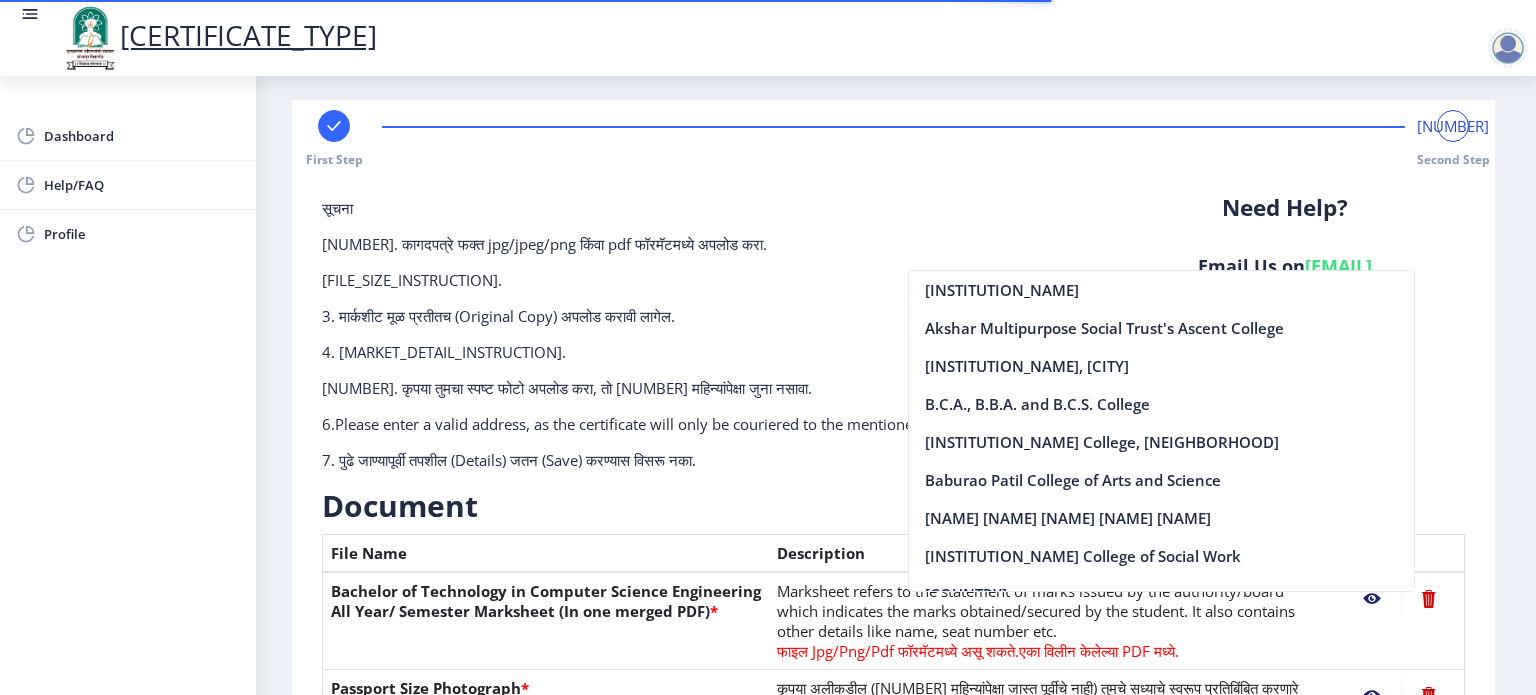 click on "[INFO_1] [FILE_FORMAT_INSTRUCTION]. [FILE_SIZE_INSTRUCTION]. [PHOTO_INSTRUCTION] [PHOTO_AGE_INSTRUCTION]. [ADDRESS_INSTRUCTION], [COURIER_INSTRUCTION]." at bounding box center [698, 342] 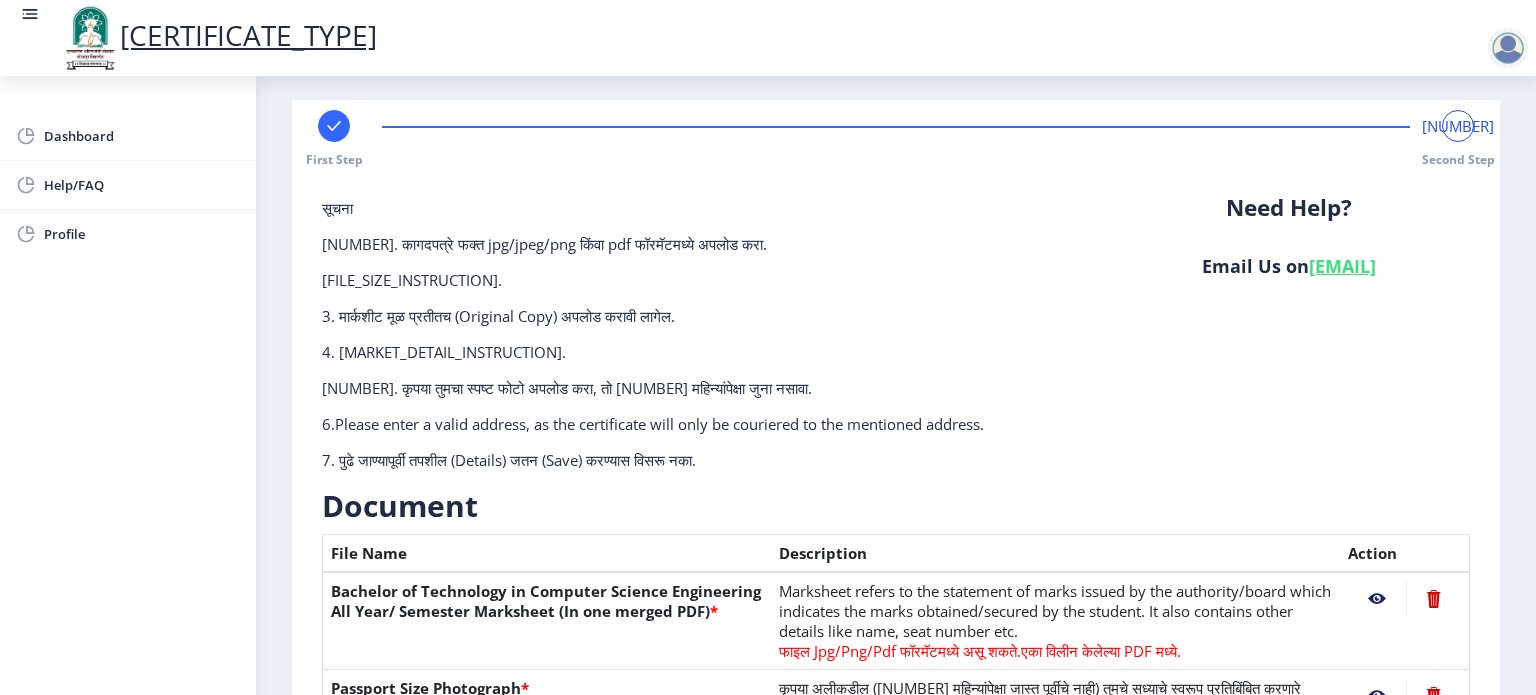 scroll, scrollTop: 466, scrollLeft: 0, axis: vertical 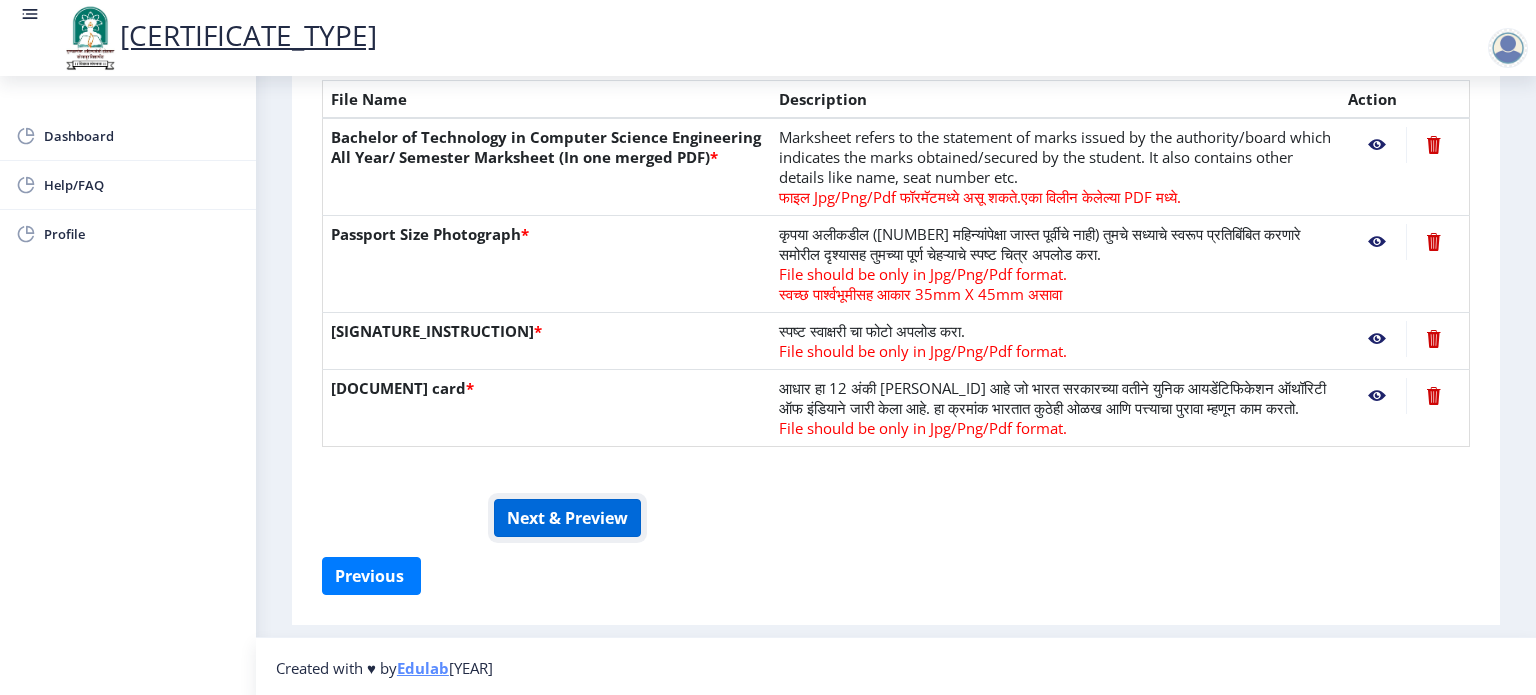 click on "Next & Preview" at bounding box center [567, 518] 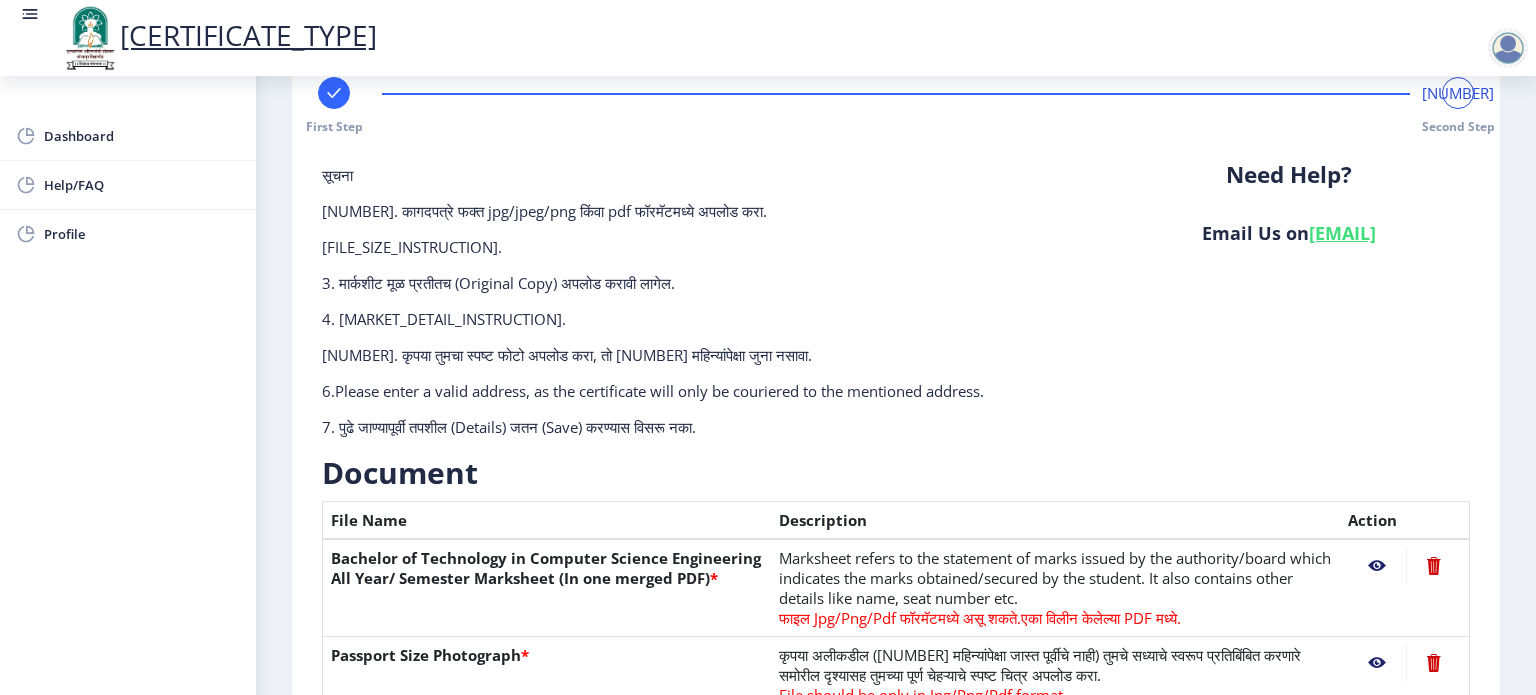 scroll, scrollTop: 49, scrollLeft: 0, axis: vertical 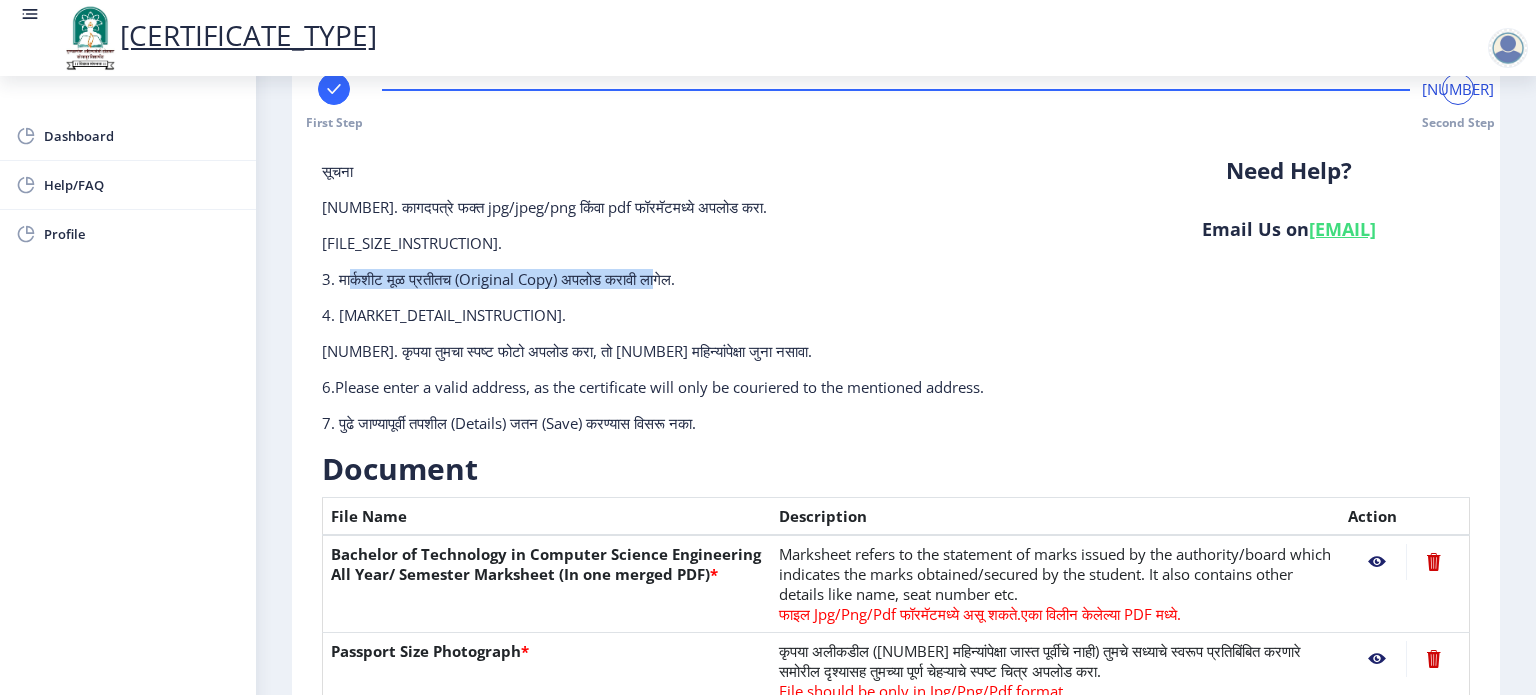 drag, startPoint x: 352, startPoint y: 273, endPoint x: 676, endPoint y: 285, distance: 324.22214 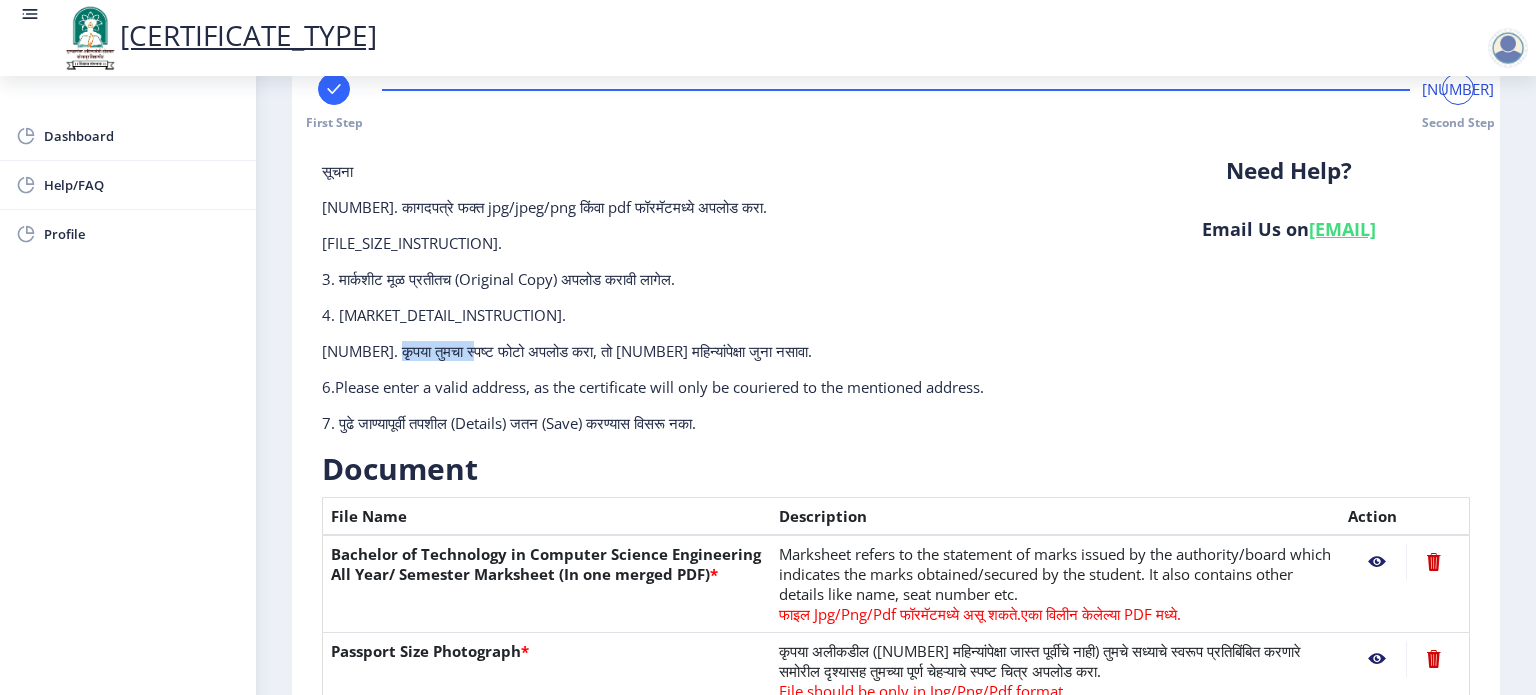 drag, startPoint x: 383, startPoint y: 326, endPoint x: 464, endPoint y: 326, distance: 81 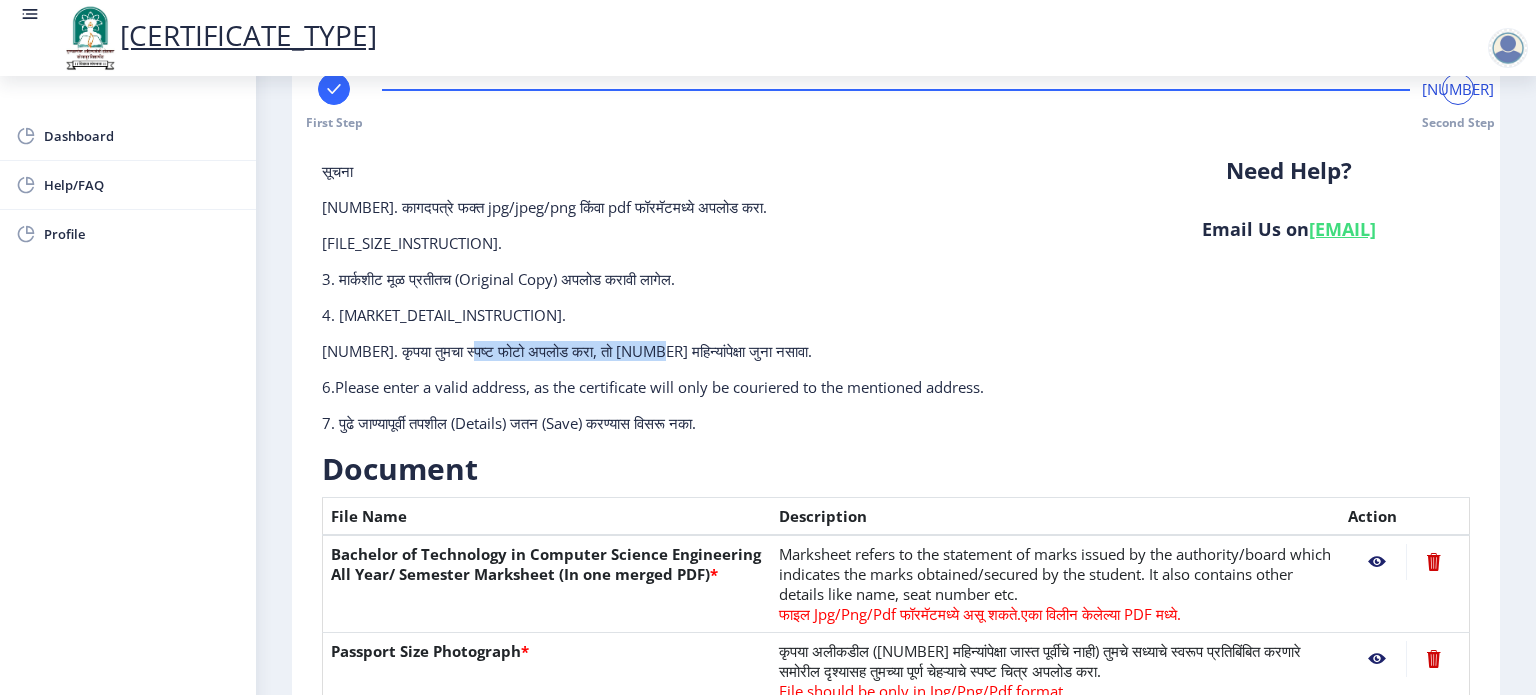 drag, startPoint x: 453, startPoint y: 355, endPoint x: 648, endPoint y: 353, distance: 195.01025 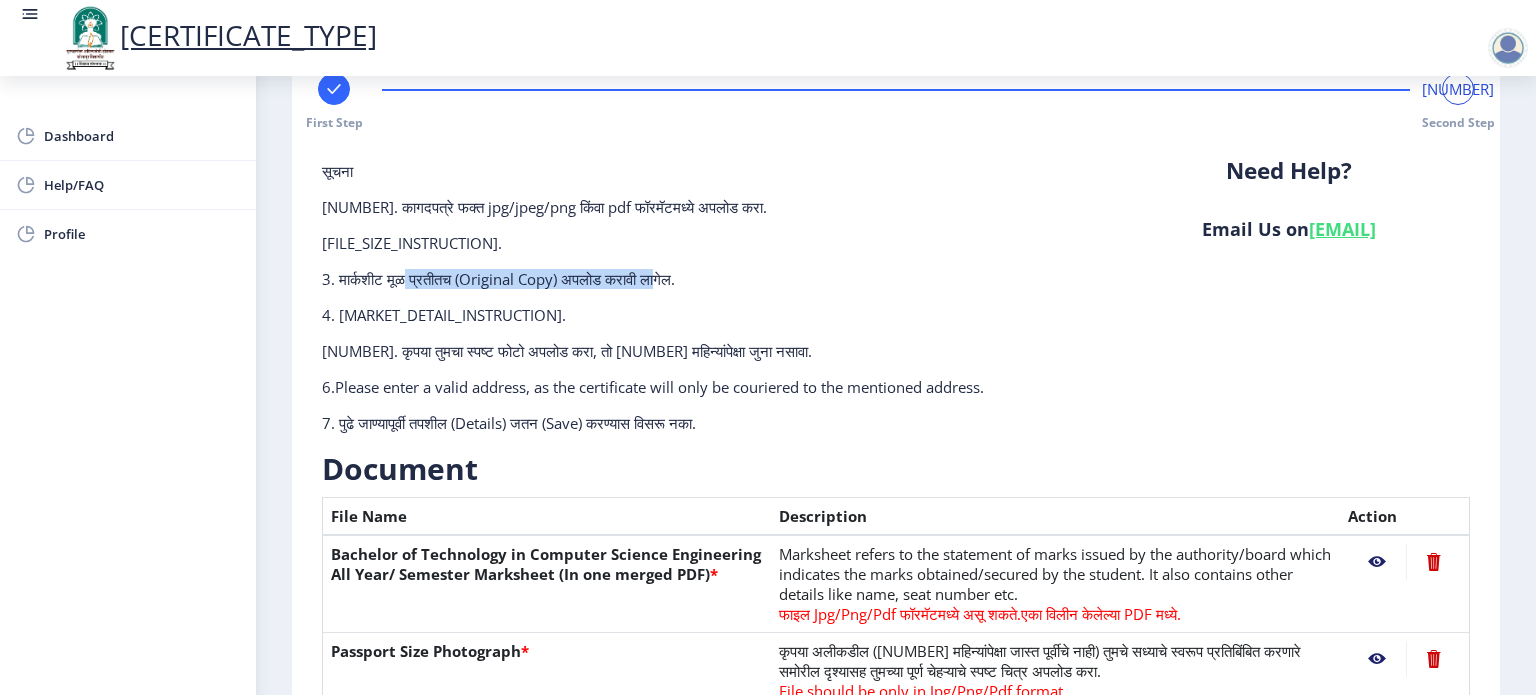 drag, startPoint x: 412, startPoint y: 279, endPoint x: 684, endPoint y: 254, distance: 273.14648 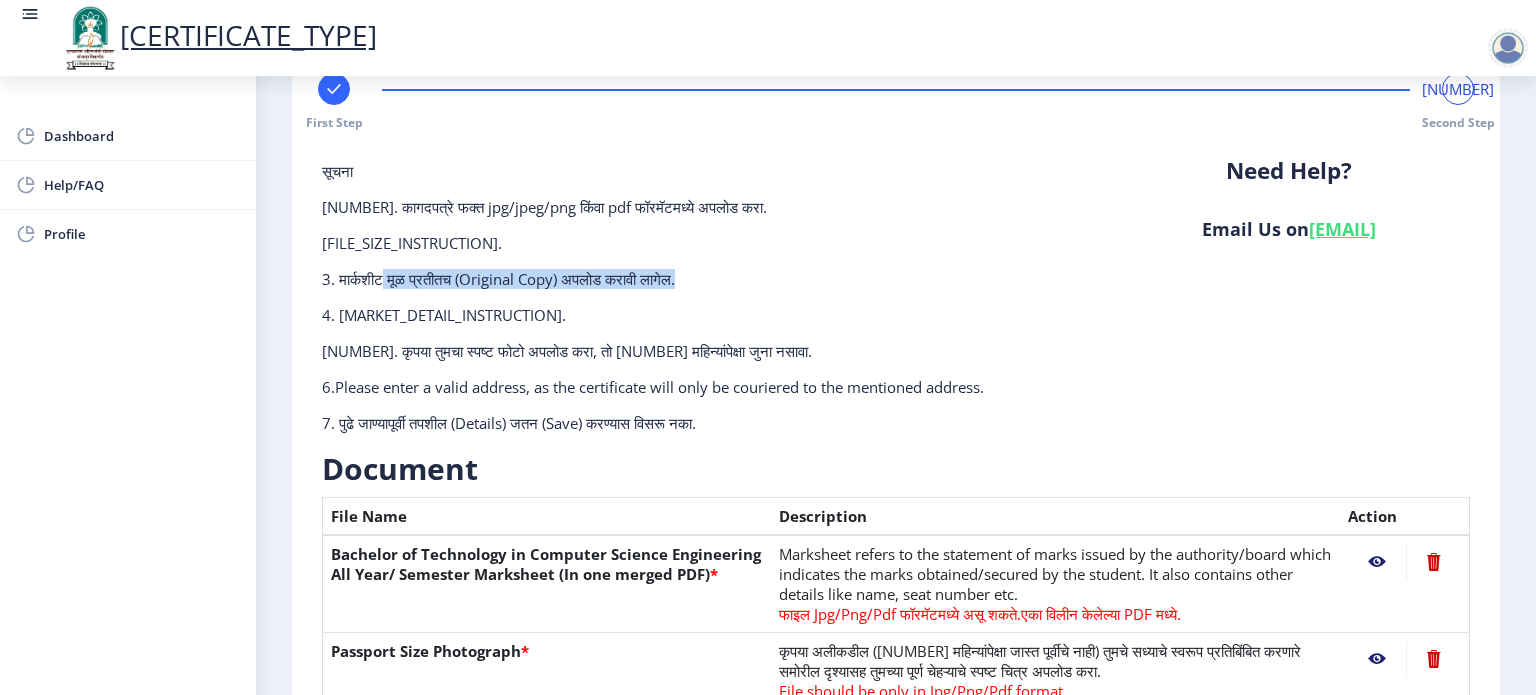 drag, startPoint x: 390, startPoint y: 275, endPoint x: 712, endPoint y: 275, distance: 322 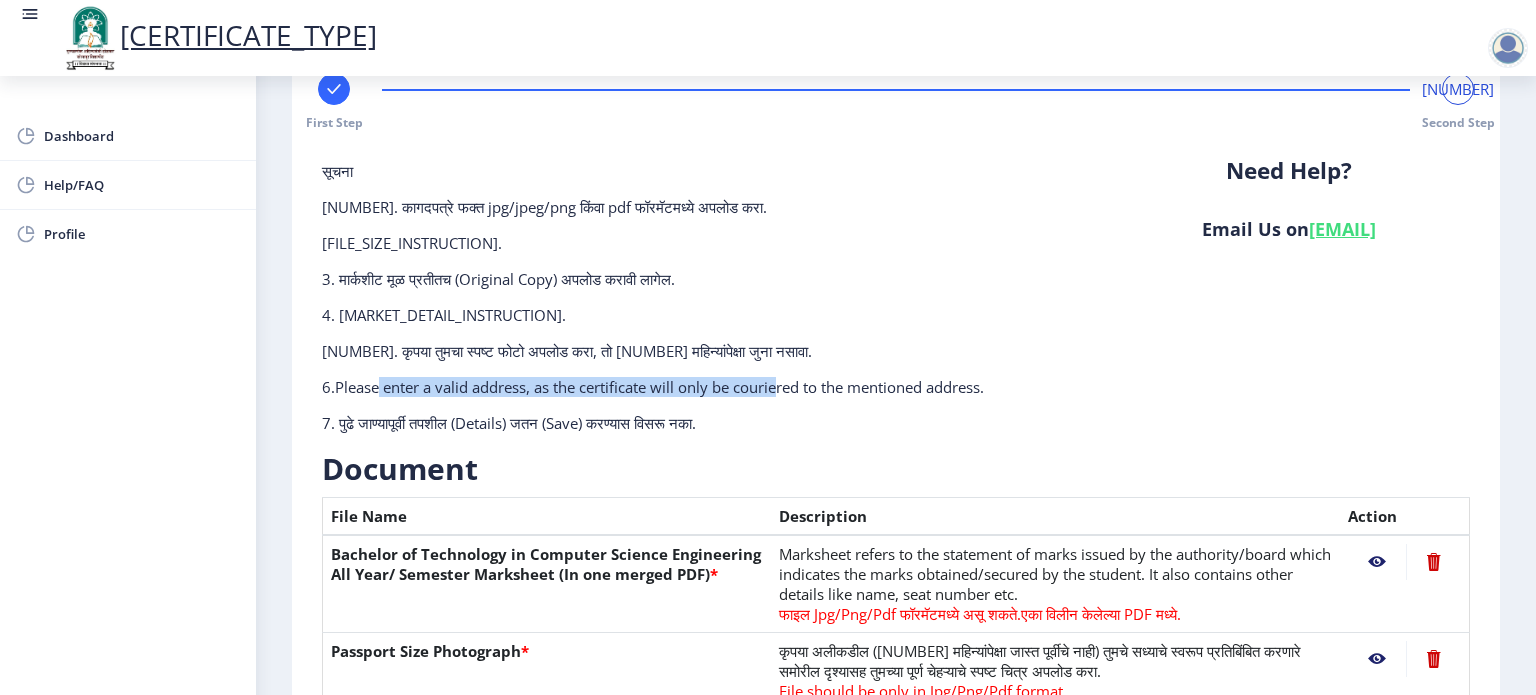 drag, startPoint x: 374, startPoint y: 395, endPoint x: 724, endPoint y: 365, distance: 351.28336 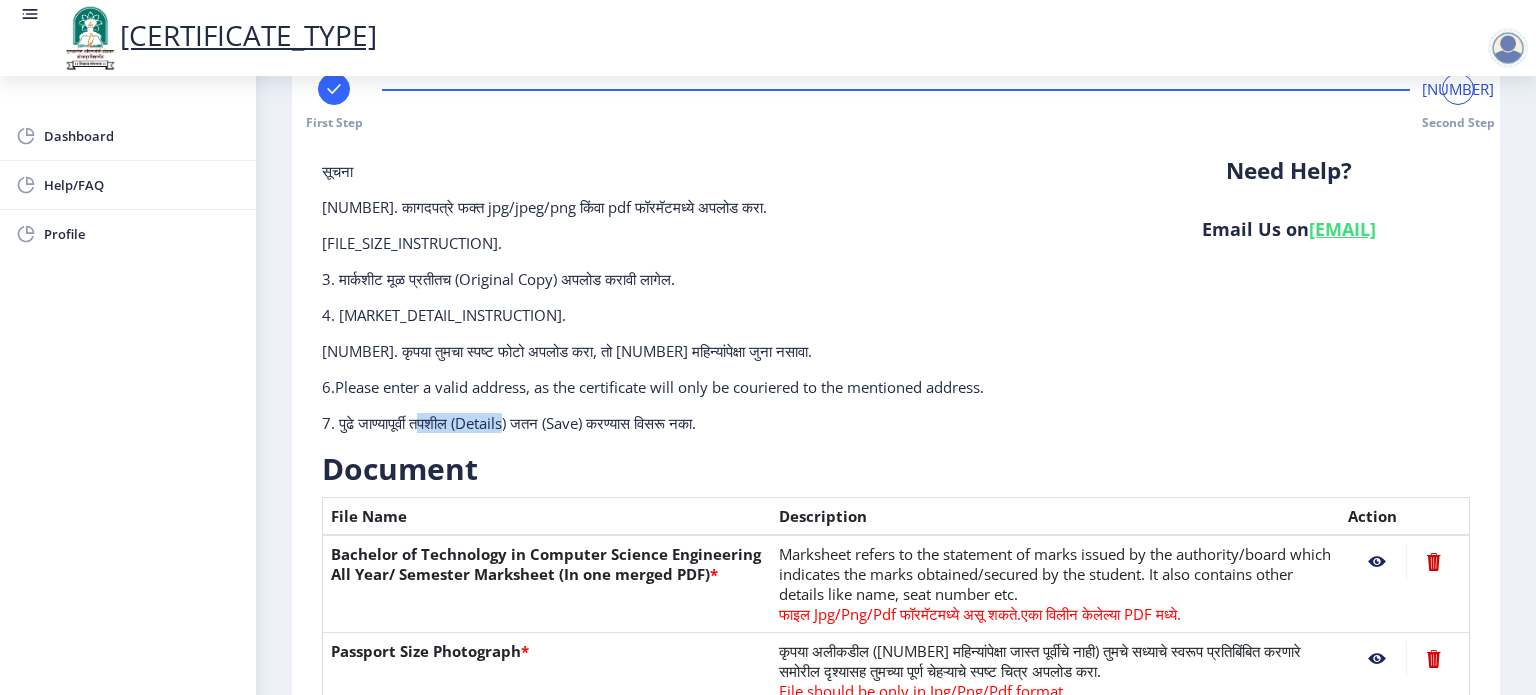 drag, startPoint x: 433, startPoint y: 419, endPoint x: 520, endPoint y: 411, distance: 87.36704 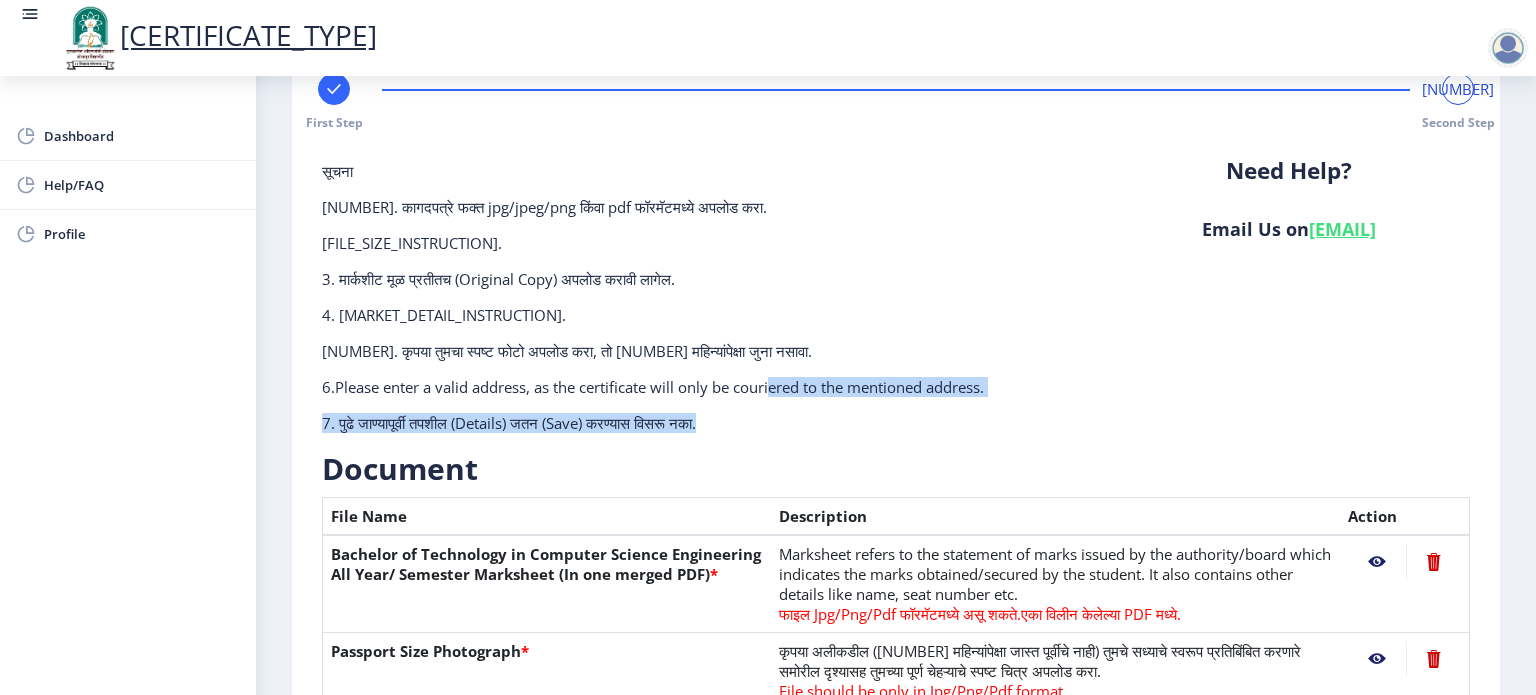 drag, startPoint x: 713, startPoint y: 384, endPoint x: 890, endPoint y: 399, distance: 177.63446 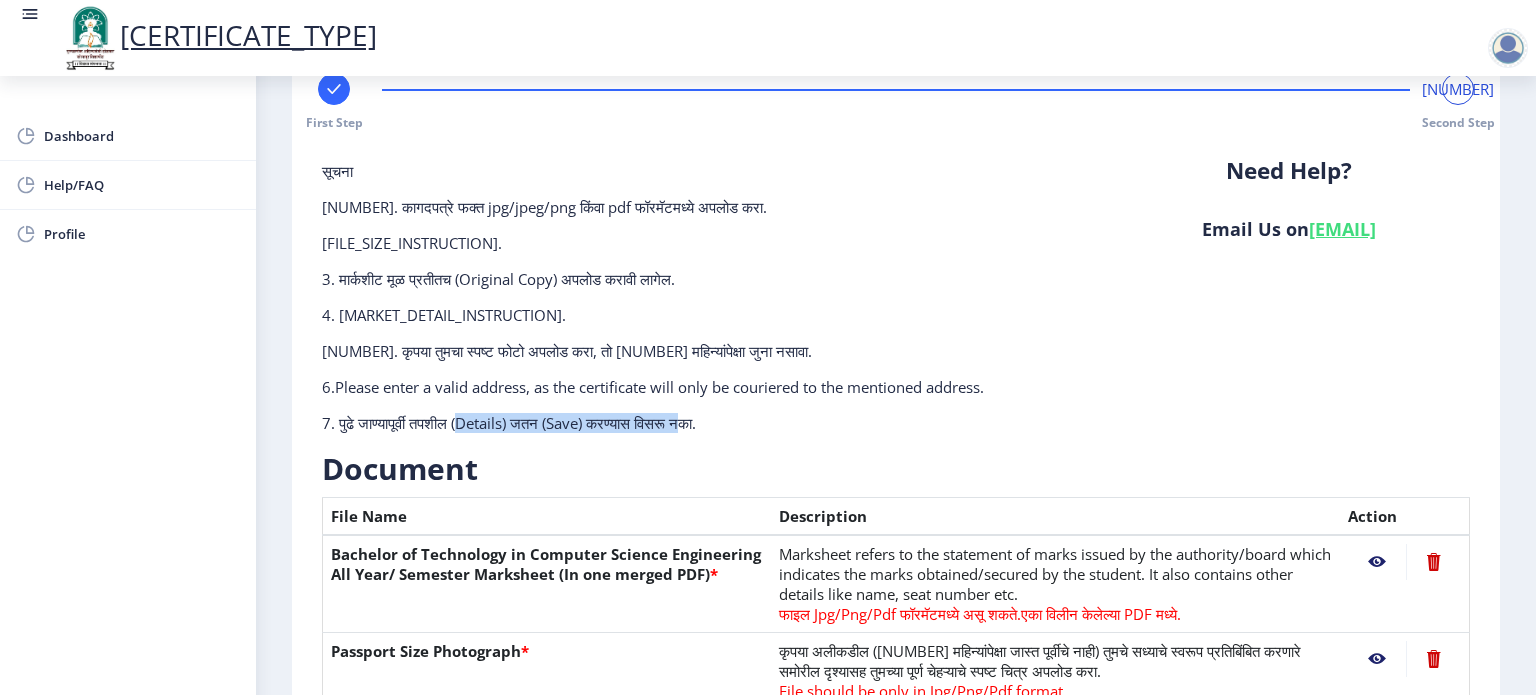 drag, startPoint x: 479, startPoint y: 419, endPoint x: 719, endPoint y: 433, distance: 240.40799 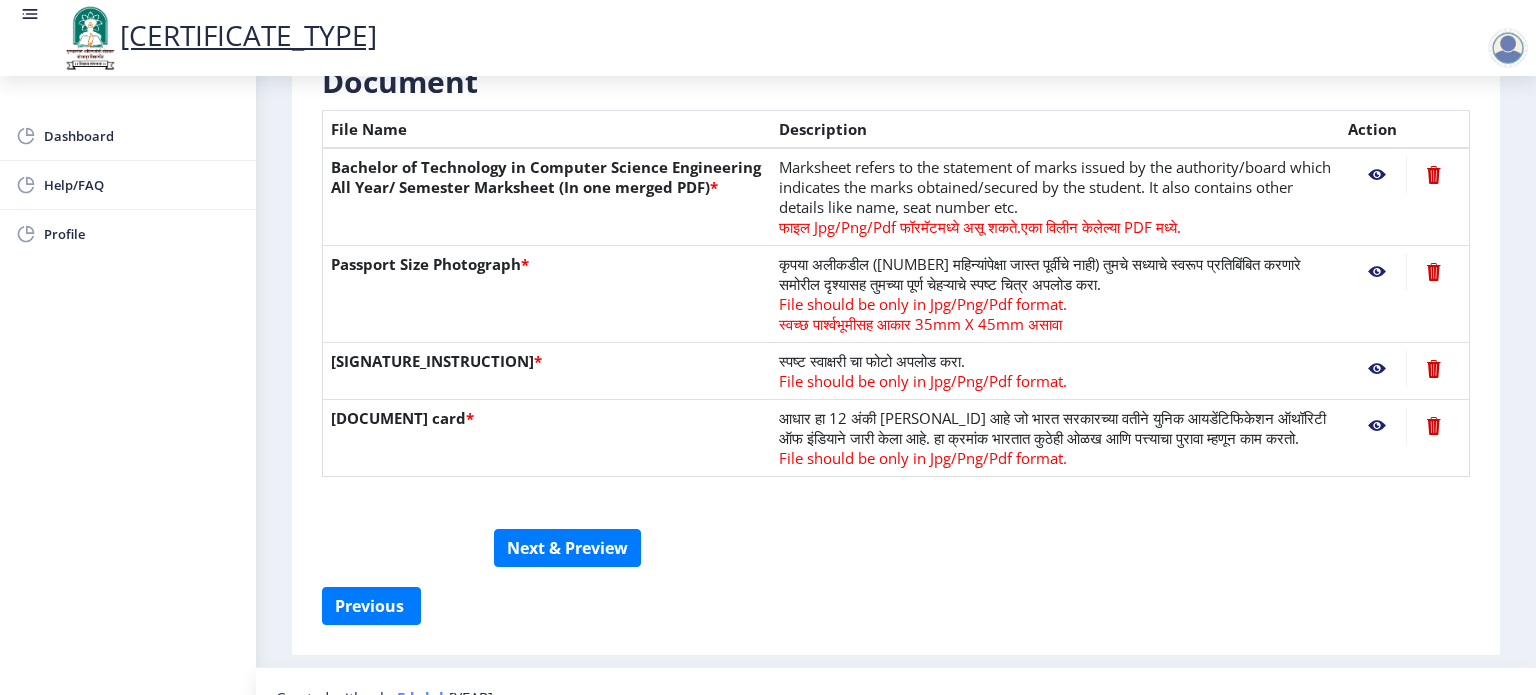 scroll, scrollTop: 466, scrollLeft: 0, axis: vertical 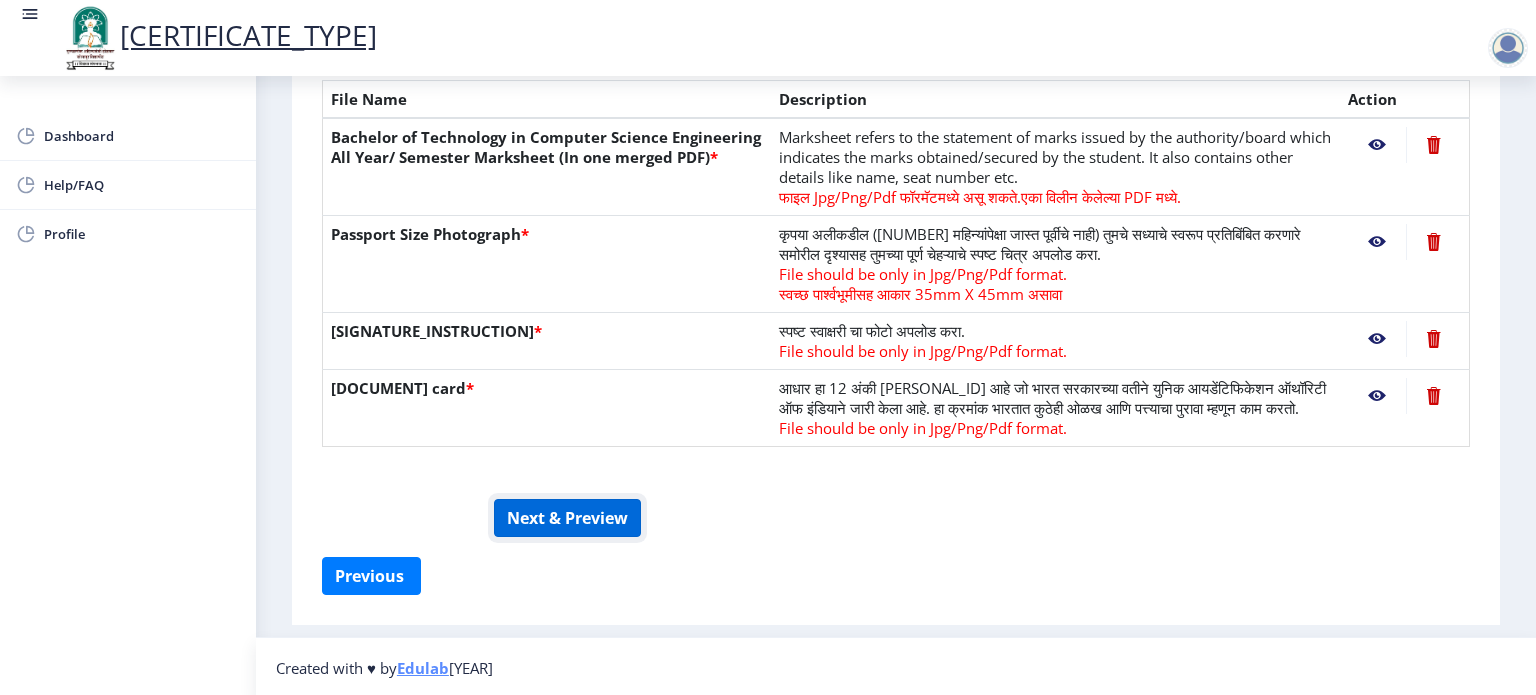 click on "Next & Preview" at bounding box center (567, 518) 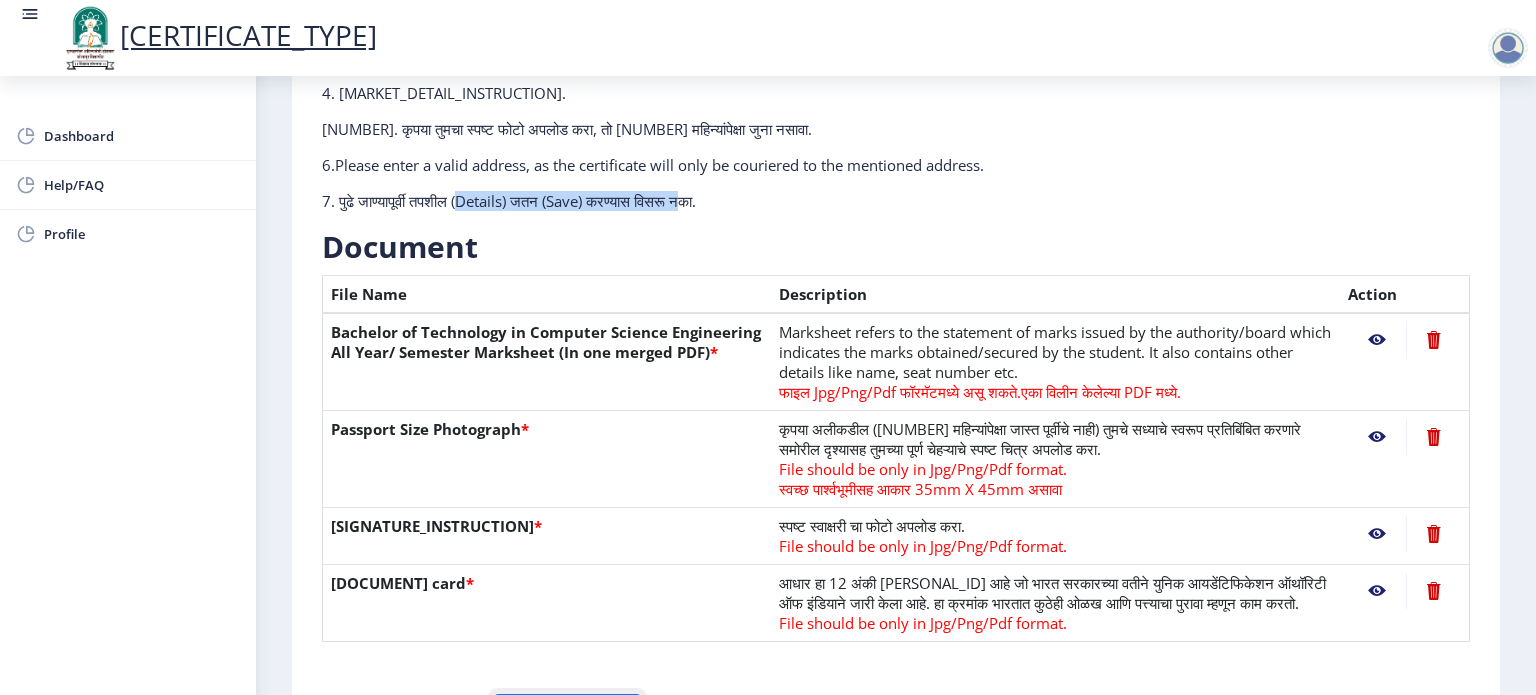 scroll, scrollTop: 303, scrollLeft: 0, axis: vertical 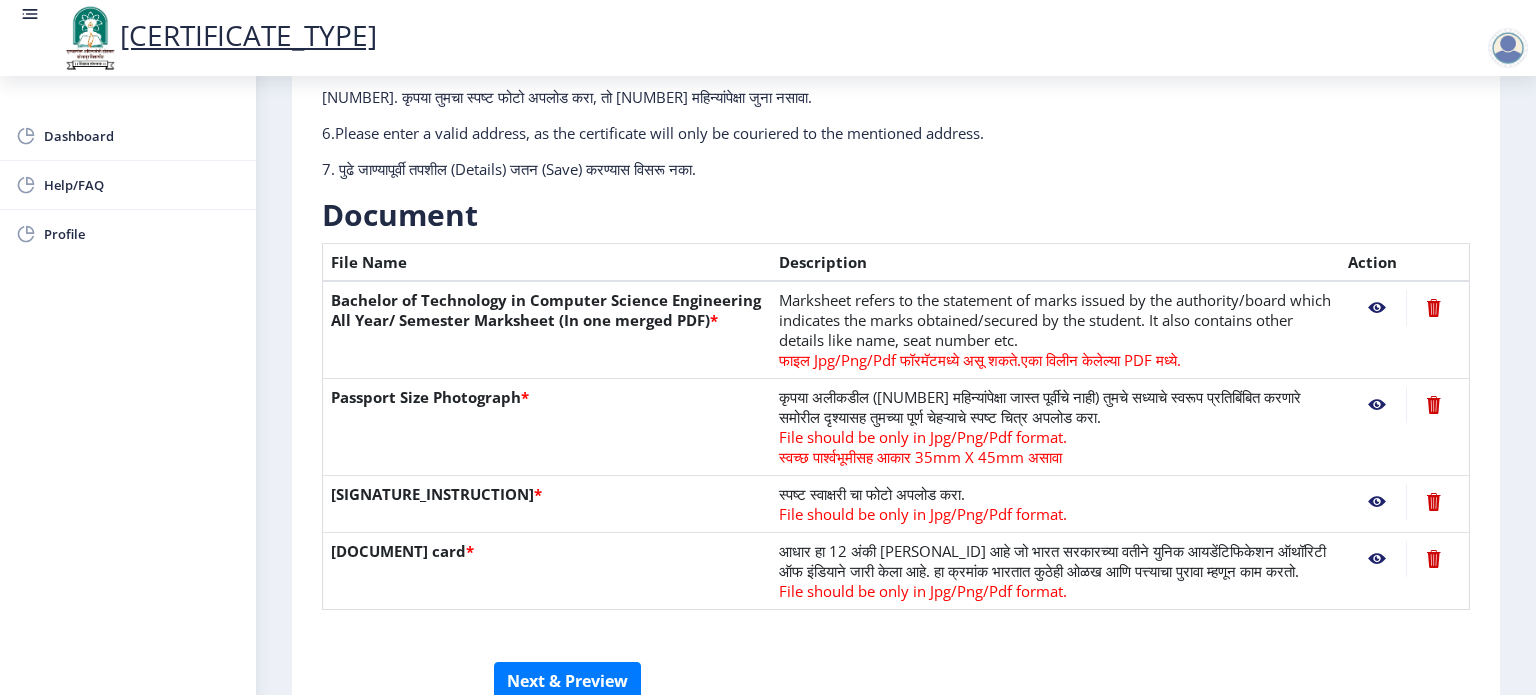 click at bounding box center [1433, 308] 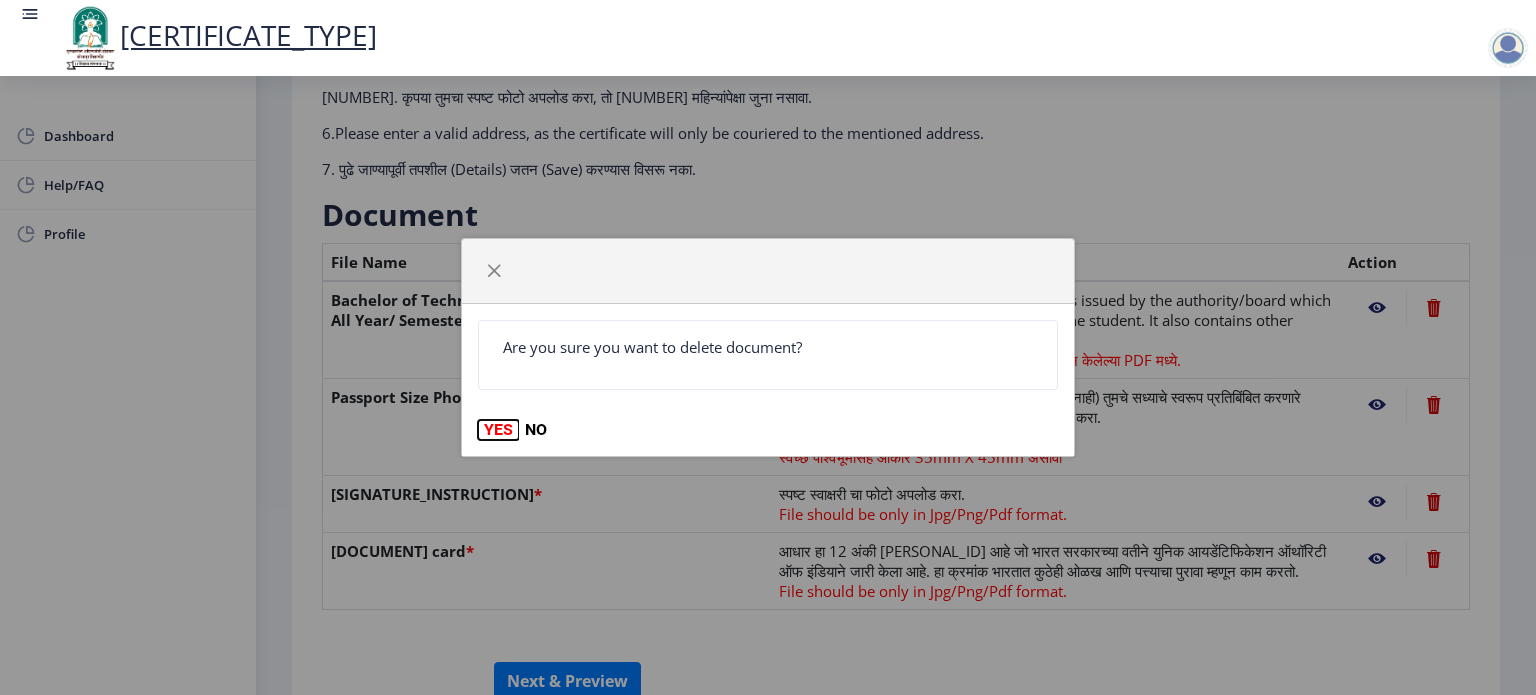 click on "YES" at bounding box center [498, 430] 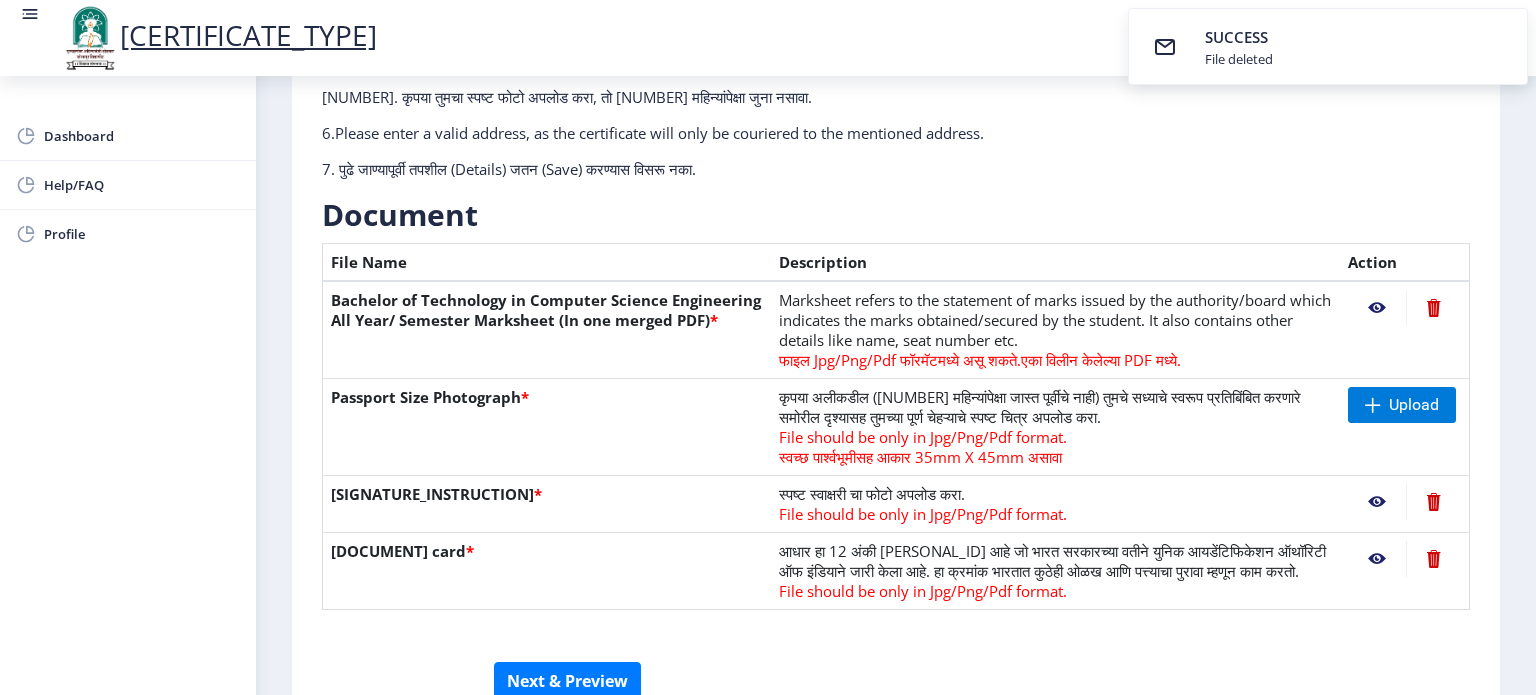 click at bounding box center (1433, 308) 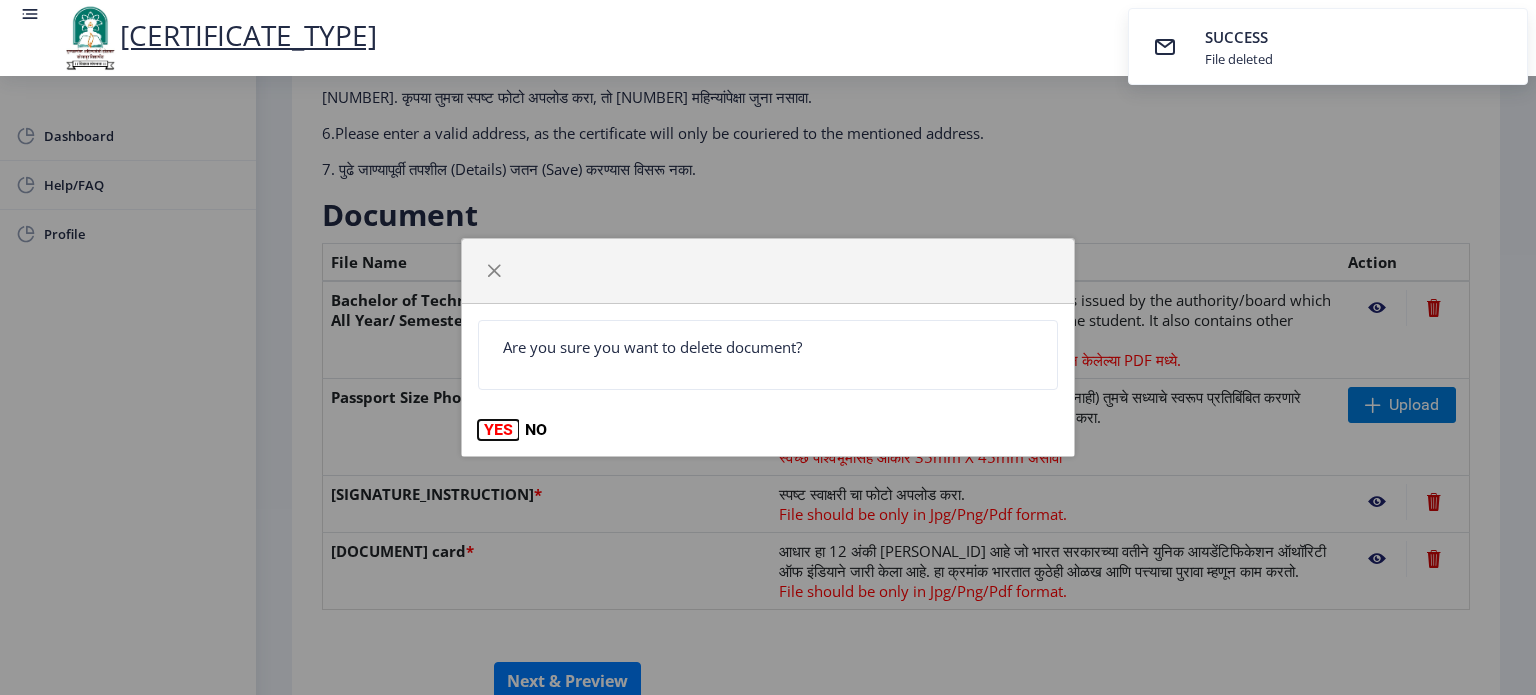 click on "YES" at bounding box center (498, 430) 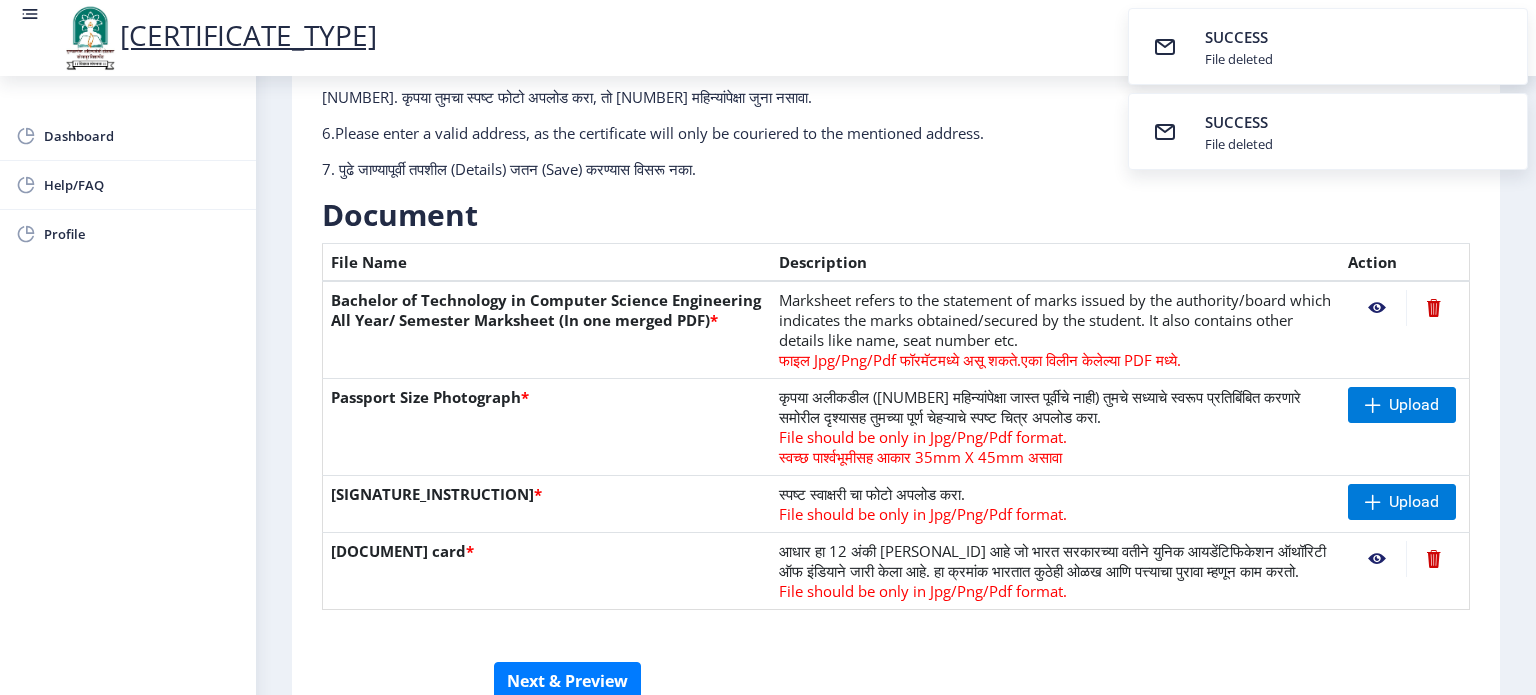 click at bounding box center [1433, 308] 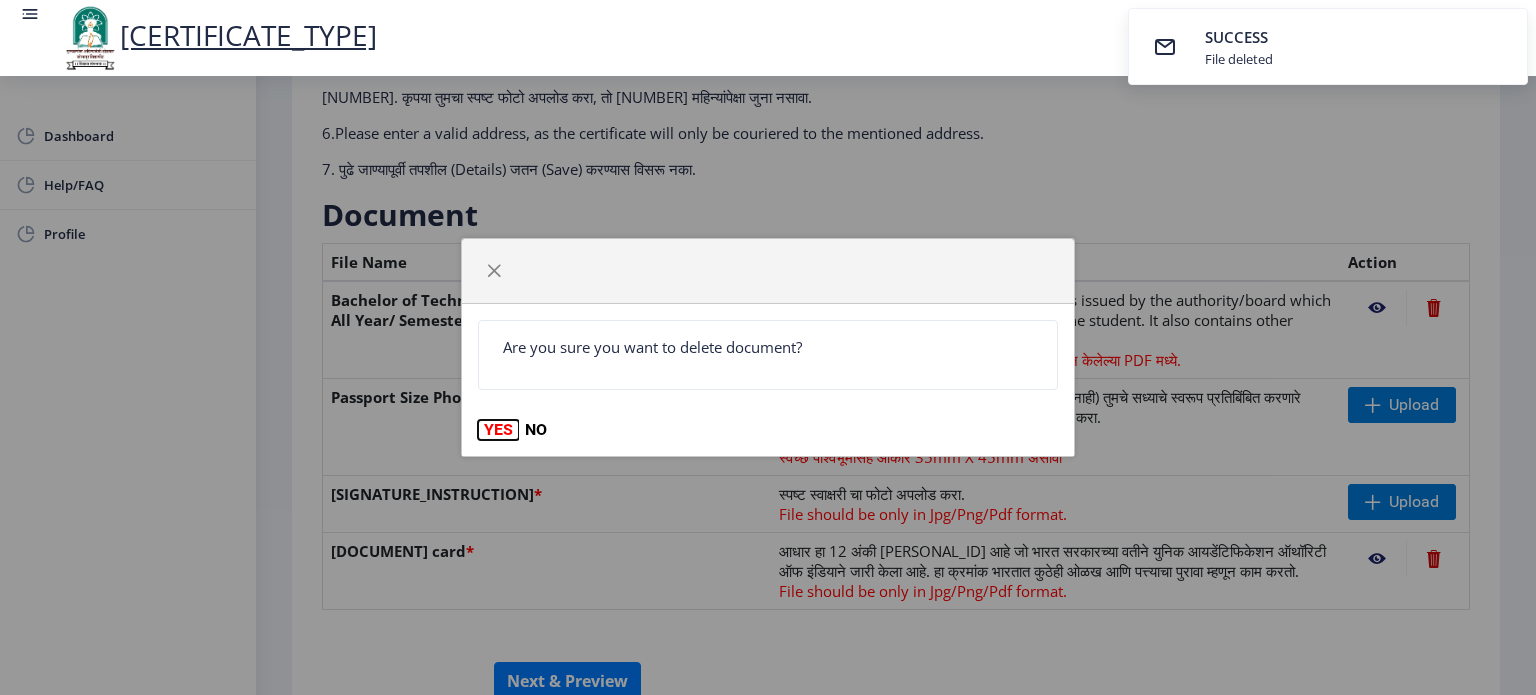 click on "YES" at bounding box center (498, 430) 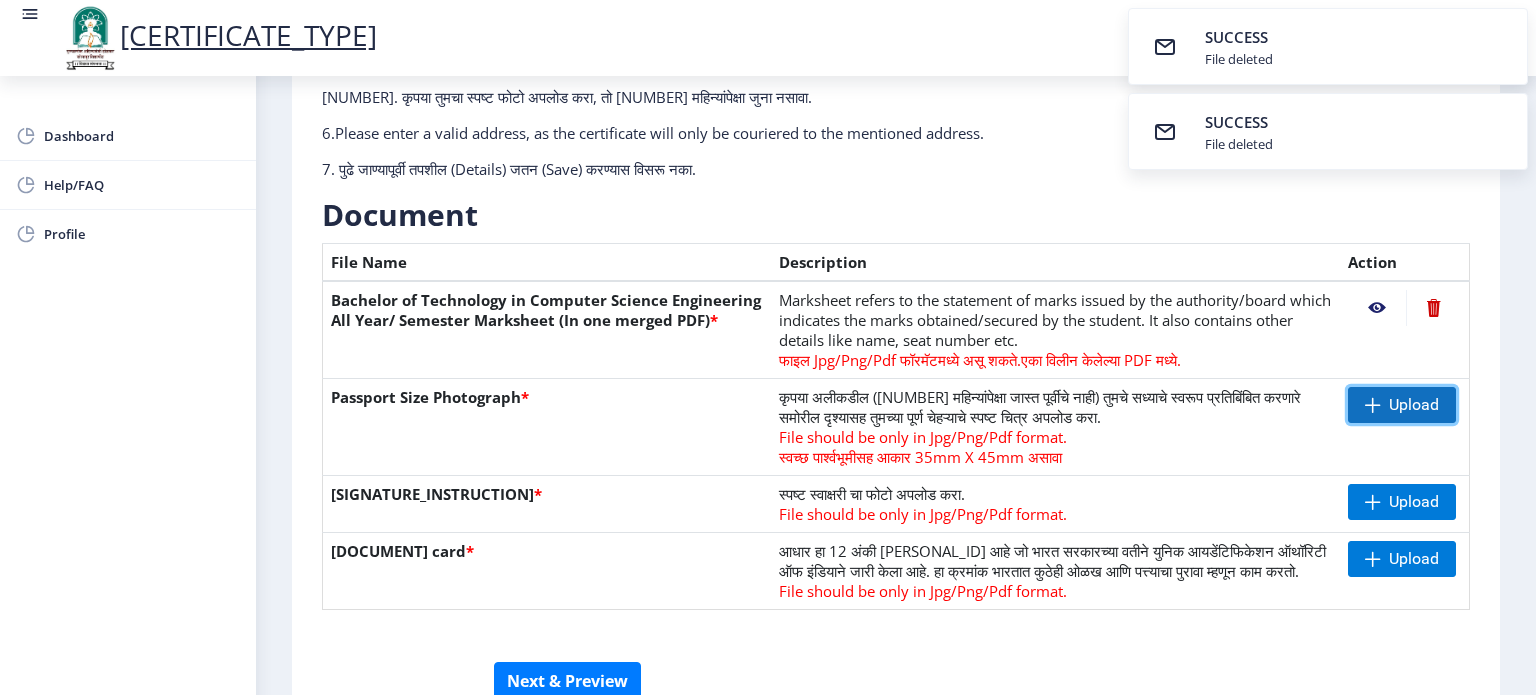 click at bounding box center [1373, 405] 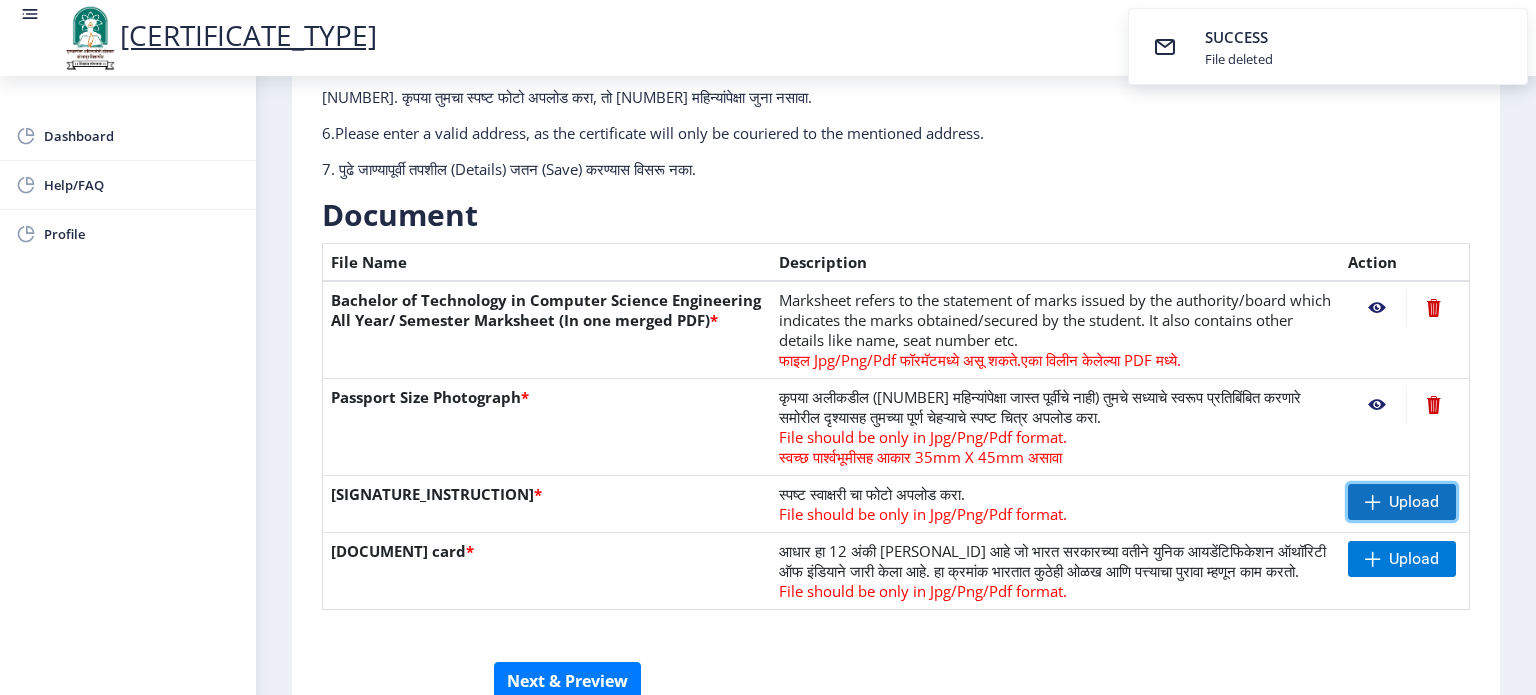 click on "Upload" at bounding box center [1402, 502] 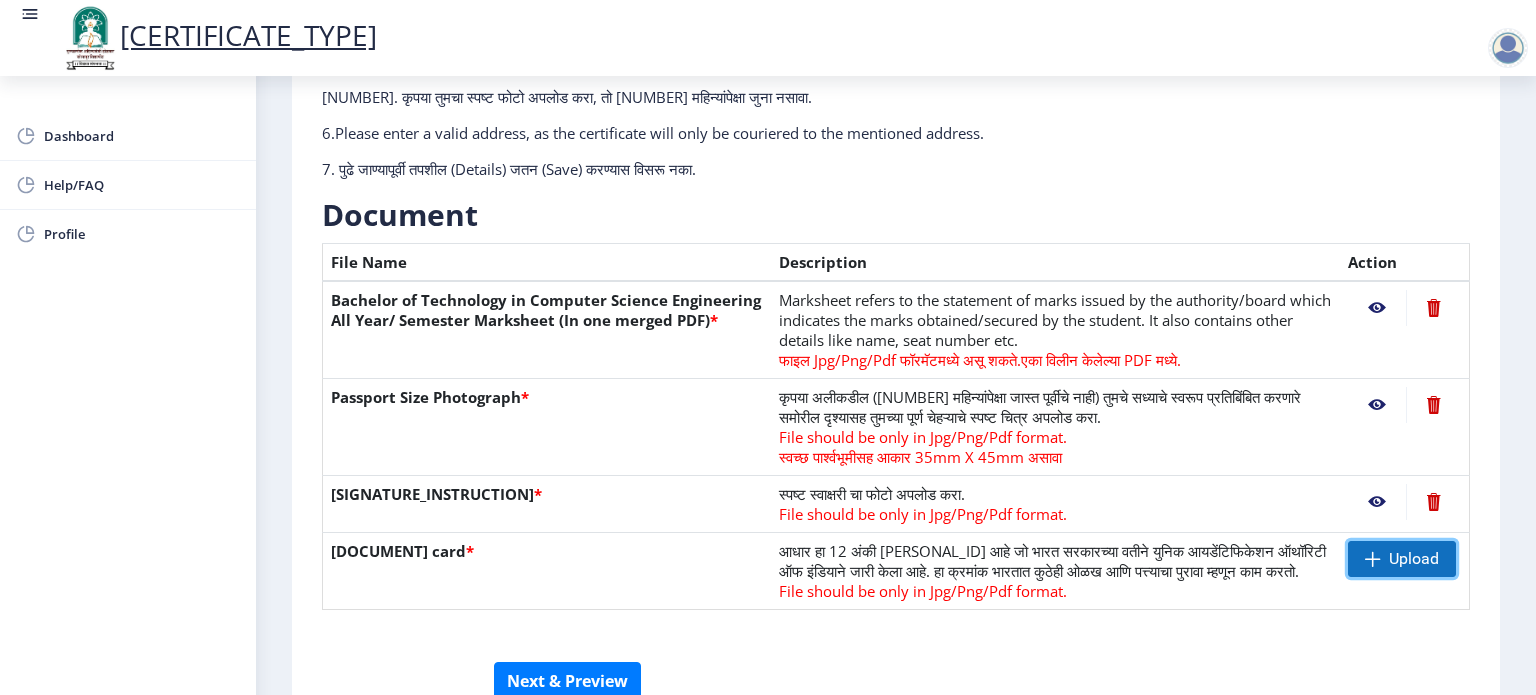 click on "Upload" at bounding box center (1402, 559) 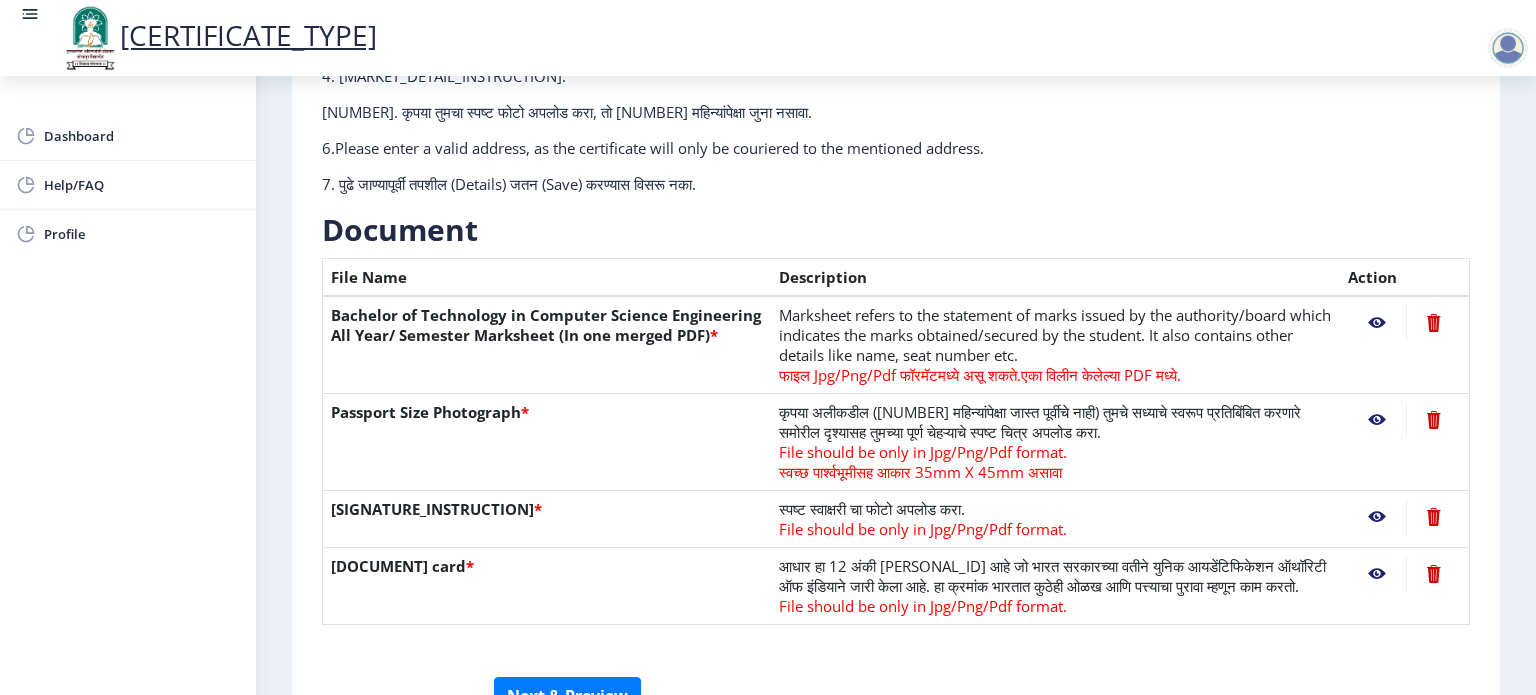 scroll, scrollTop: 356, scrollLeft: 0, axis: vertical 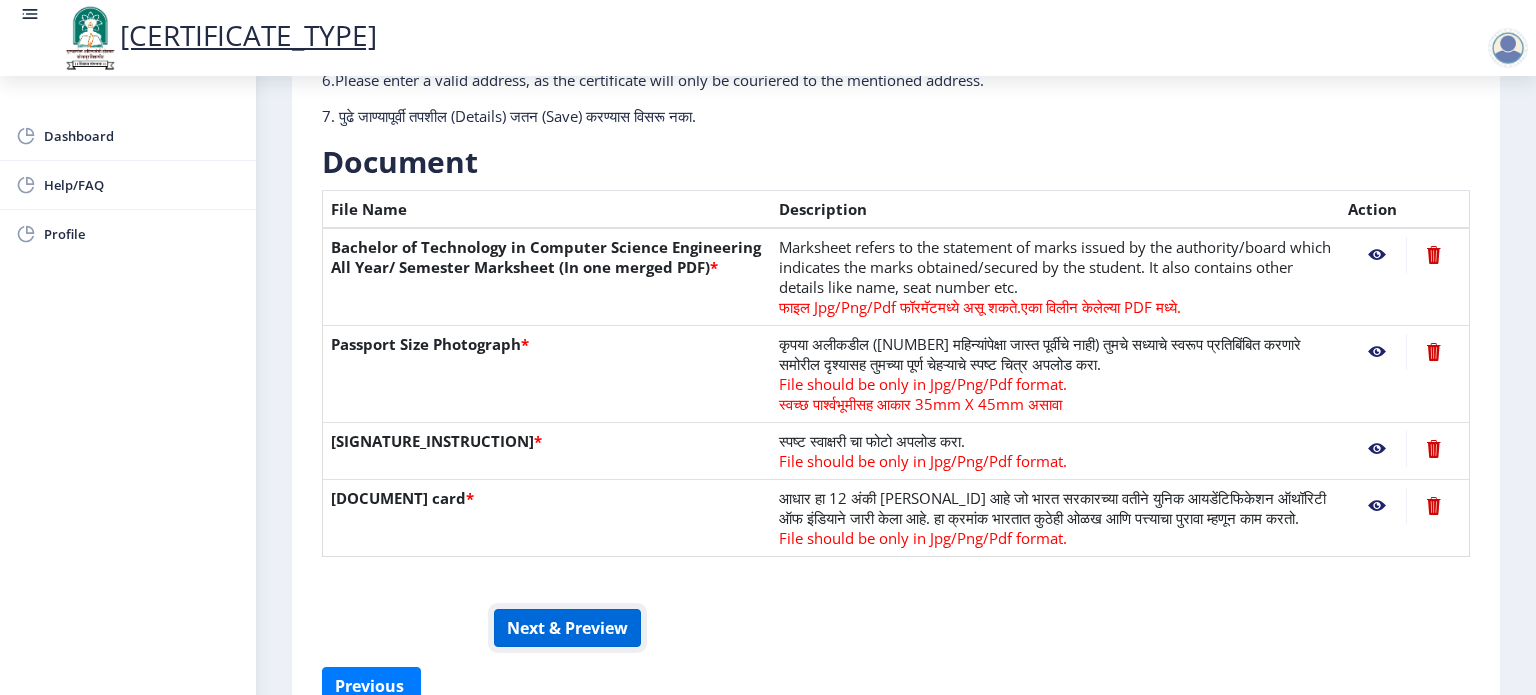click on "Next & Preview" at bounding box center [567, 628] 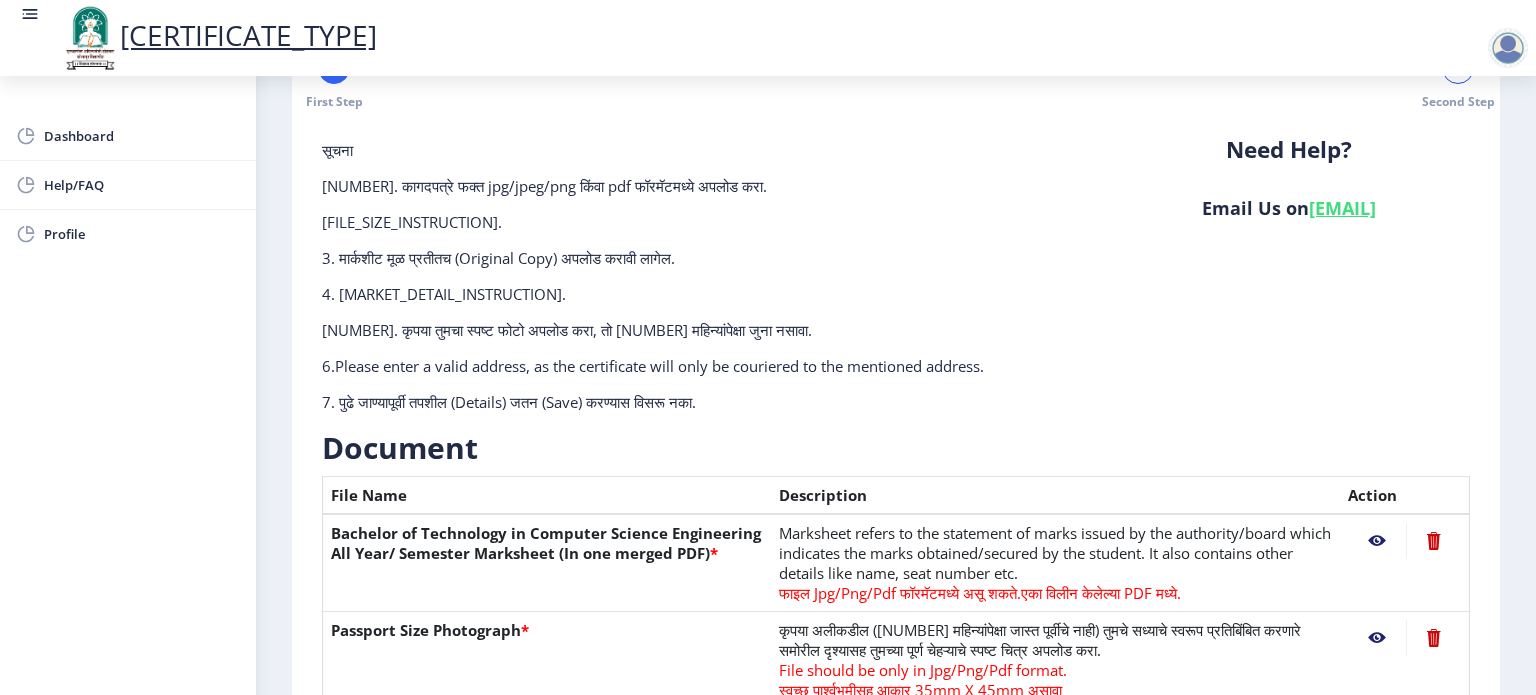 scroll, scrollTop: 49, scrollLeft: 0, axis: vertical 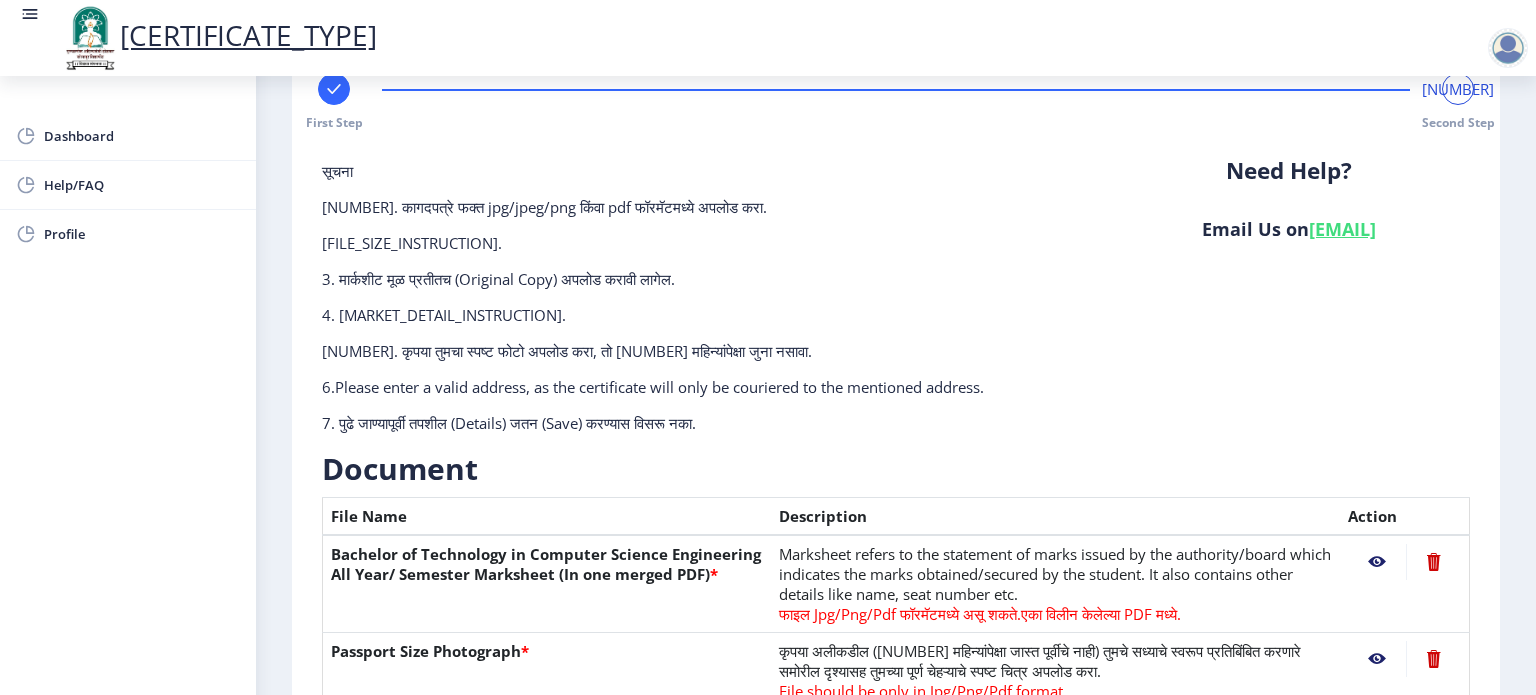 click on "[EMAIL]" at bounding box center (1342, 229) 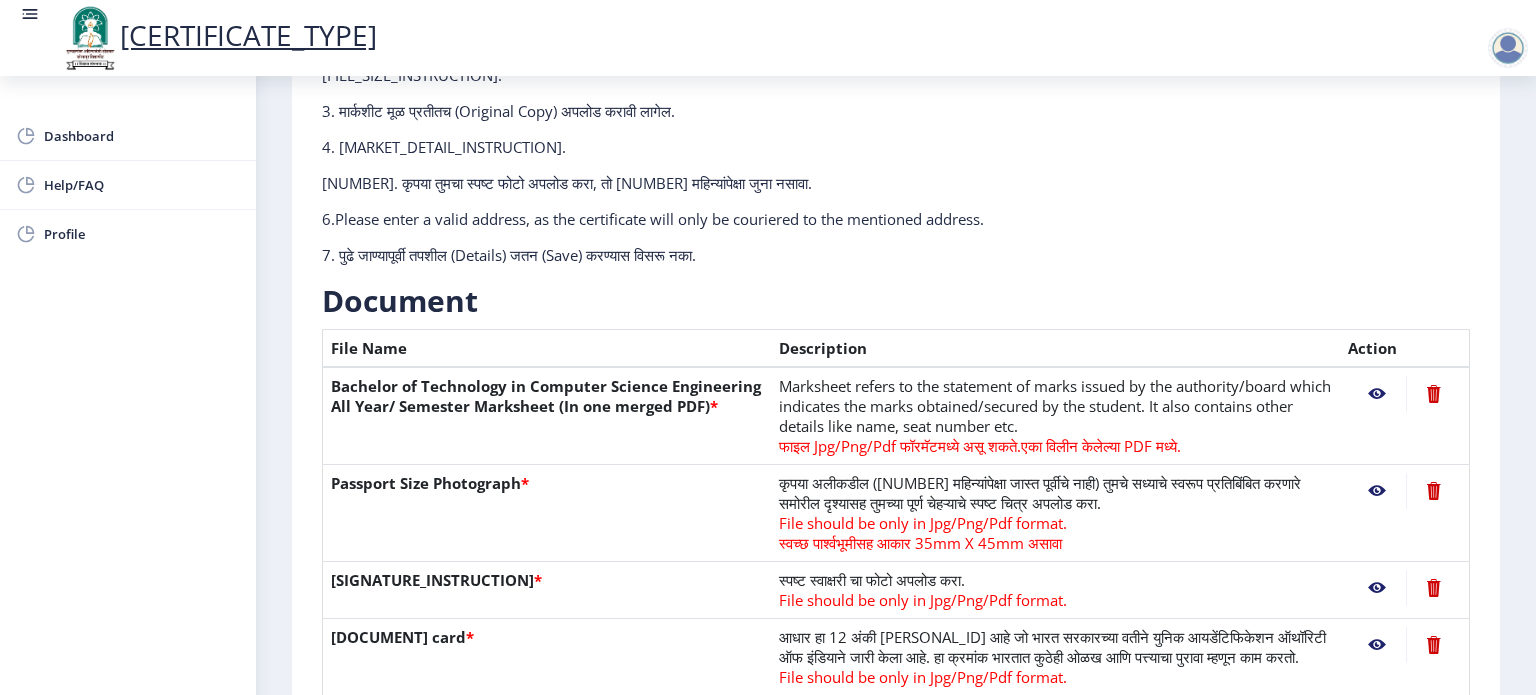 scroll, scrollTop: 0, scrollLeft: 0, axis: both 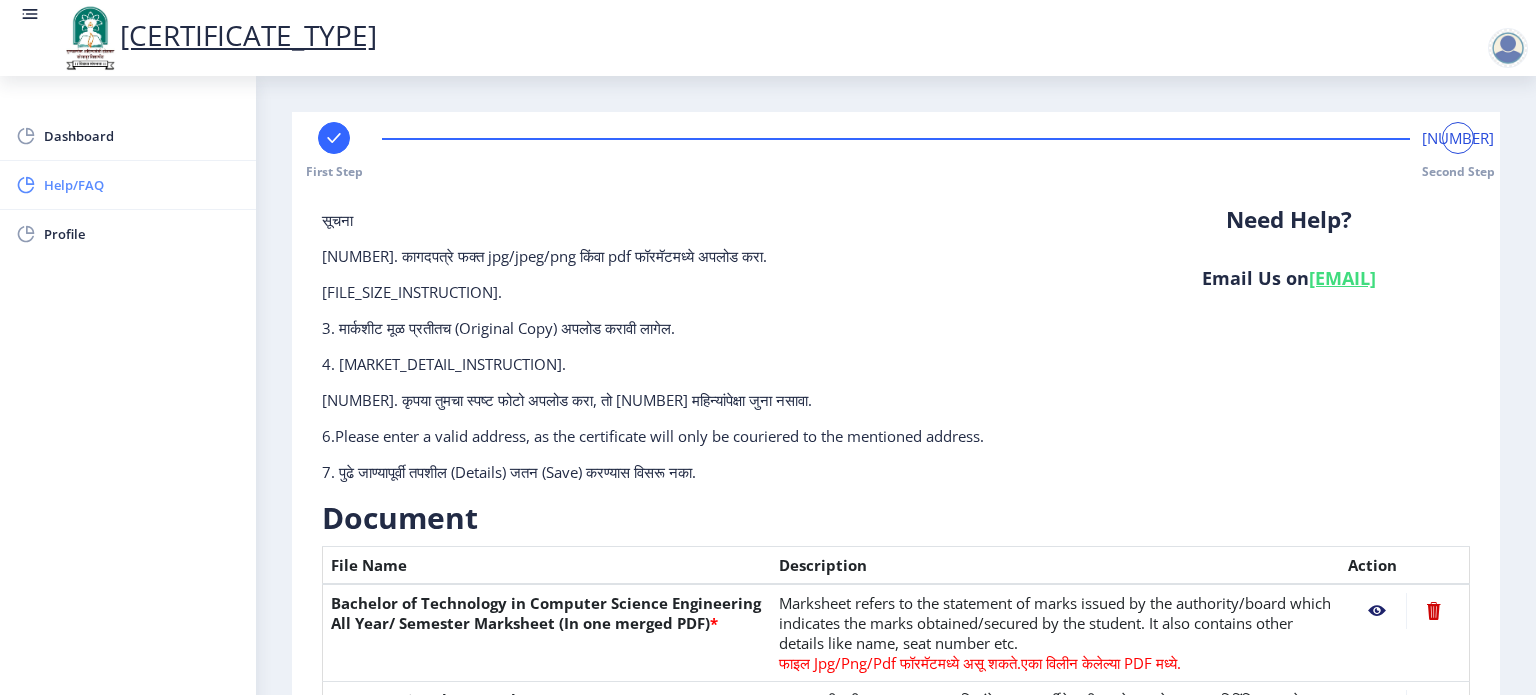 click on "Help/FAQ" at bounding box center (142, 185) 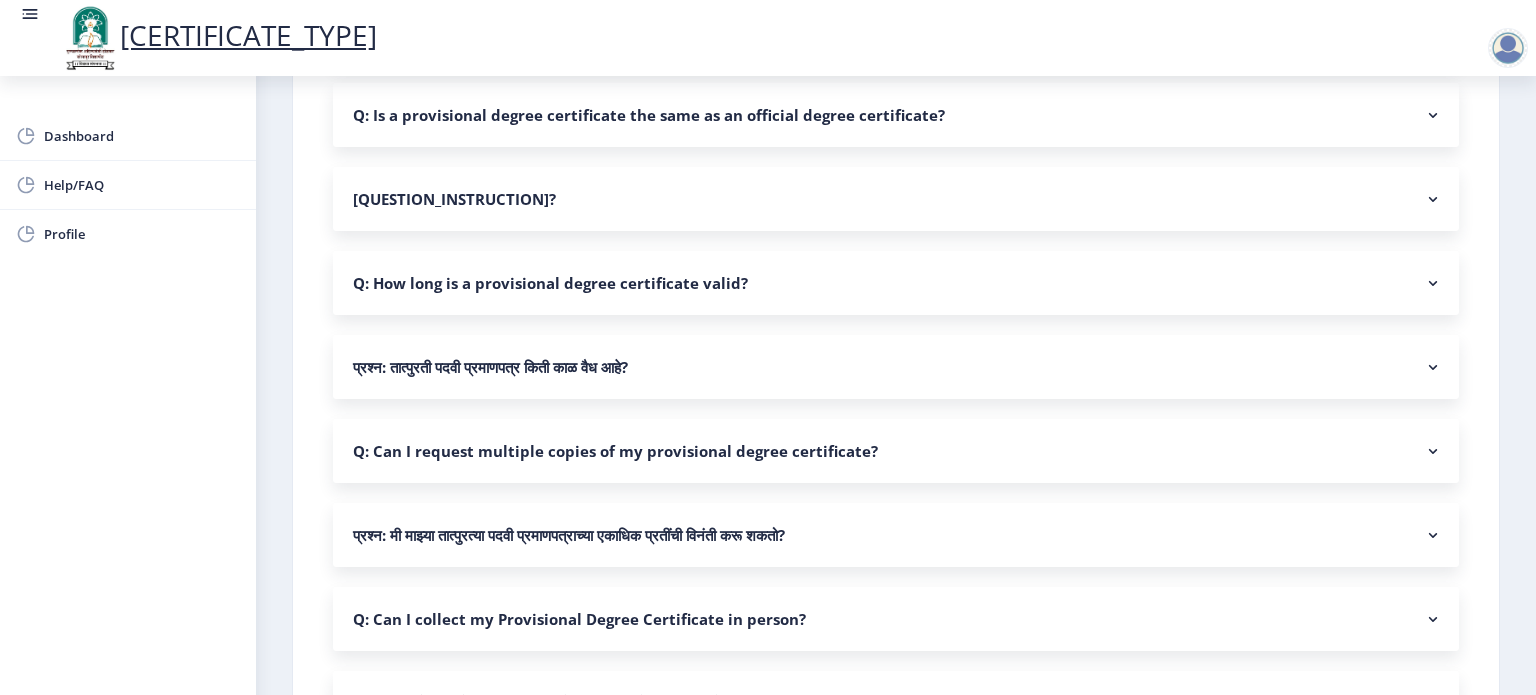 scroll, scrollTop: 908, scrollLeft: 0, axis: vertical 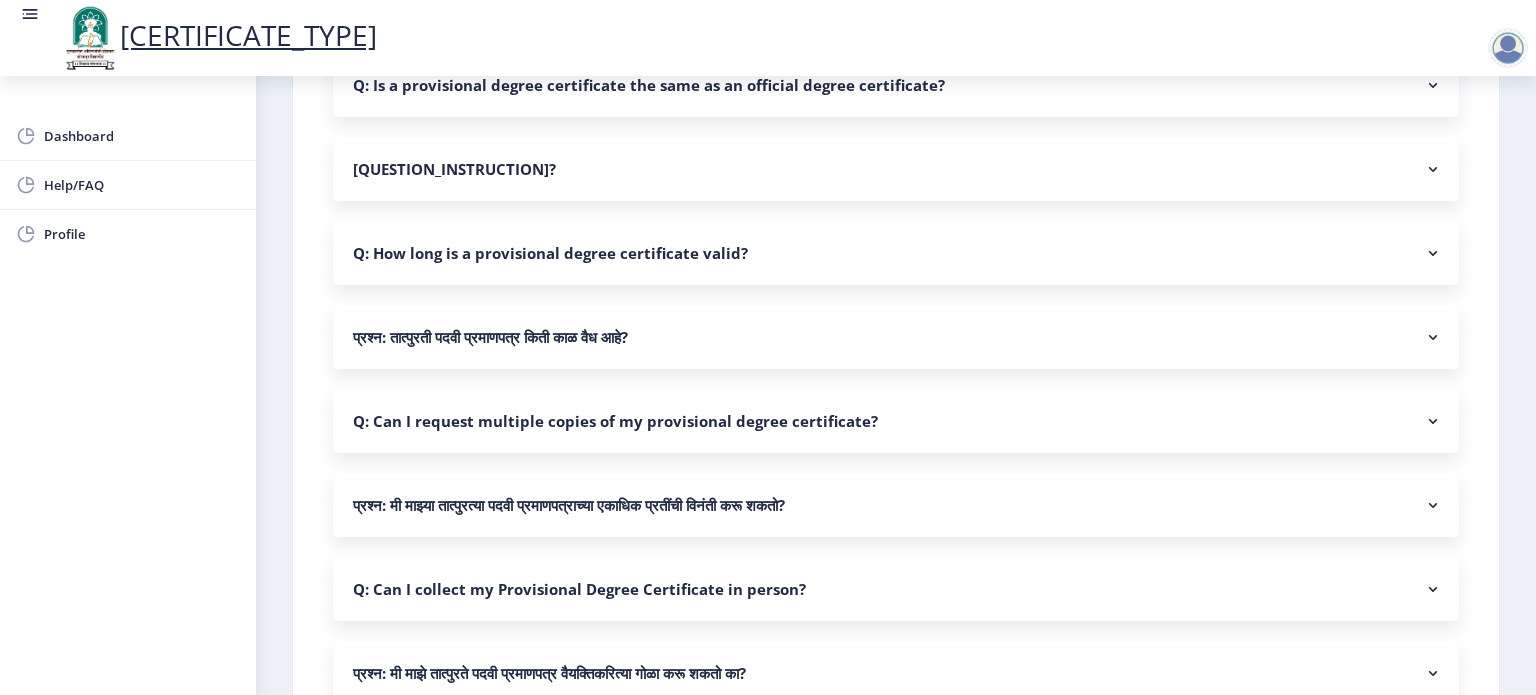 click on "Q: How long is a provisional degree certificate valid?" at bounding box center [896, 253] 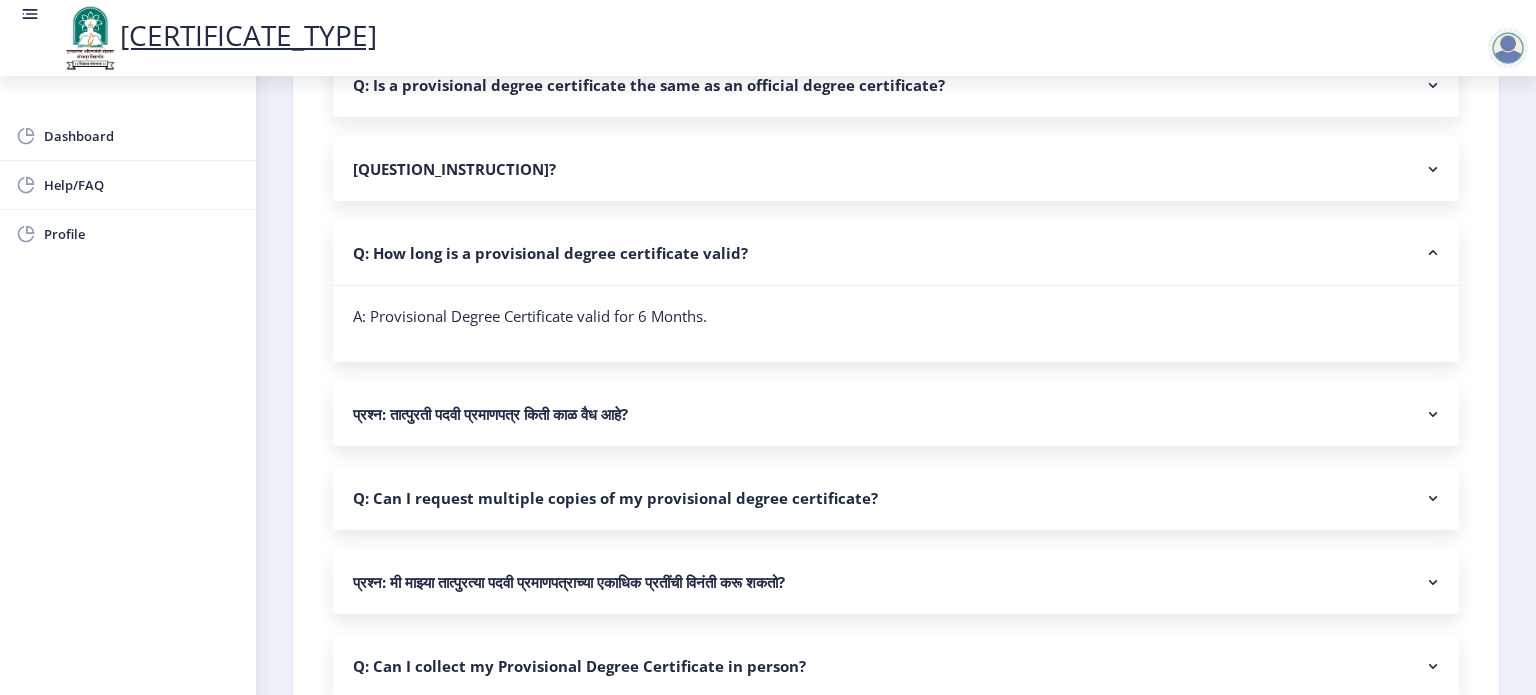 click on "Q: How long is a provisional degree certificate valid?" at bounding box center [896, 253] 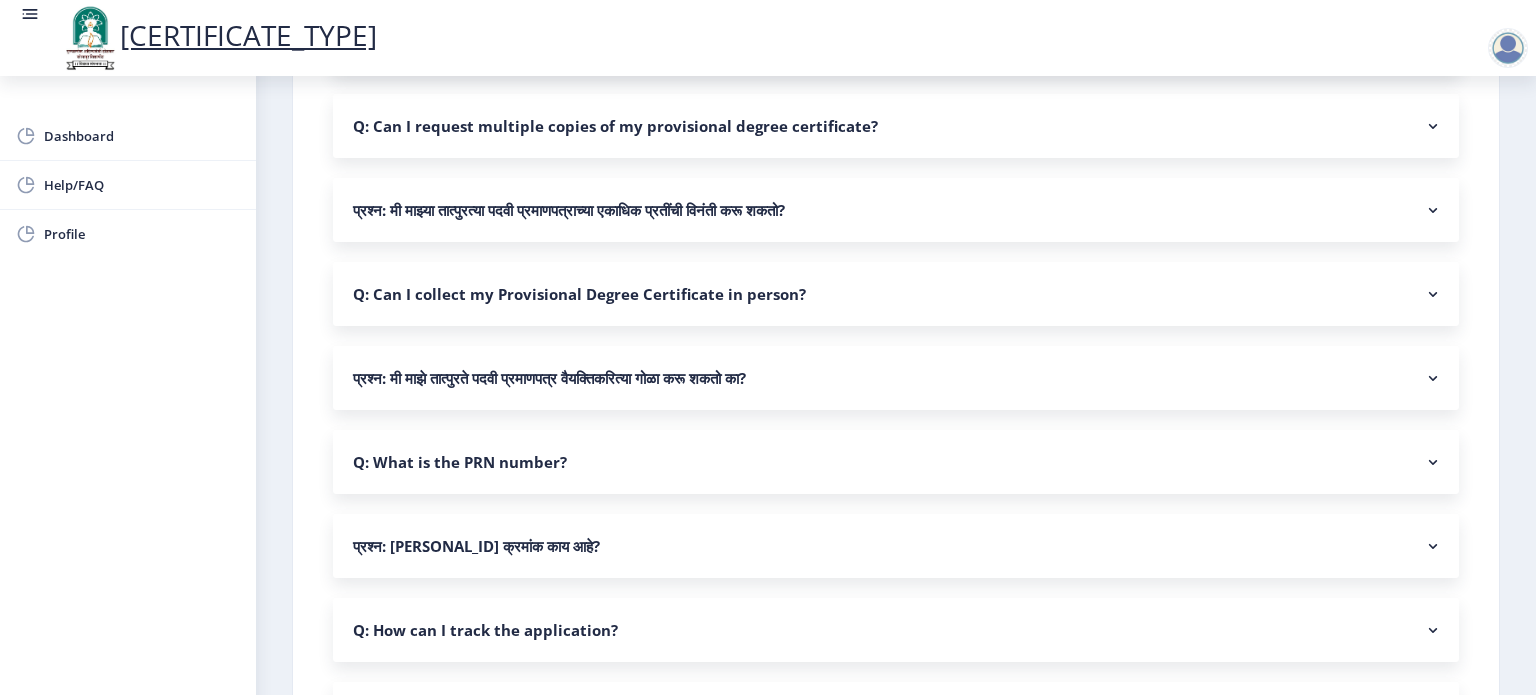 scroll, scrollTop: 1207, scrollLeft: 0, axis: vertical 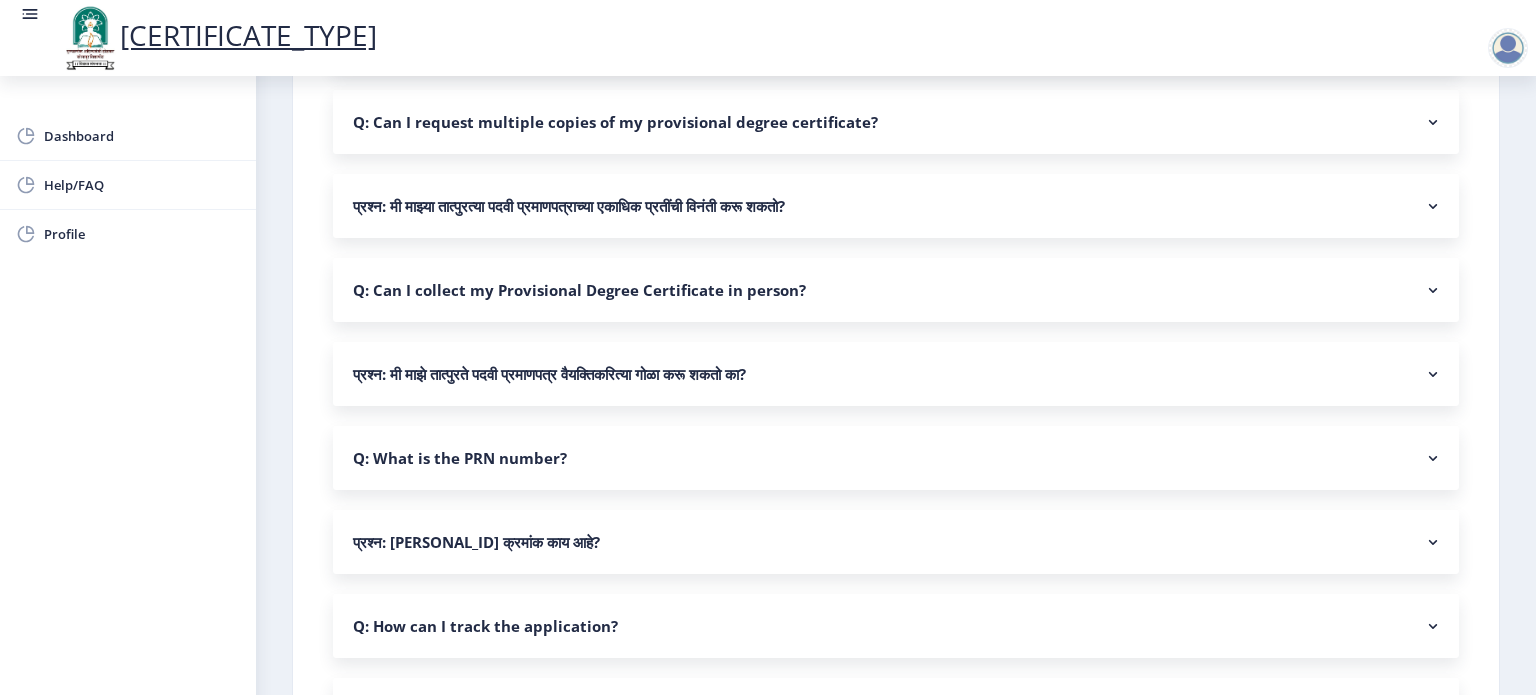 click on "Q: Can I collect my Provisional Degree Certificate in person?" at bounding box center (896, 290) 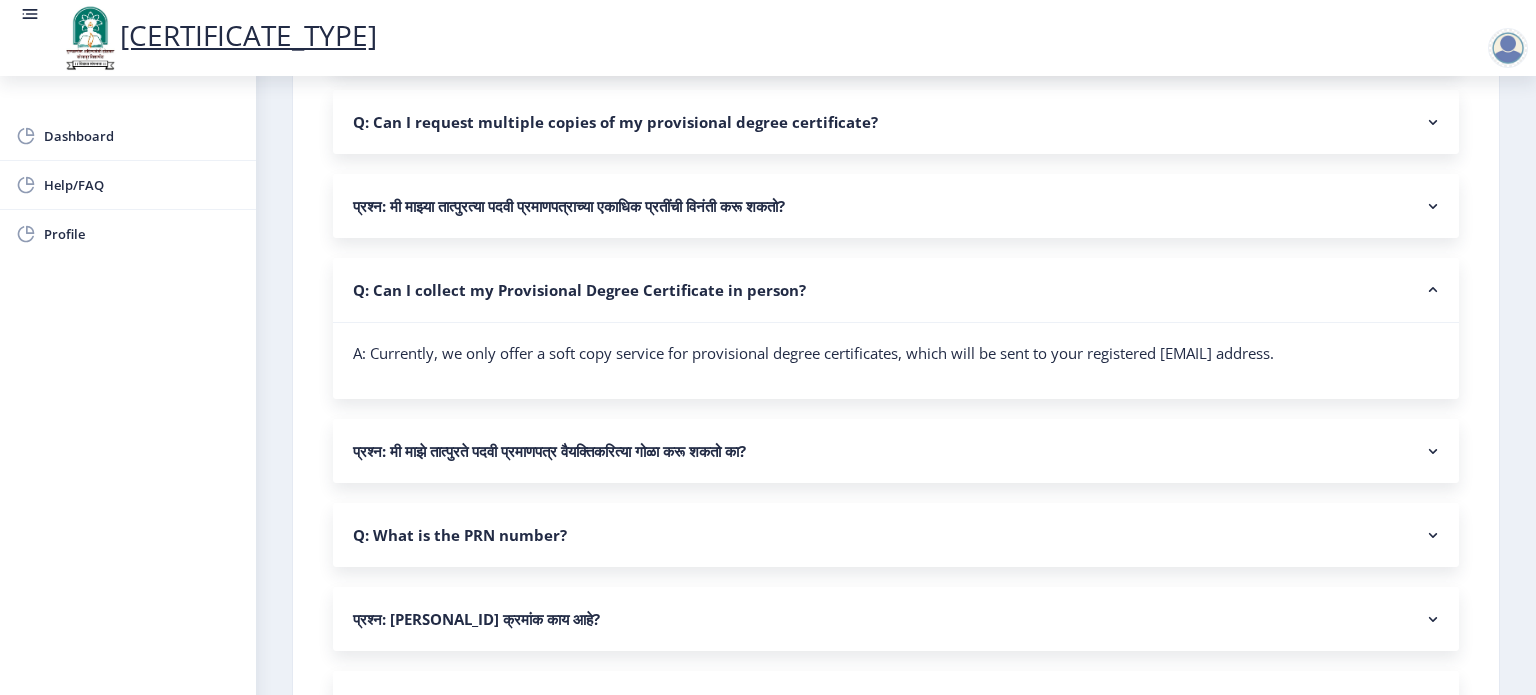 click on "Q: Can I collect my Provisional Degree Certificate in person?" at bounding box center [896, 290] 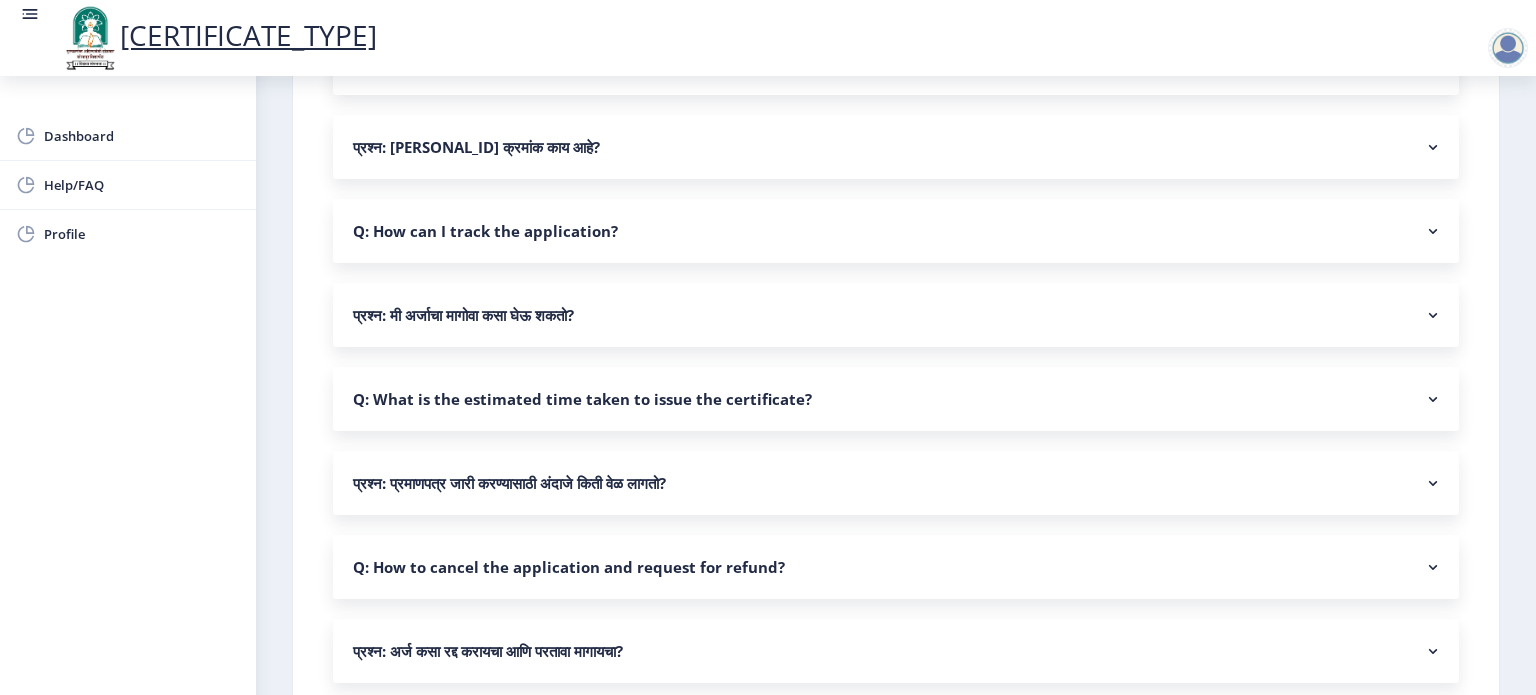 scroll, scrollTop: 1603, scrollLeft: 0, axis: vertical 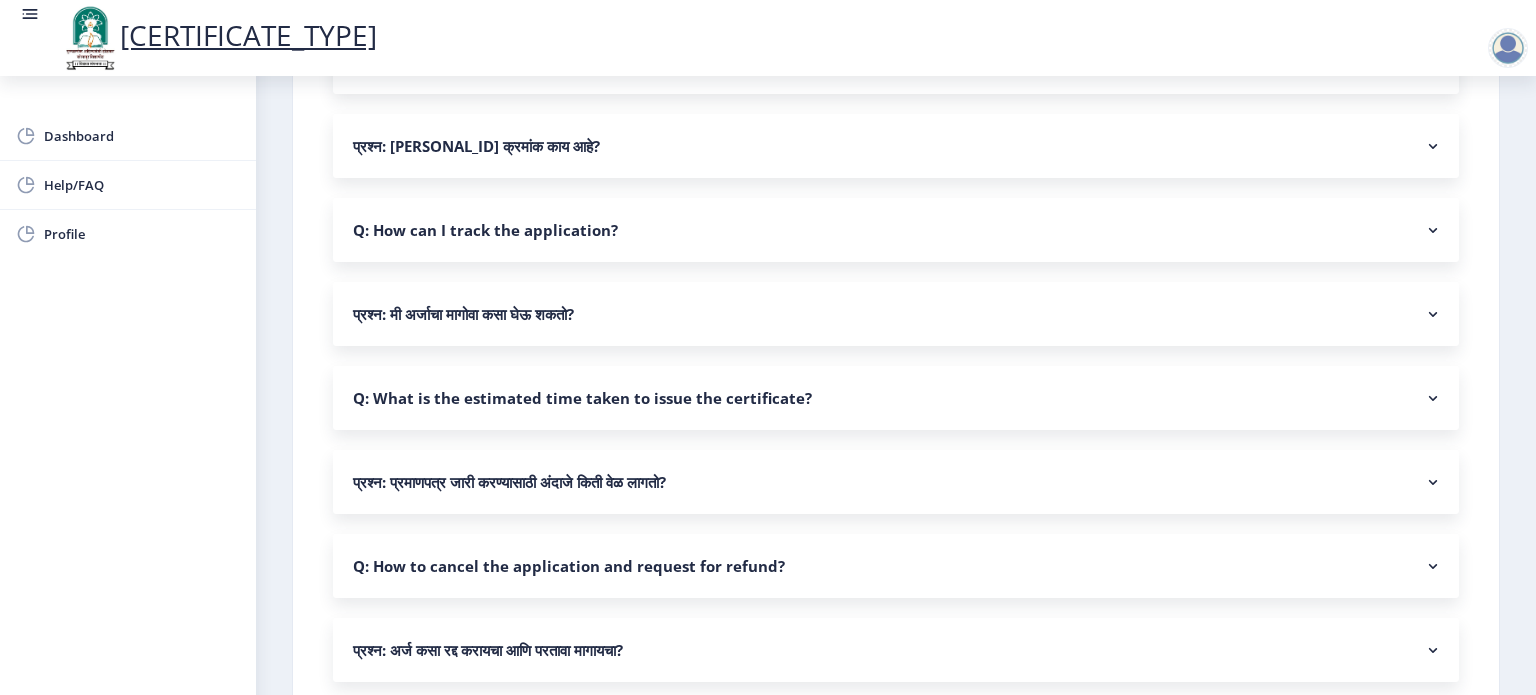 click on "Q: What is the estimated time taken to issue the certificate?" at bounding box center [896, 398] 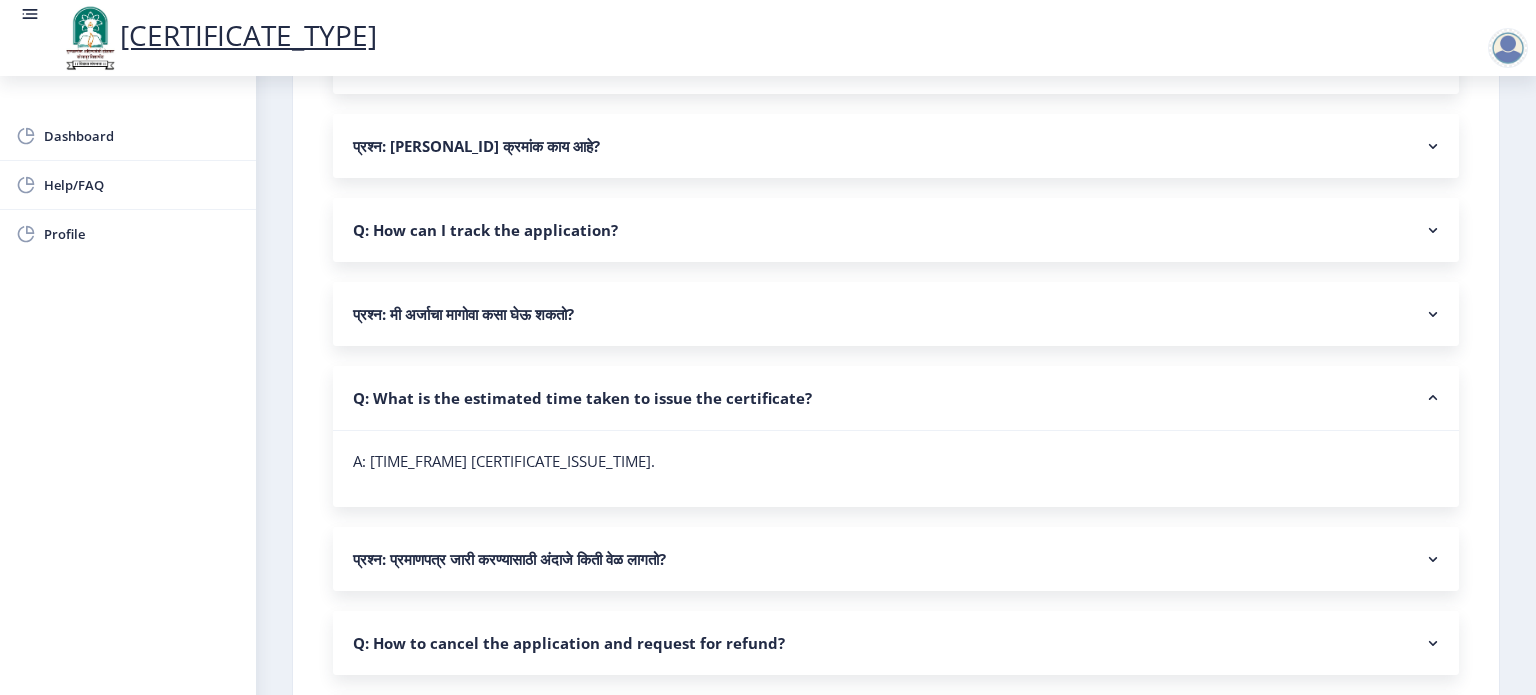 click on "Q: What is the estimated time taken to issue the certificate?" at bounding box center (896, 398) 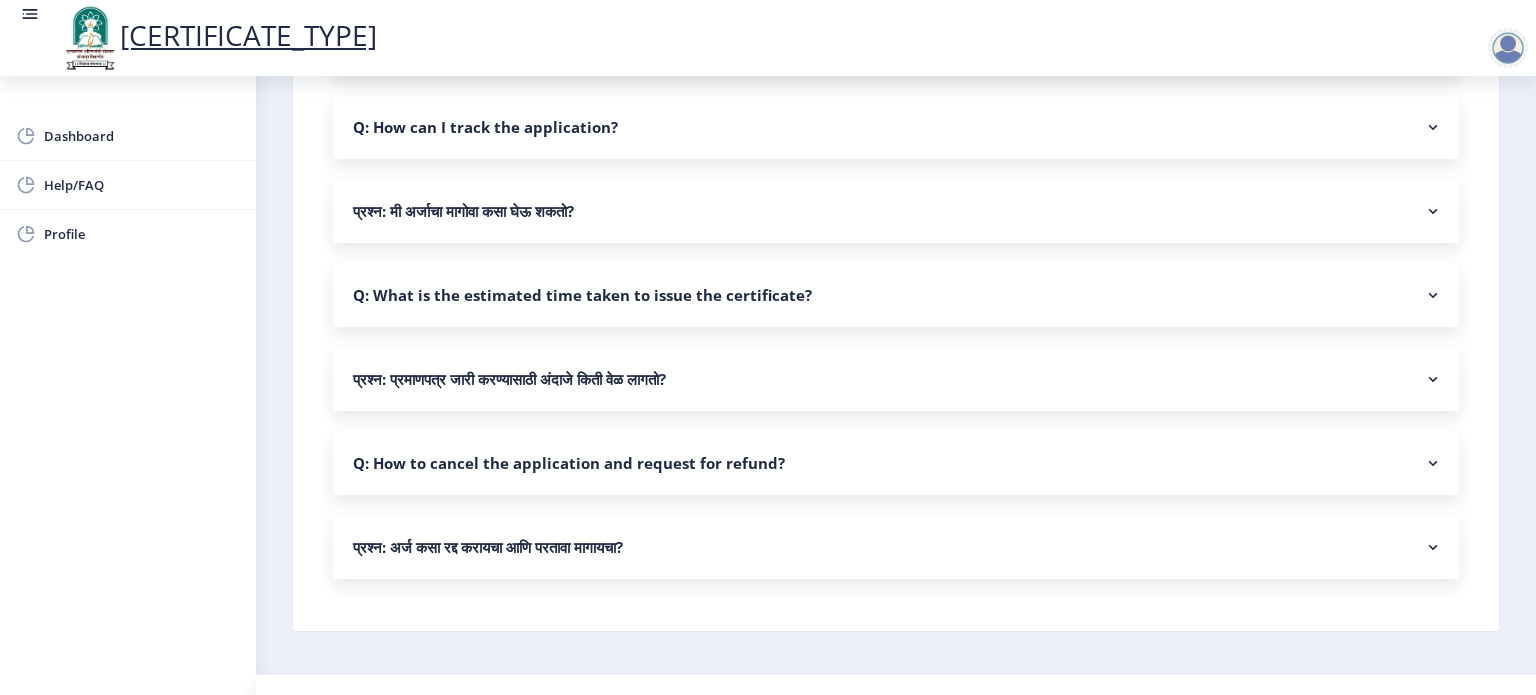 scroll, scrollTop: 1707, scrollLeft: 0, axis: vertical 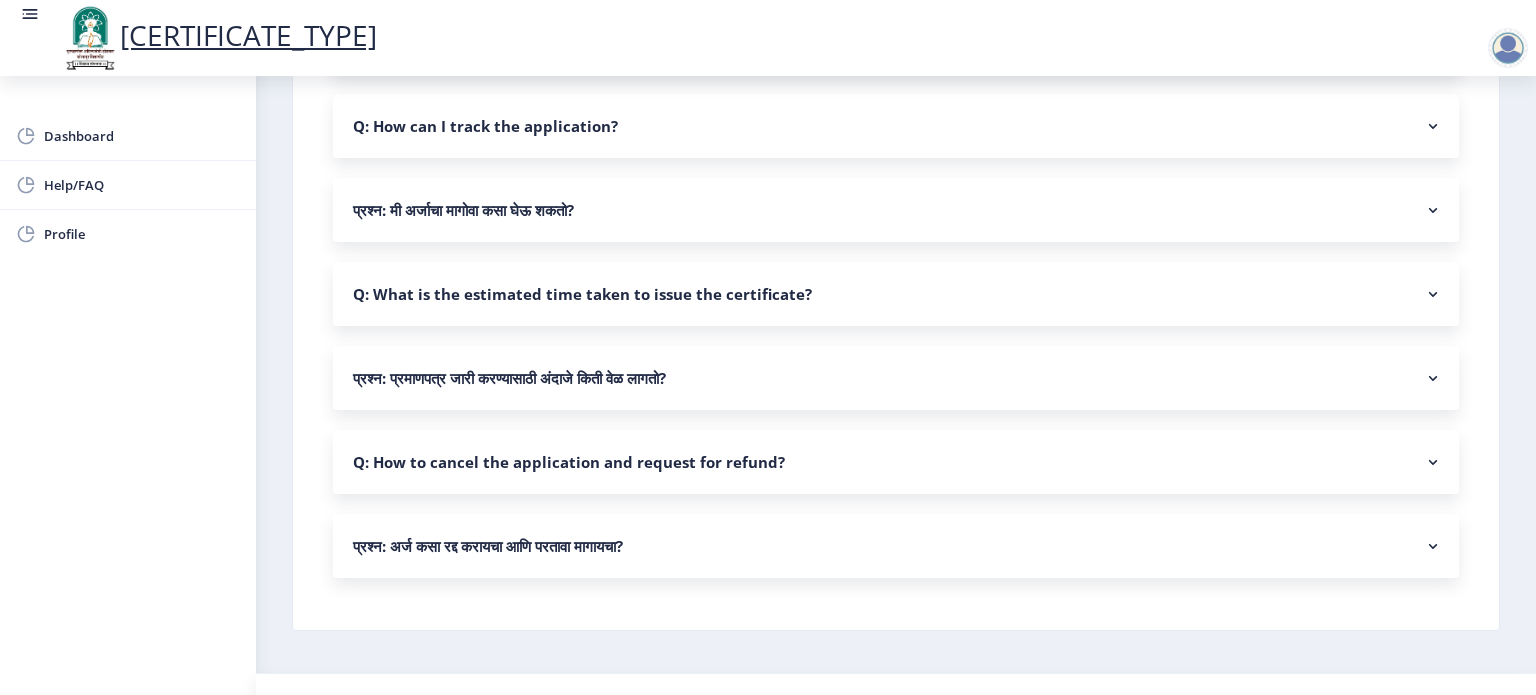 click on "Q: How to cancel the application and request for refund?" at bounding box center [896, 462] 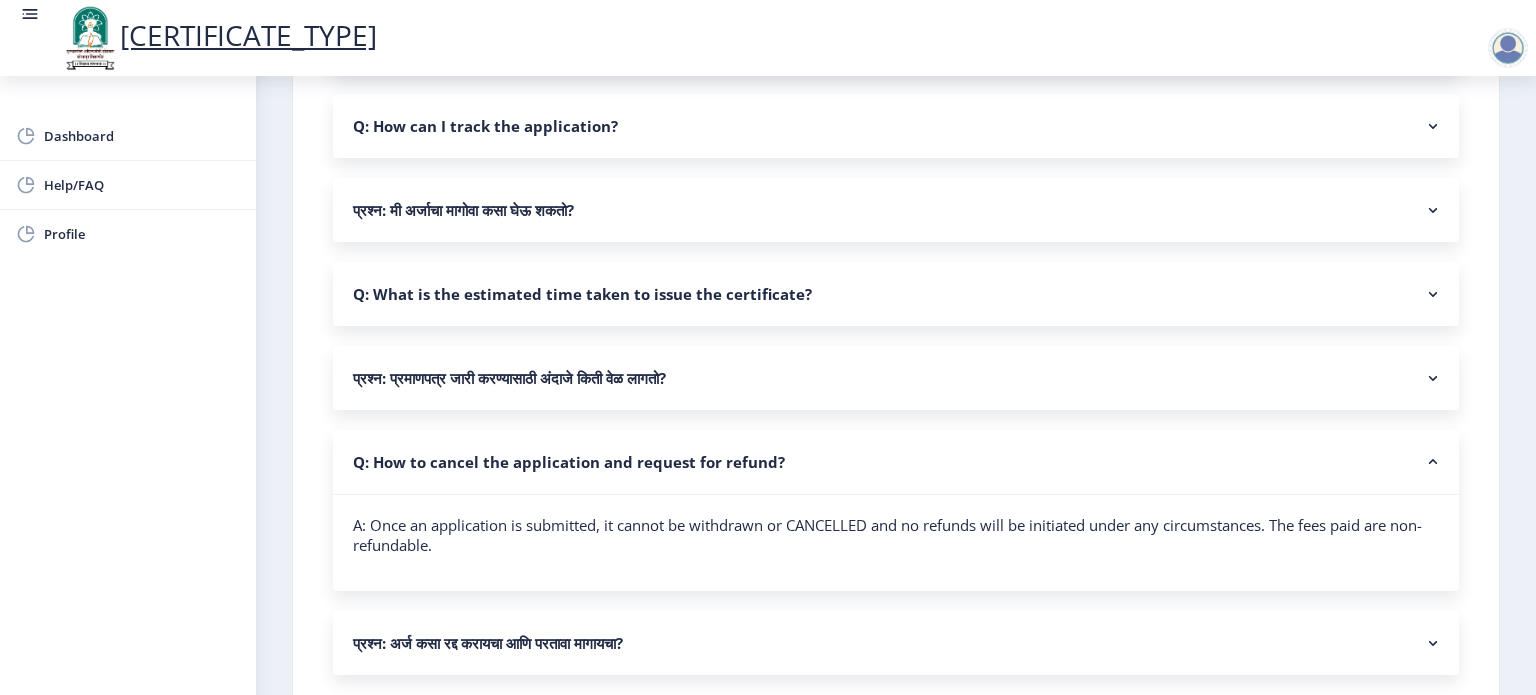 click on "Q: How to cancel the application and request for refund?" at bounding box center (896, 462) 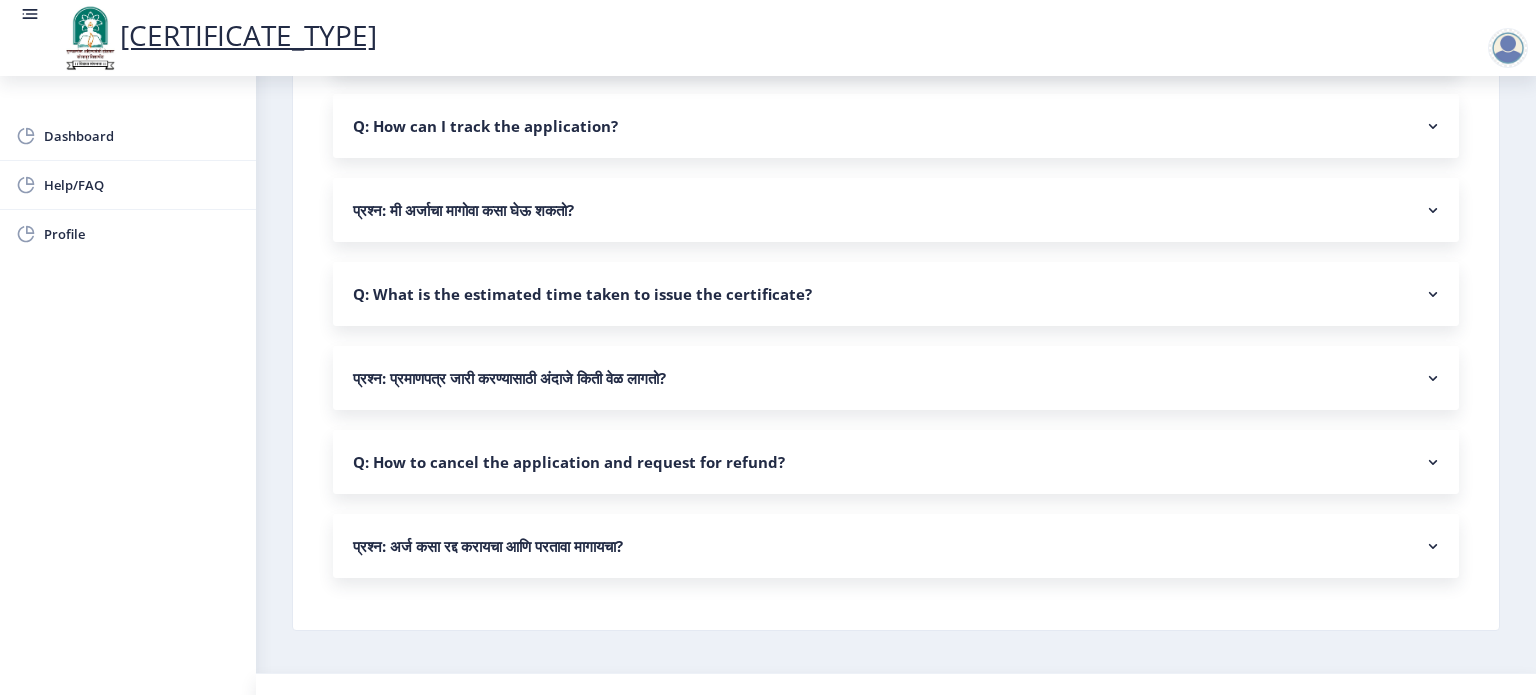 click on "Q: How to cancel the application and request for refund?" at bounding box center (896, 462) 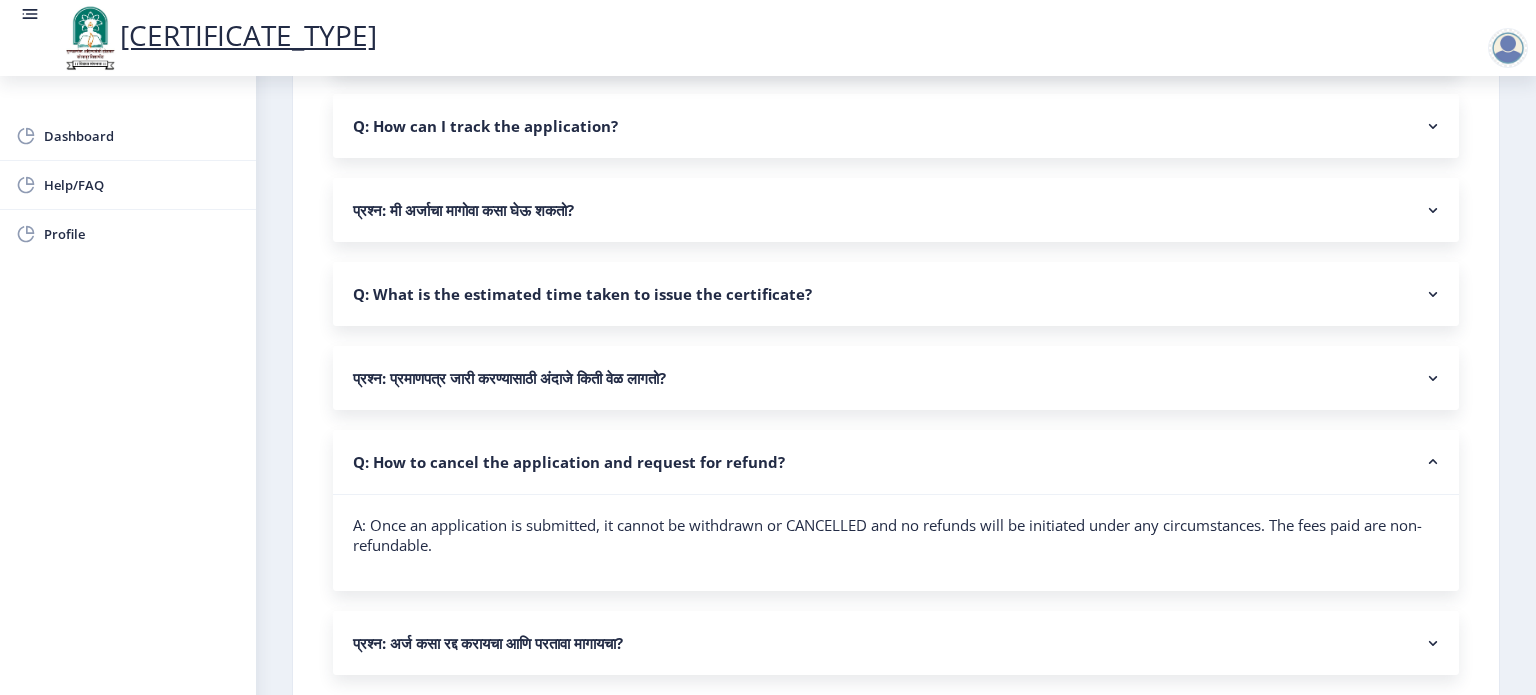 click on "Q: How to cancel the application and request for refund?" at bounding box center (896, 462) 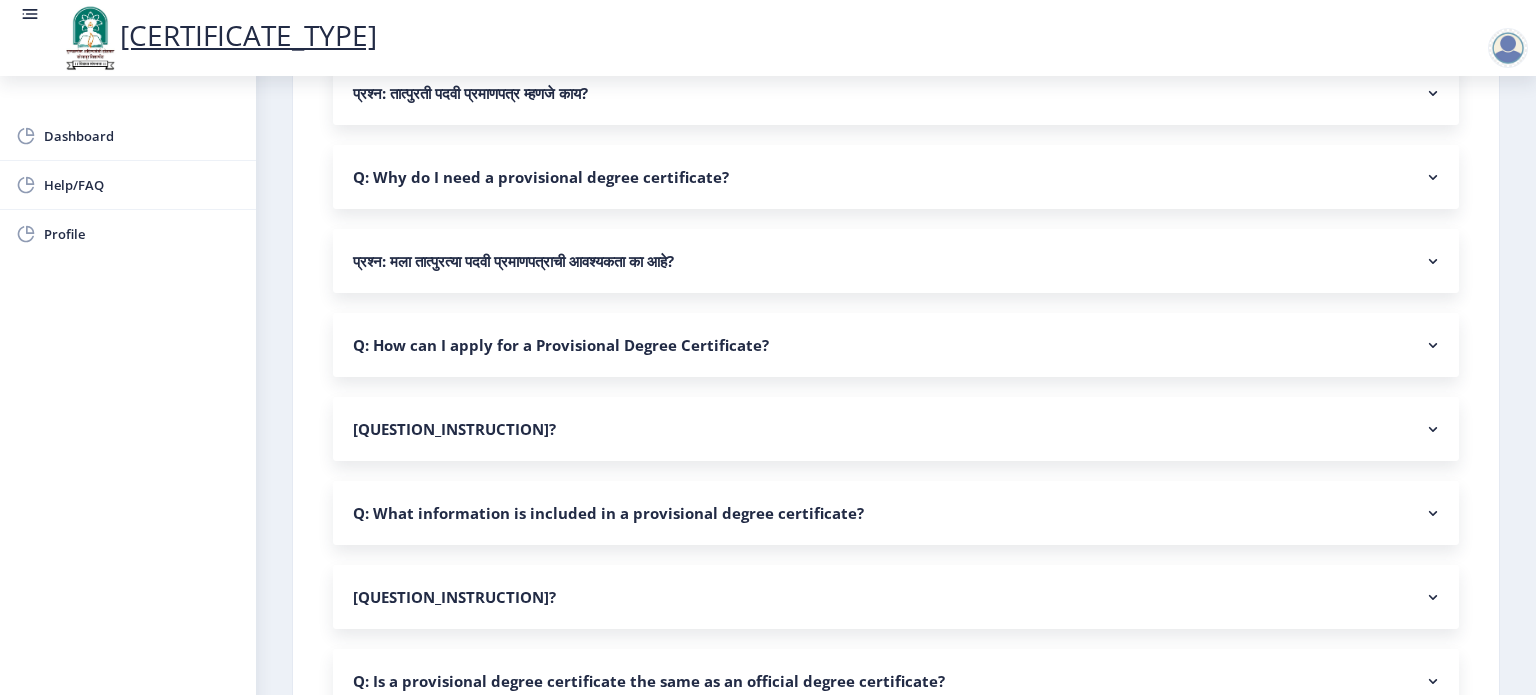 scroll, scrollTop: 271, scrollLeft: 0, axis: vertical 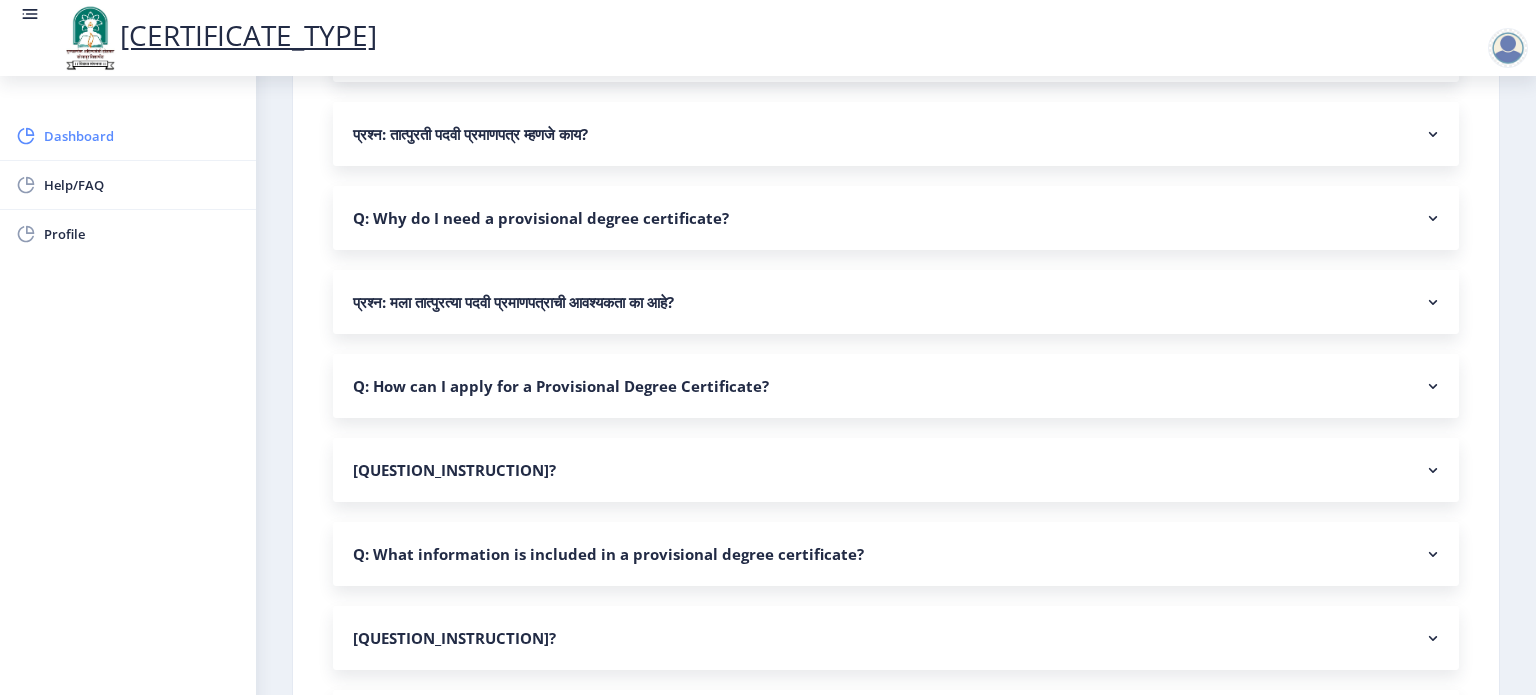 click on "Dashboard" at bounding box center (128, 136) 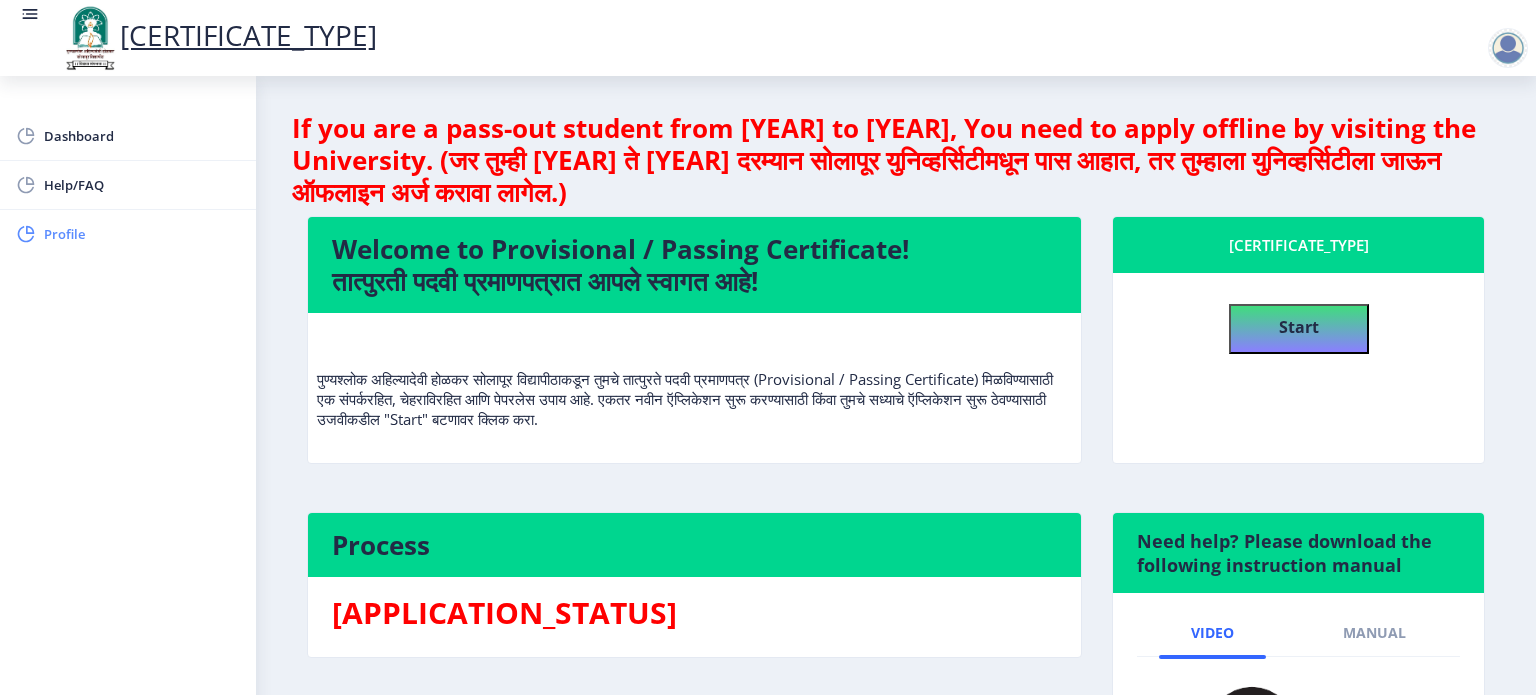 click on "Profile" at bounding box center (128, 234) 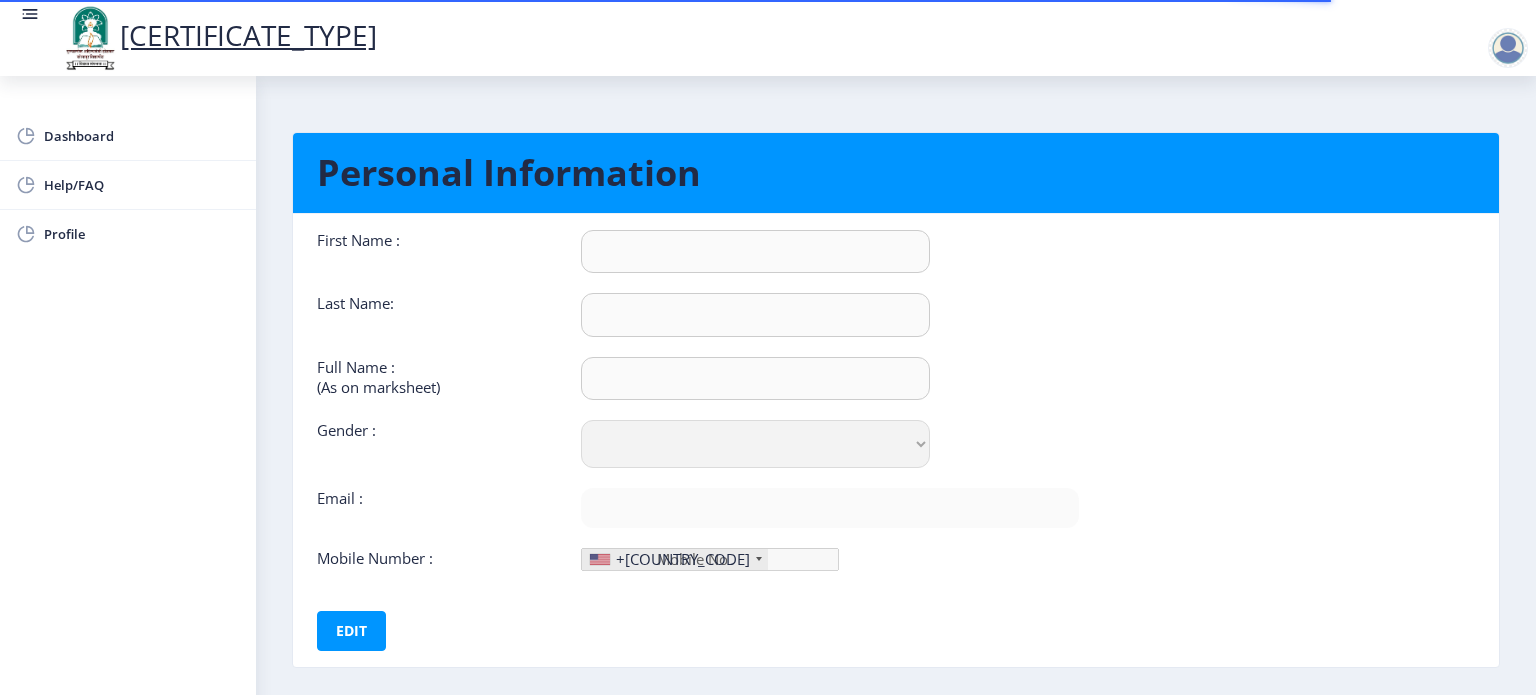 scroll, scrollTop: 92, scrollLeft: 0, axis: vertical 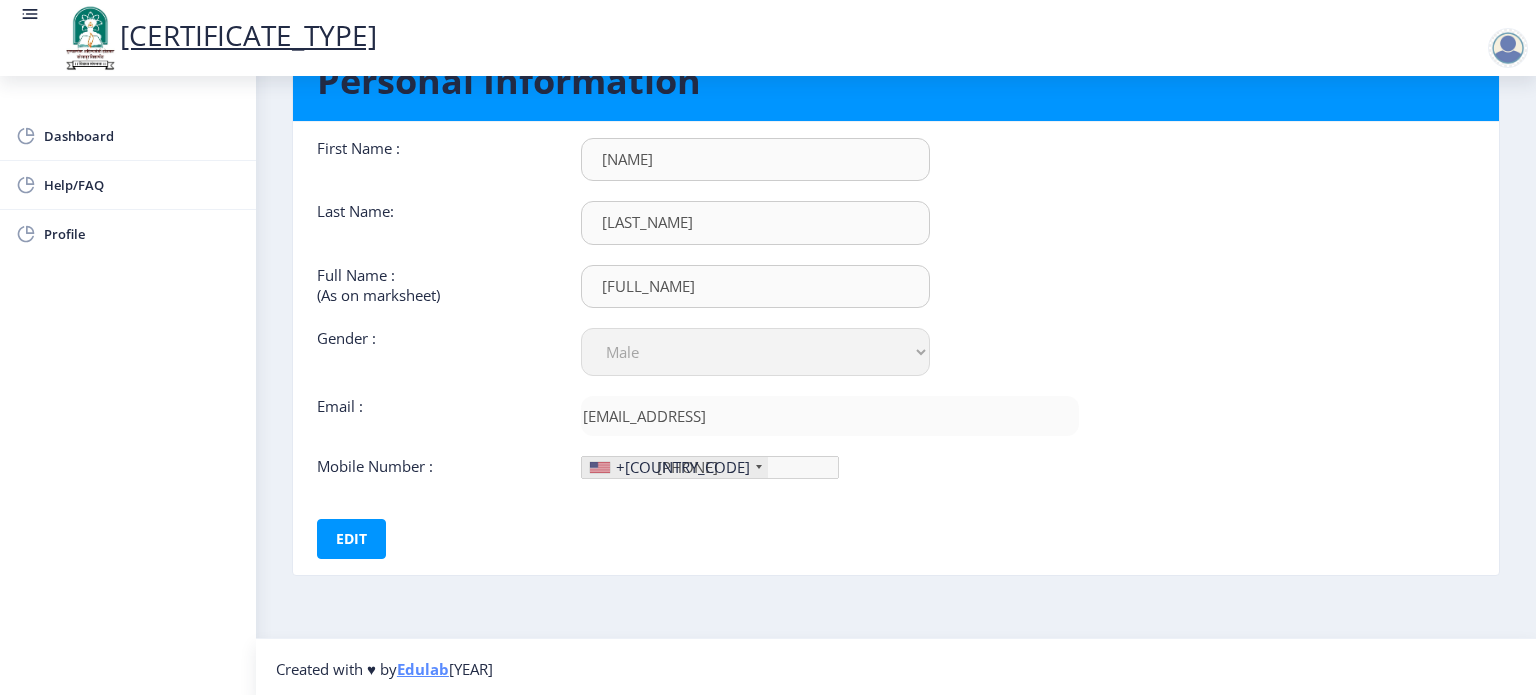 click on "+[COUNTRY_CODE]" at bounding box center (675, 467) 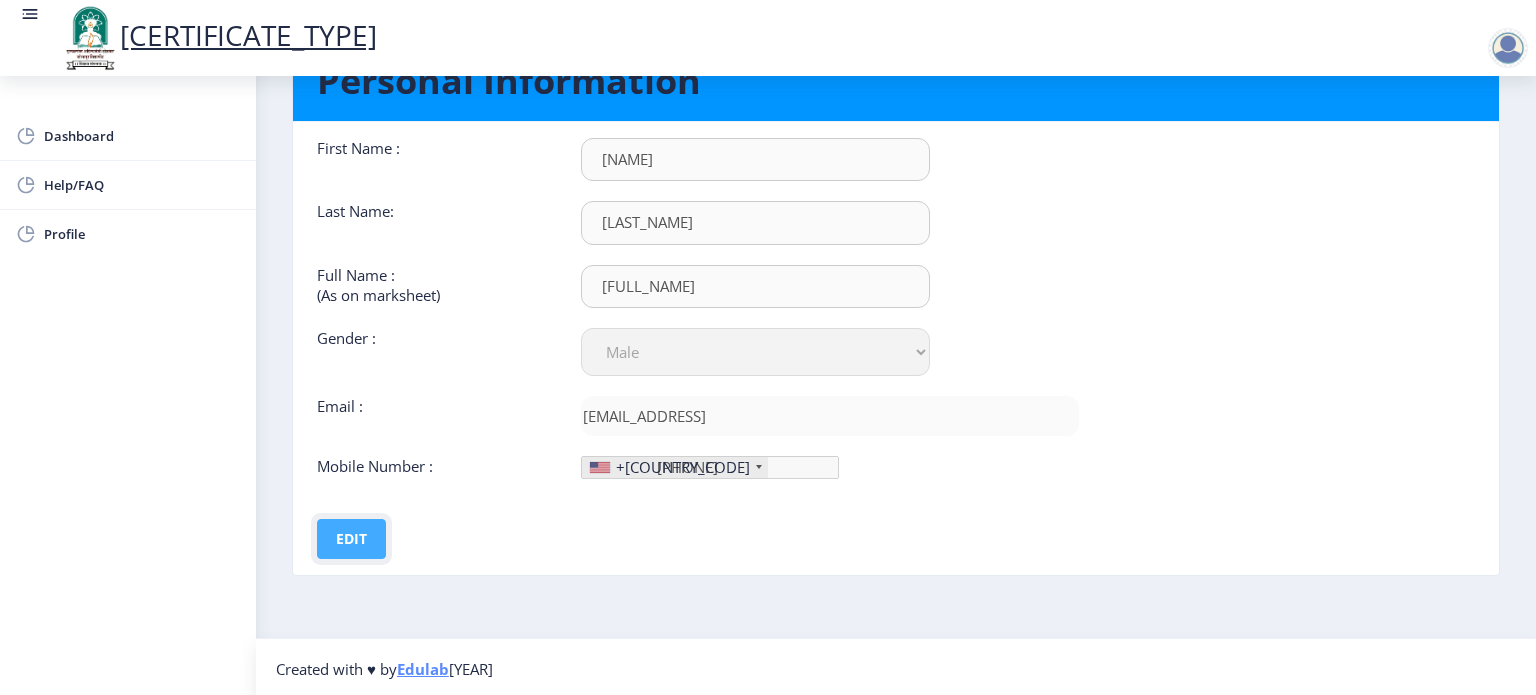 click on "Edit" at bounding box center (351, 539) 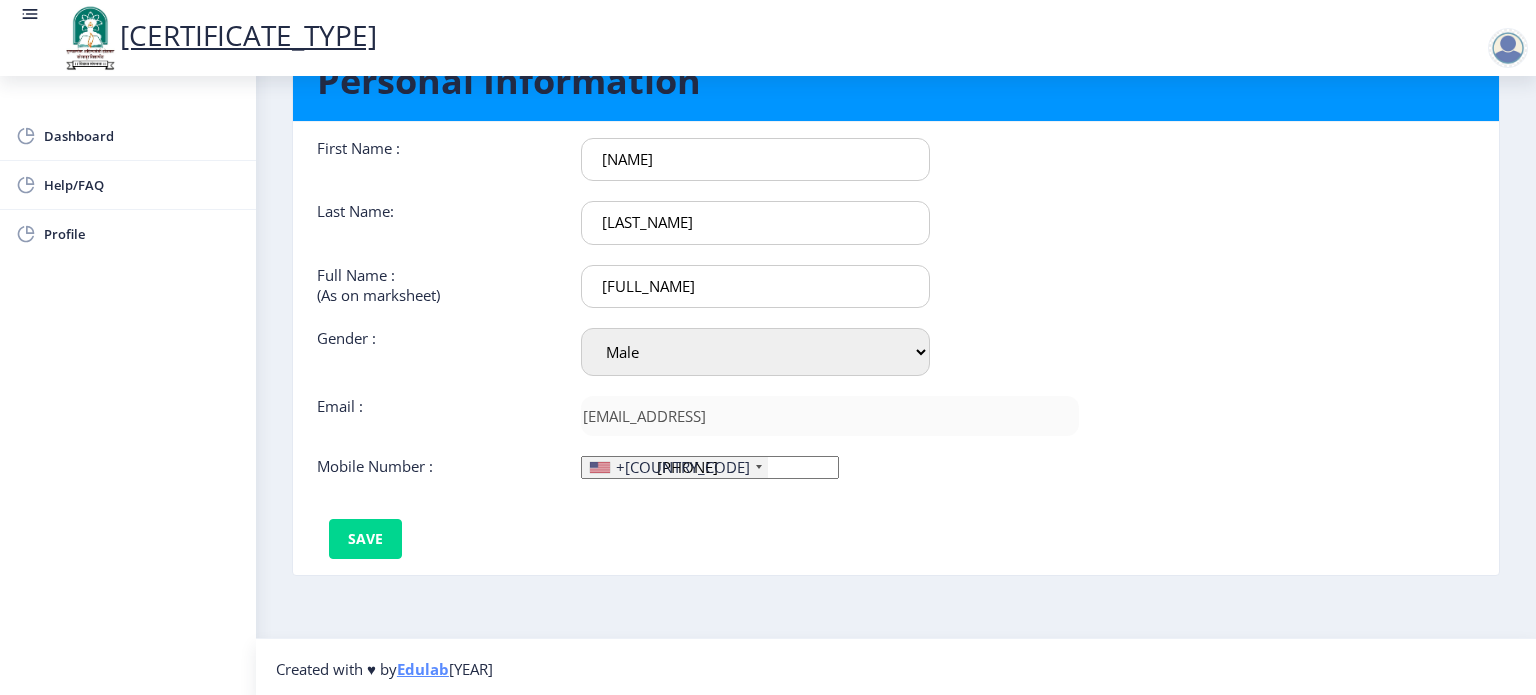 click on "+[COUNTRY_CODE]" at bounding box center (675, 467) 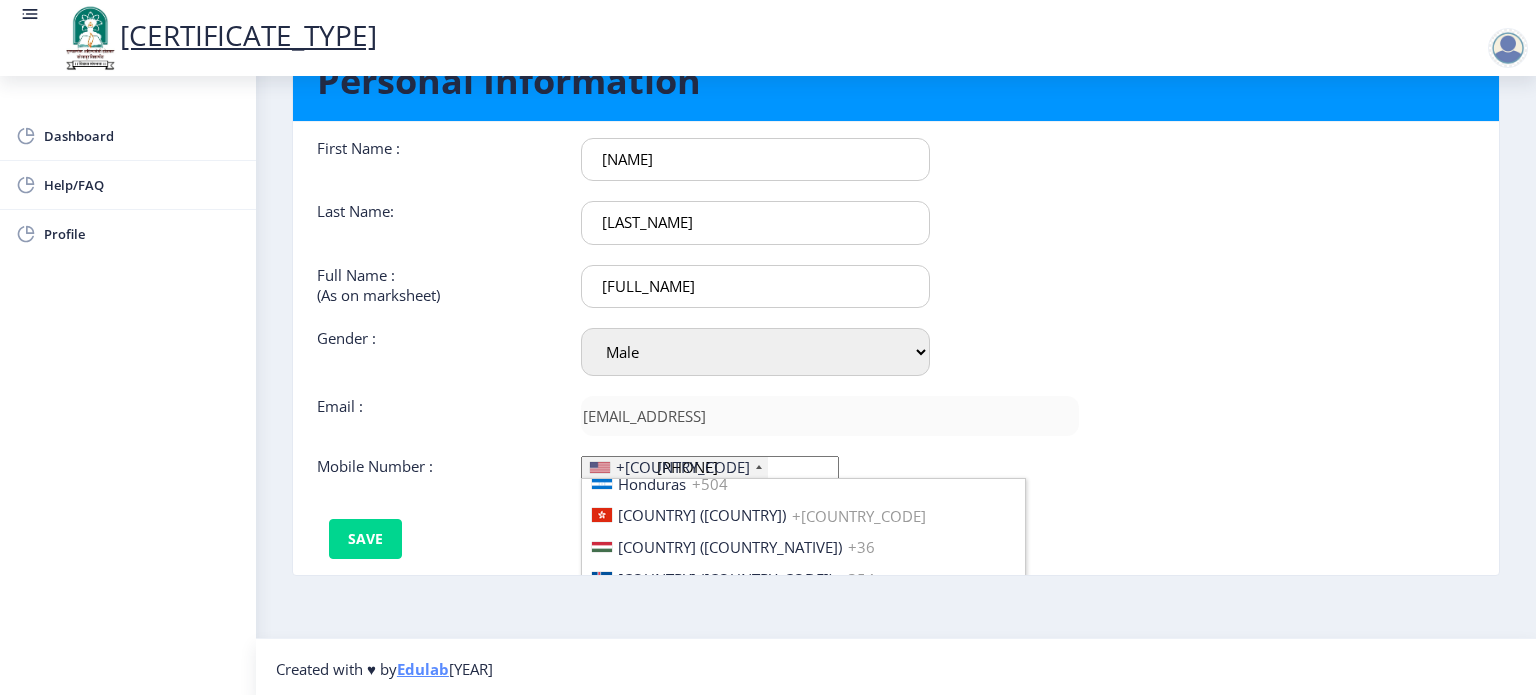 scroll, scrollTop: 1847, scrollLeft: 0, axis: vertical 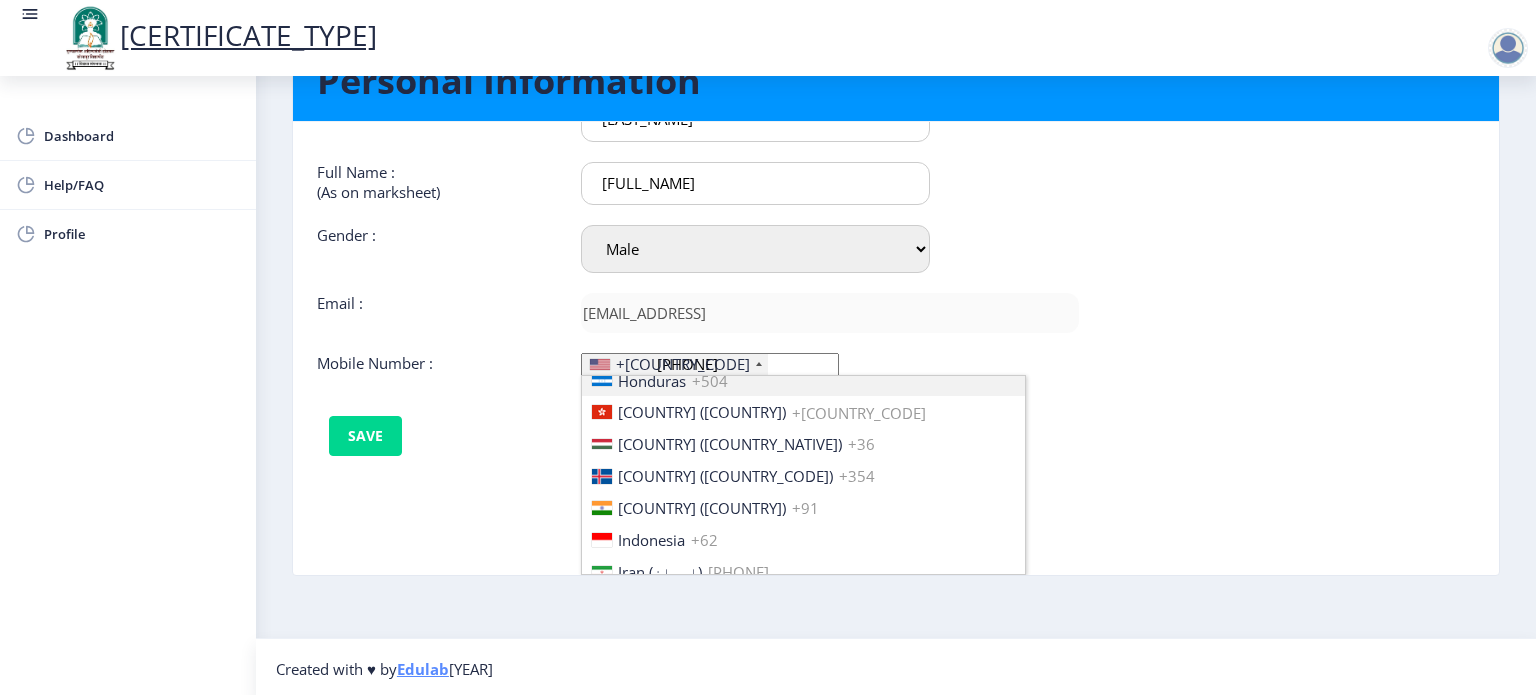 click on "+[COUNTRY_CODE]" at bounding box center (675, 364) 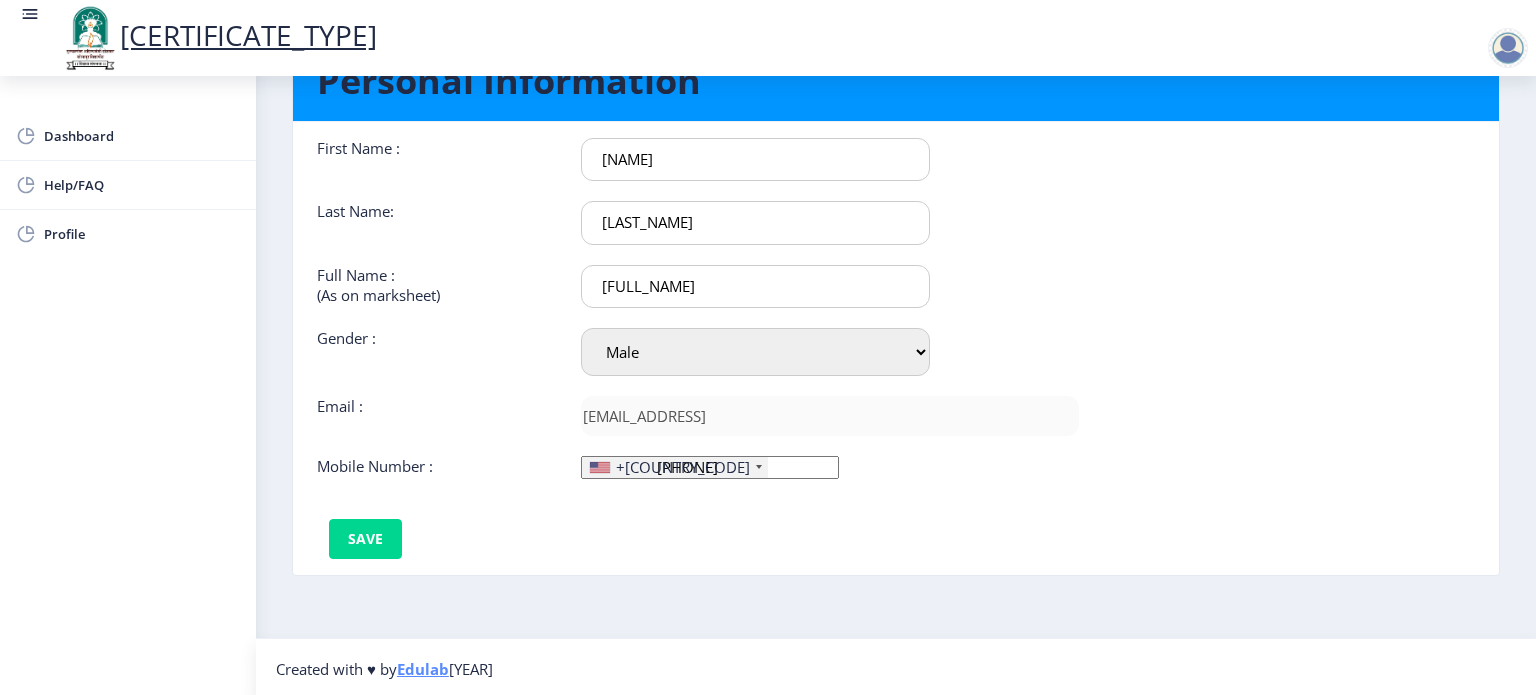 click on "+[COUNTRY_CODE]" at bounding box center [683, 467] 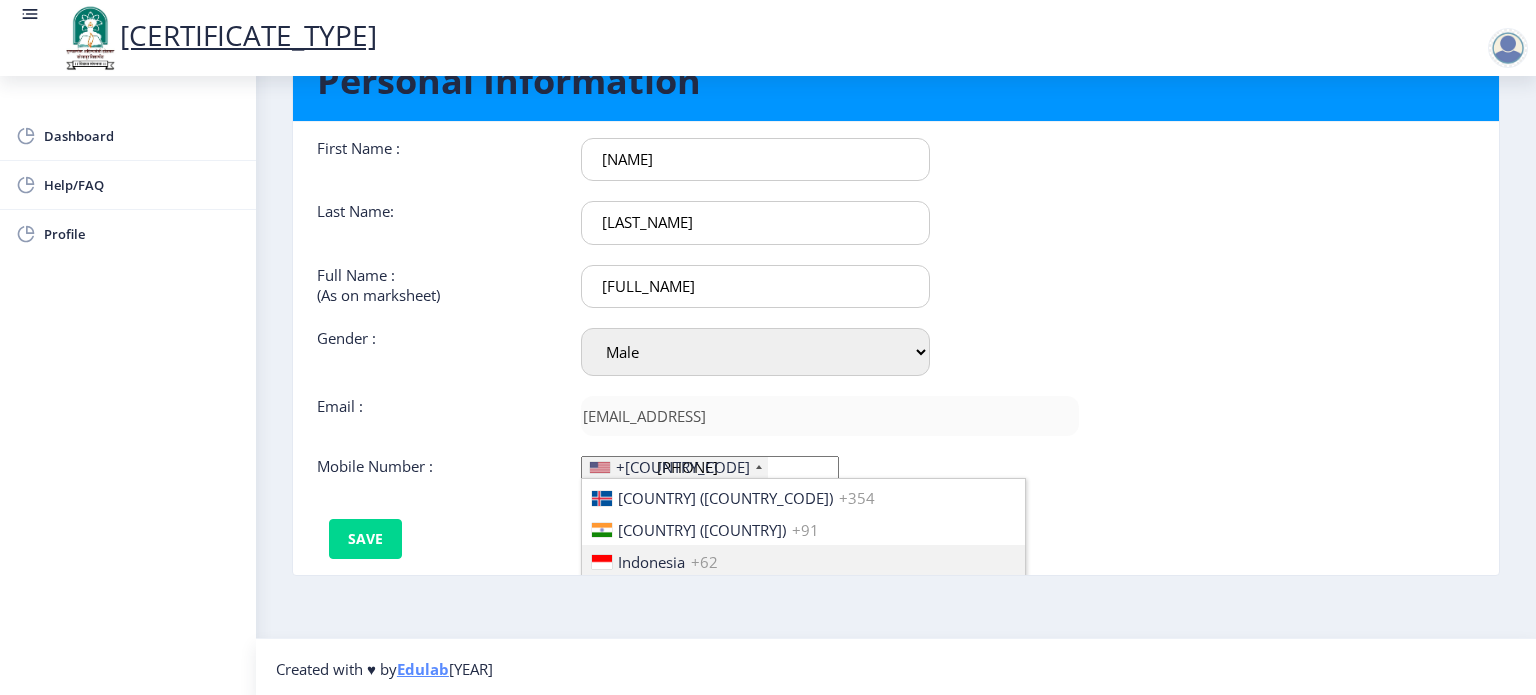scroll, scrollTop: 3144, scrollLeft: 0, axis: vertical 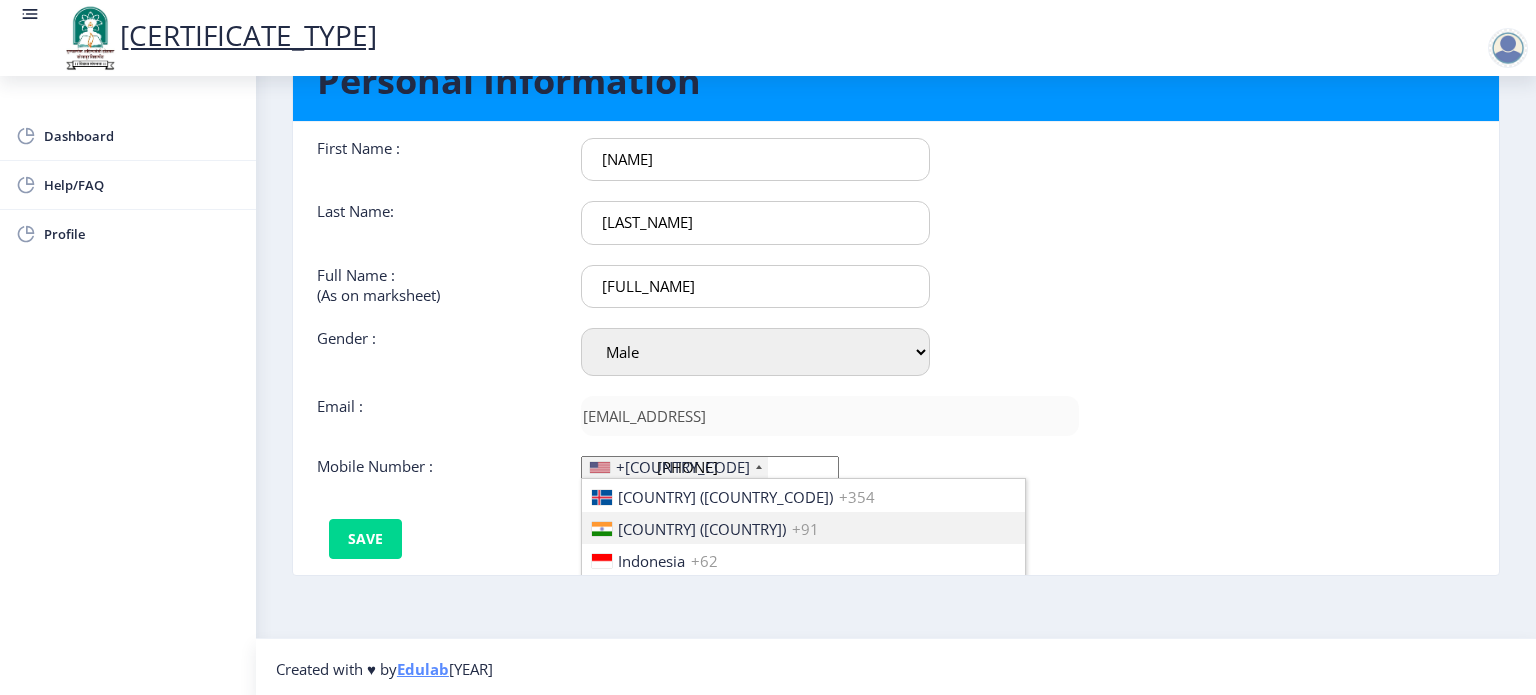 click on "[COUNTRY] ([COUNTRY])" at bounding box center (702, 529) 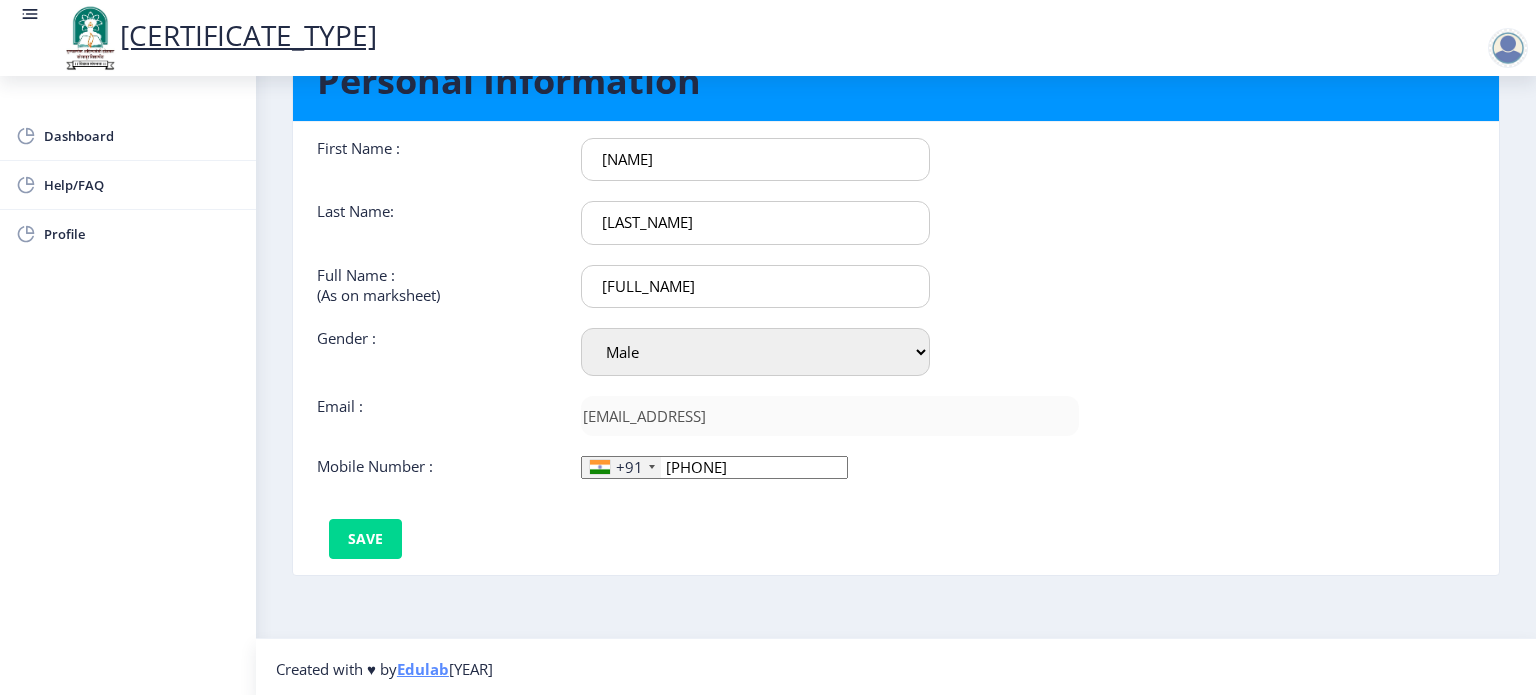 click on "[PHONE]" at bounding box center [714, 467] 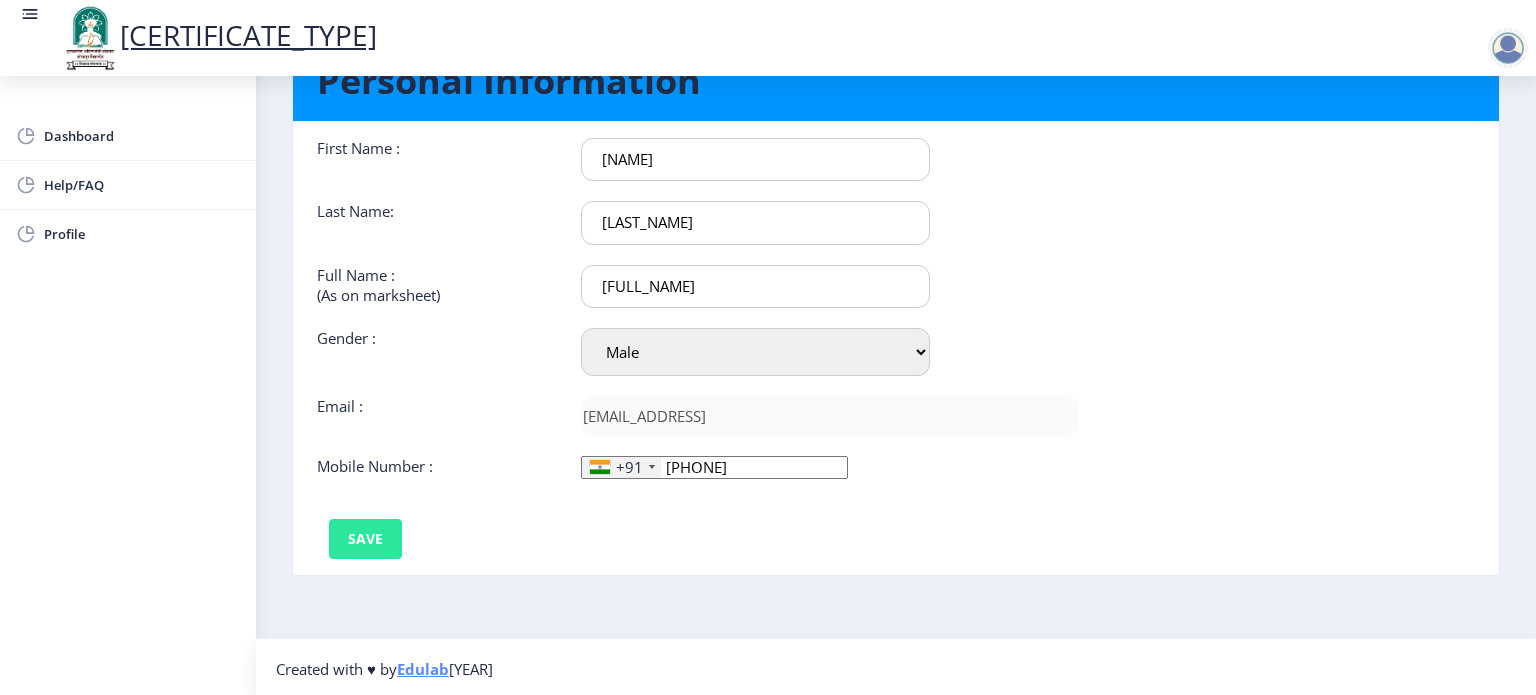 type on "[PHONE]" 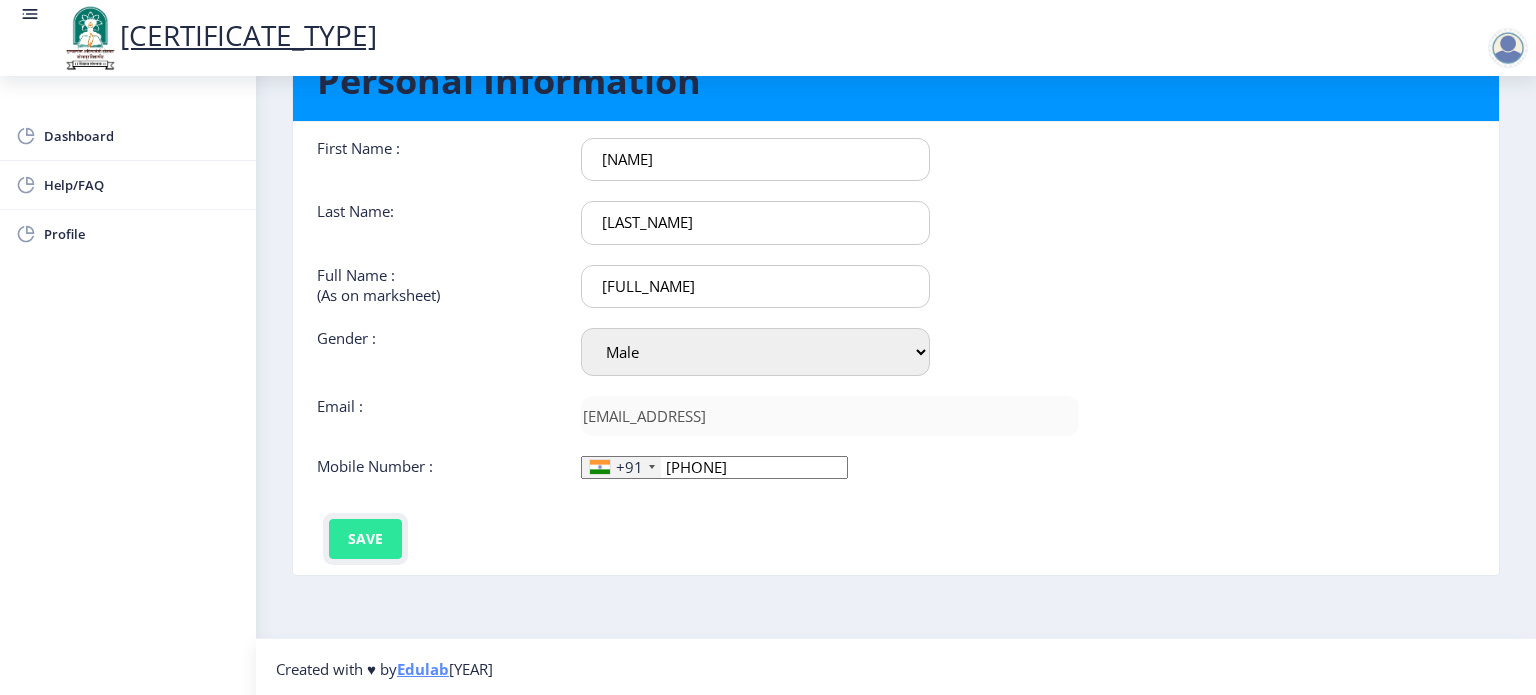 click on "Save" at bounding box center (365, 539) 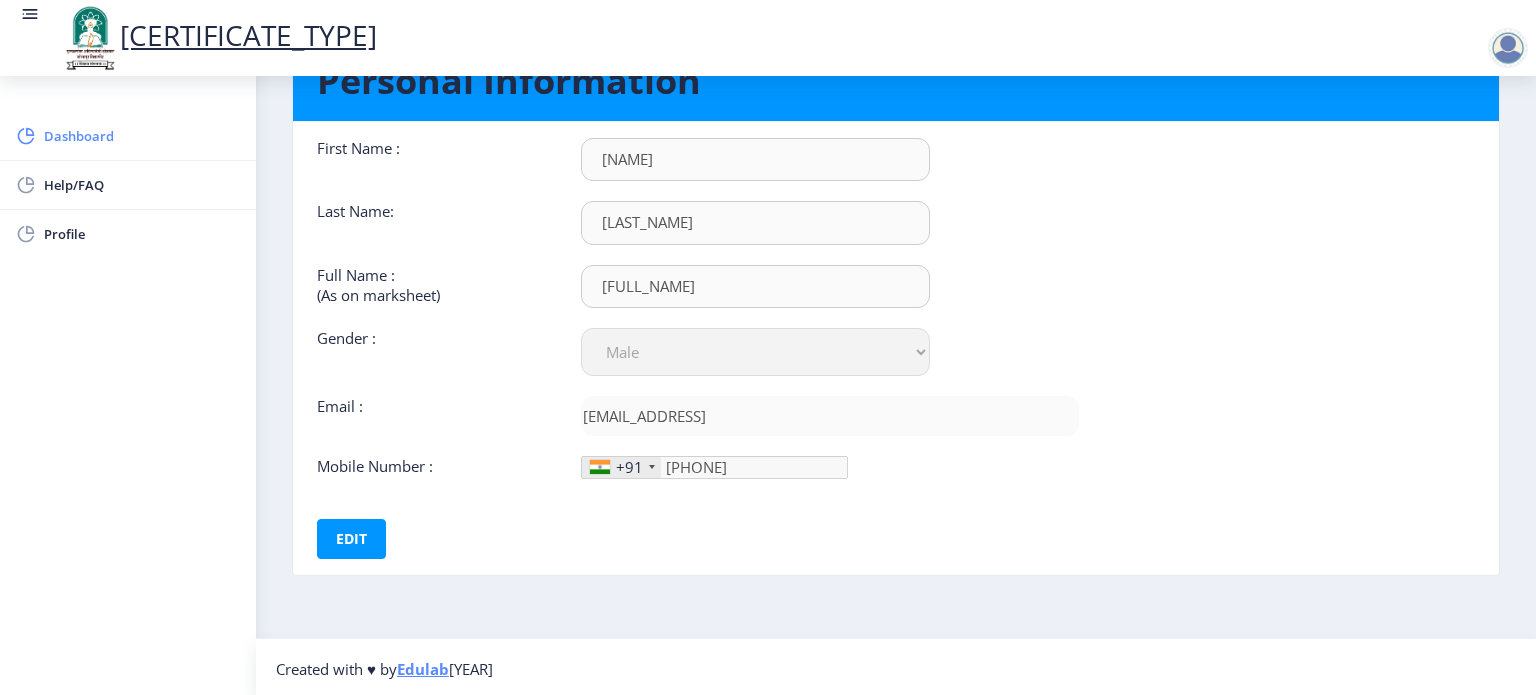 click on "Dashboard" at bounding box center (128, 136) 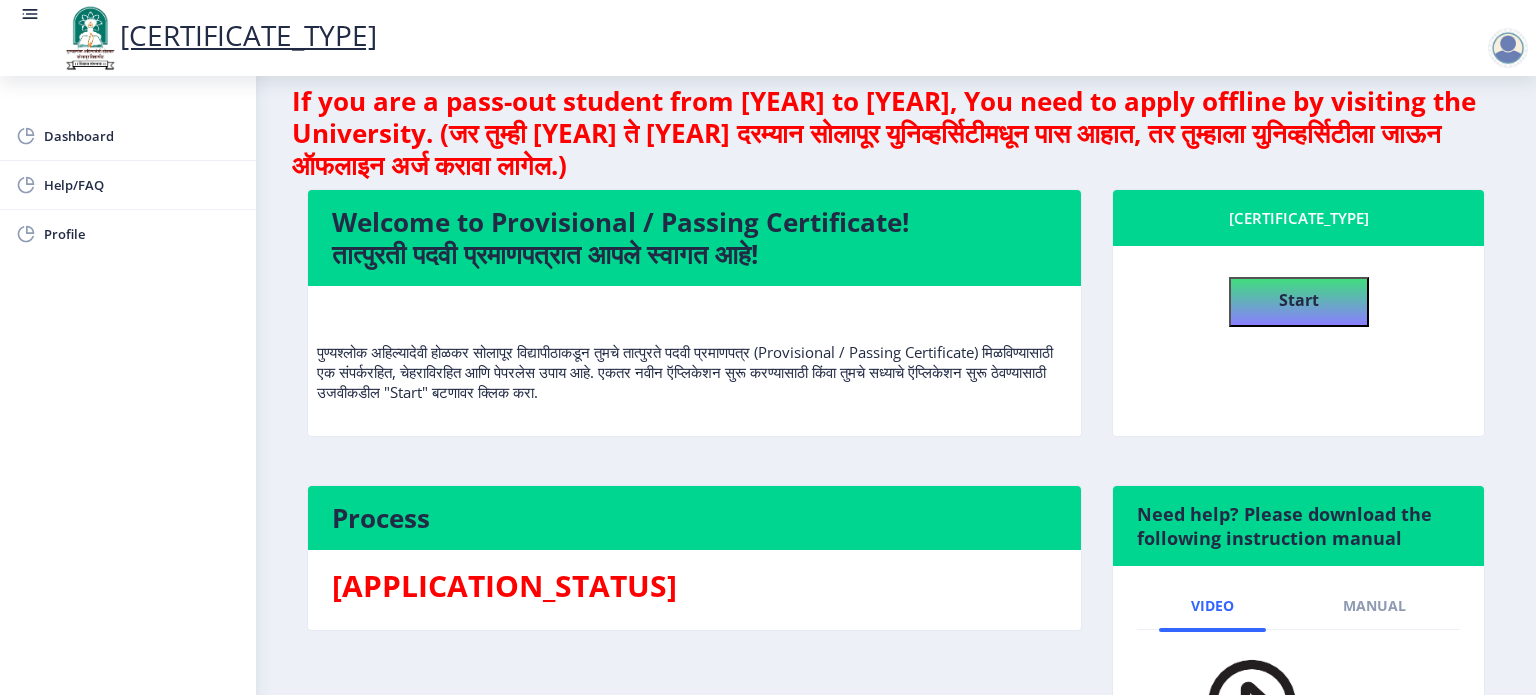 scroll, scrollTop: 18, scrollLeft: 0, axis: vertical 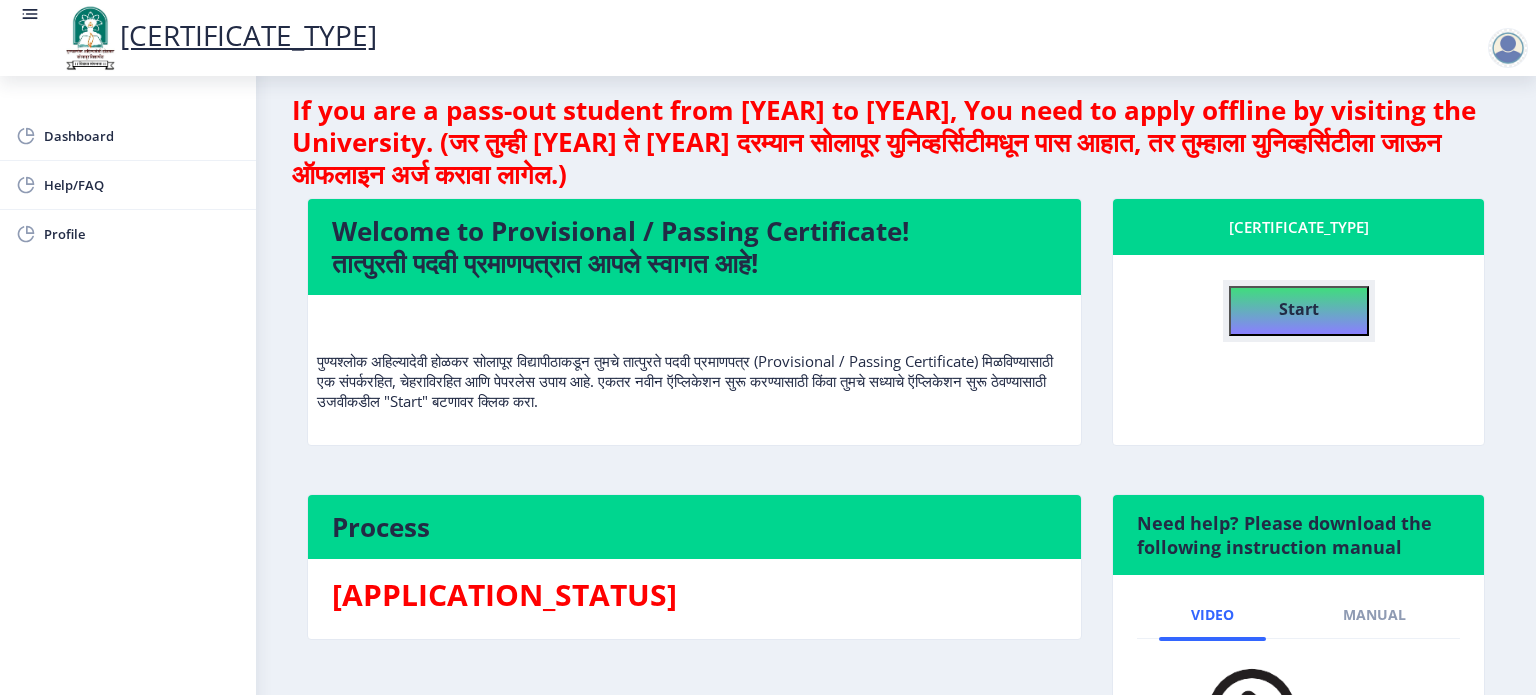 click on "Start" at bounding box center [1299, 309] 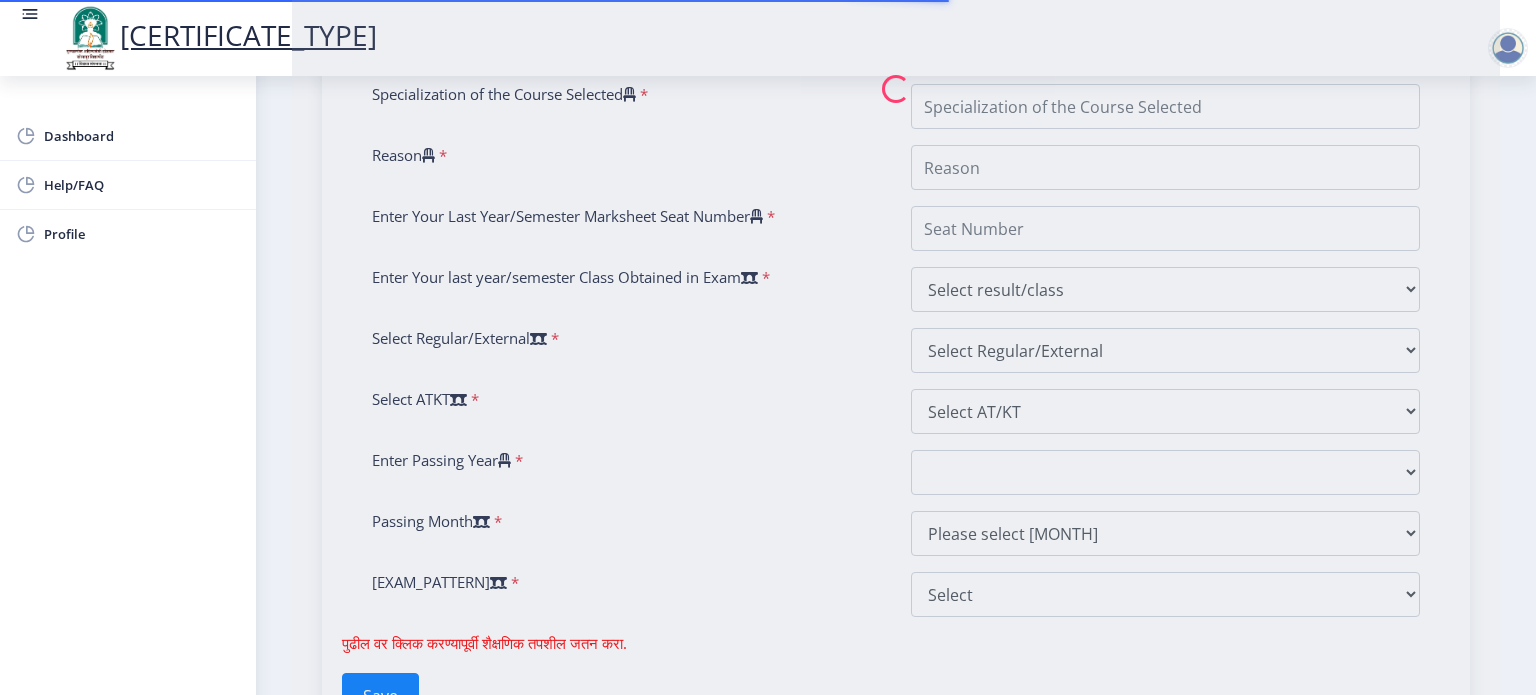 scroll, scrollTop: 763, scrollLeft: 0, axis: vertical 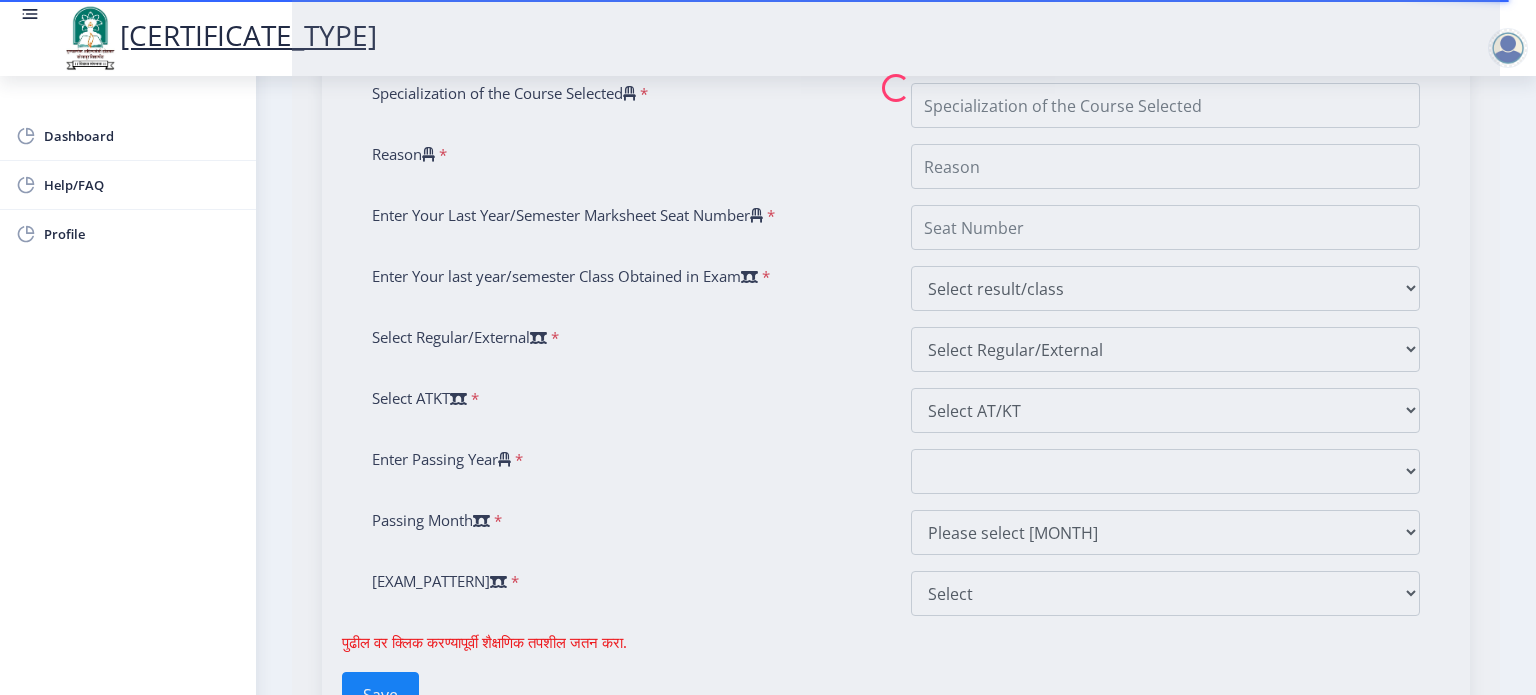 click at bounding box center [896, 87] 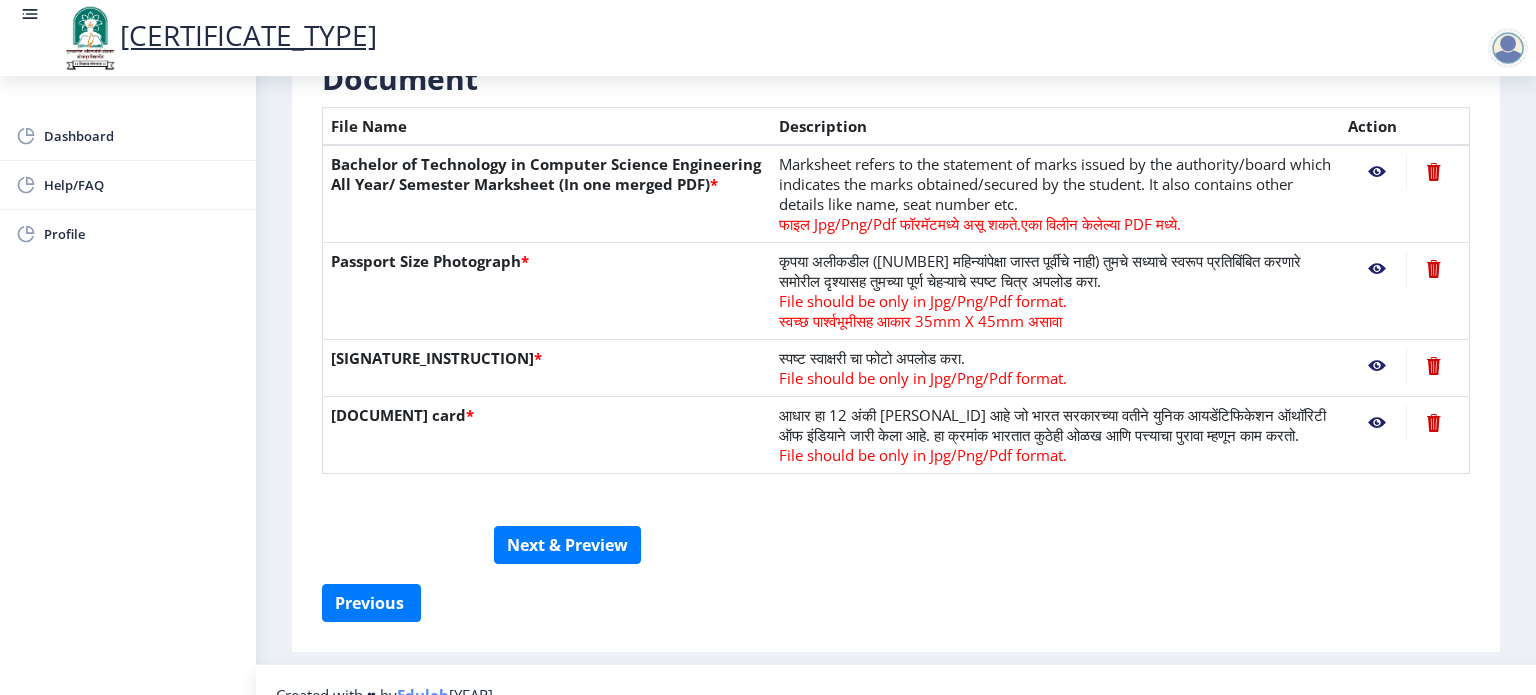 scroll, scrollTop: 466, scrollLeft: 0, axis: vertical 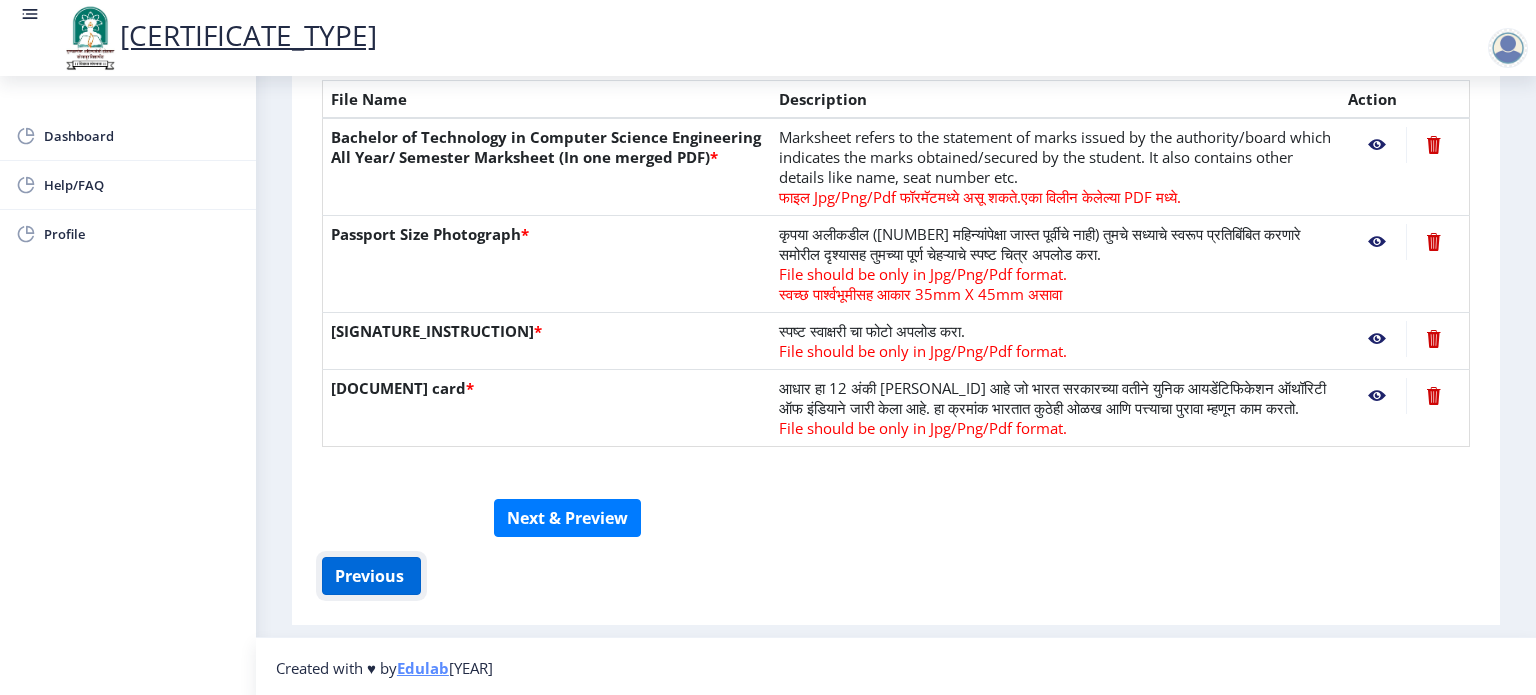 click on "Previous ‍" at bounding box center [371, 576] 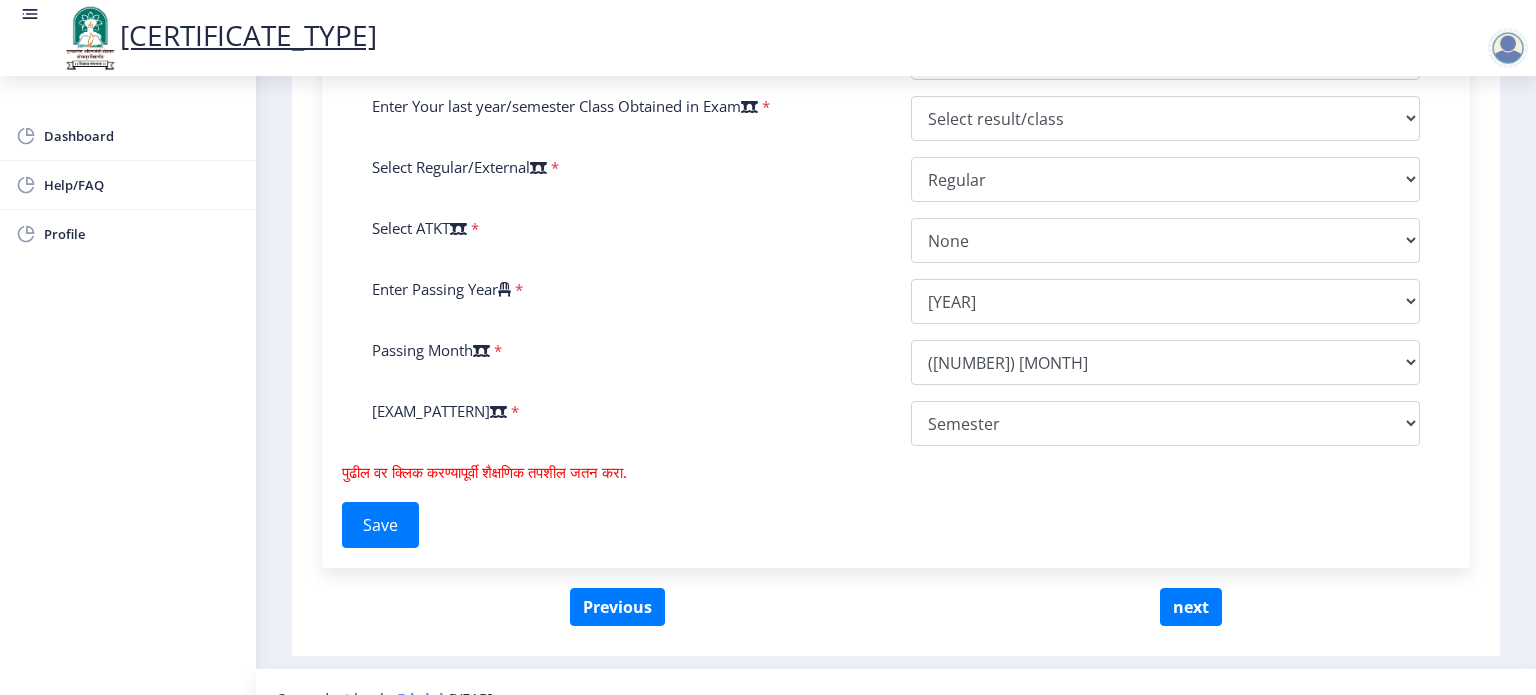 scroll, scrollTop: 964, scrollLeft: 0, axis: vertical 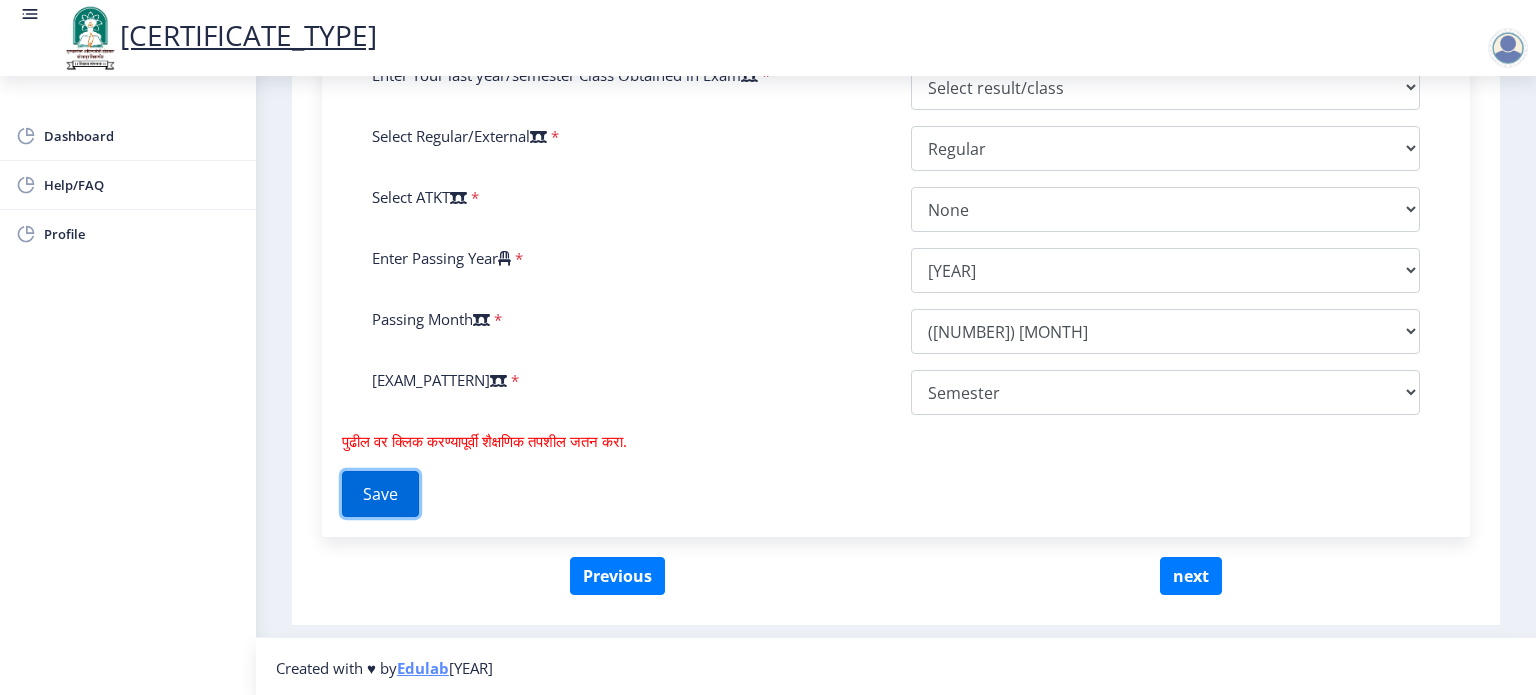 click on "Save" at bounding box center (380, 494) 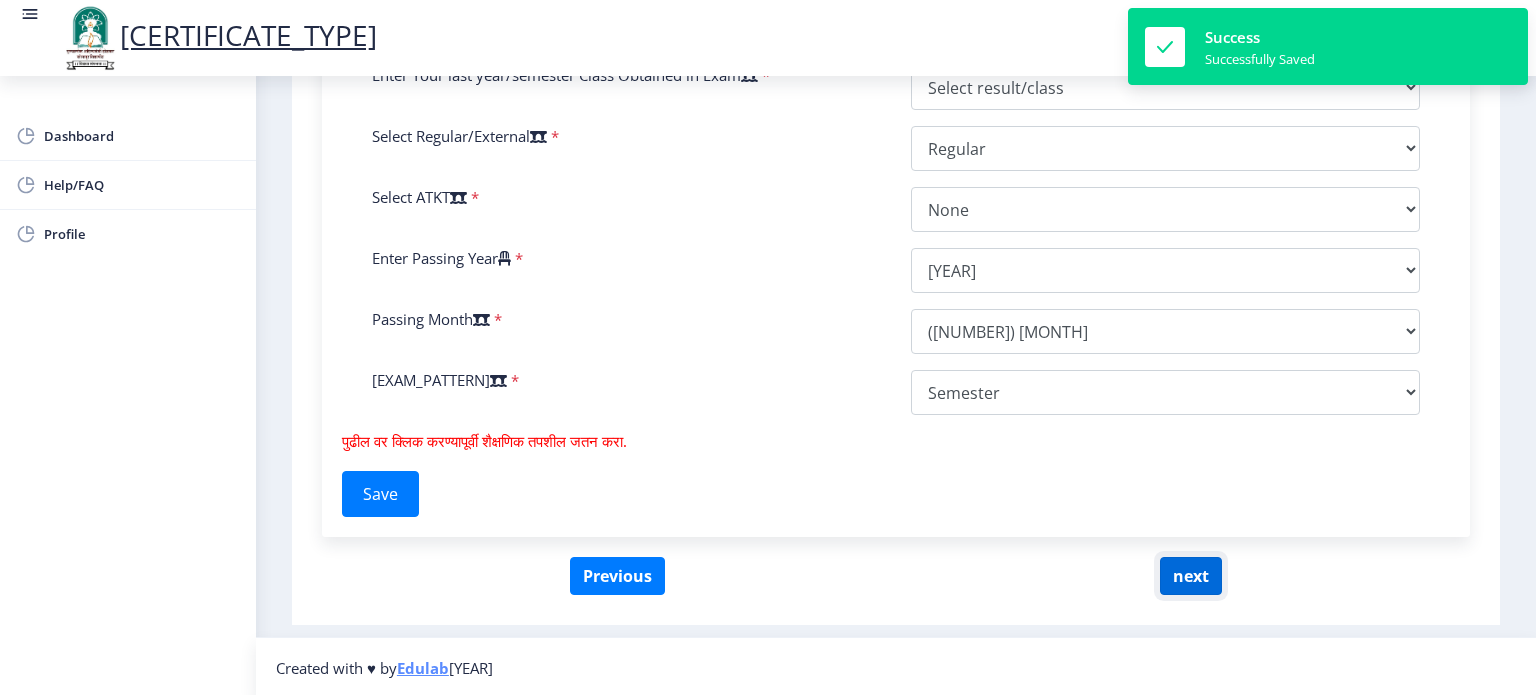 click on "next" at bounding box center (1191, 576) 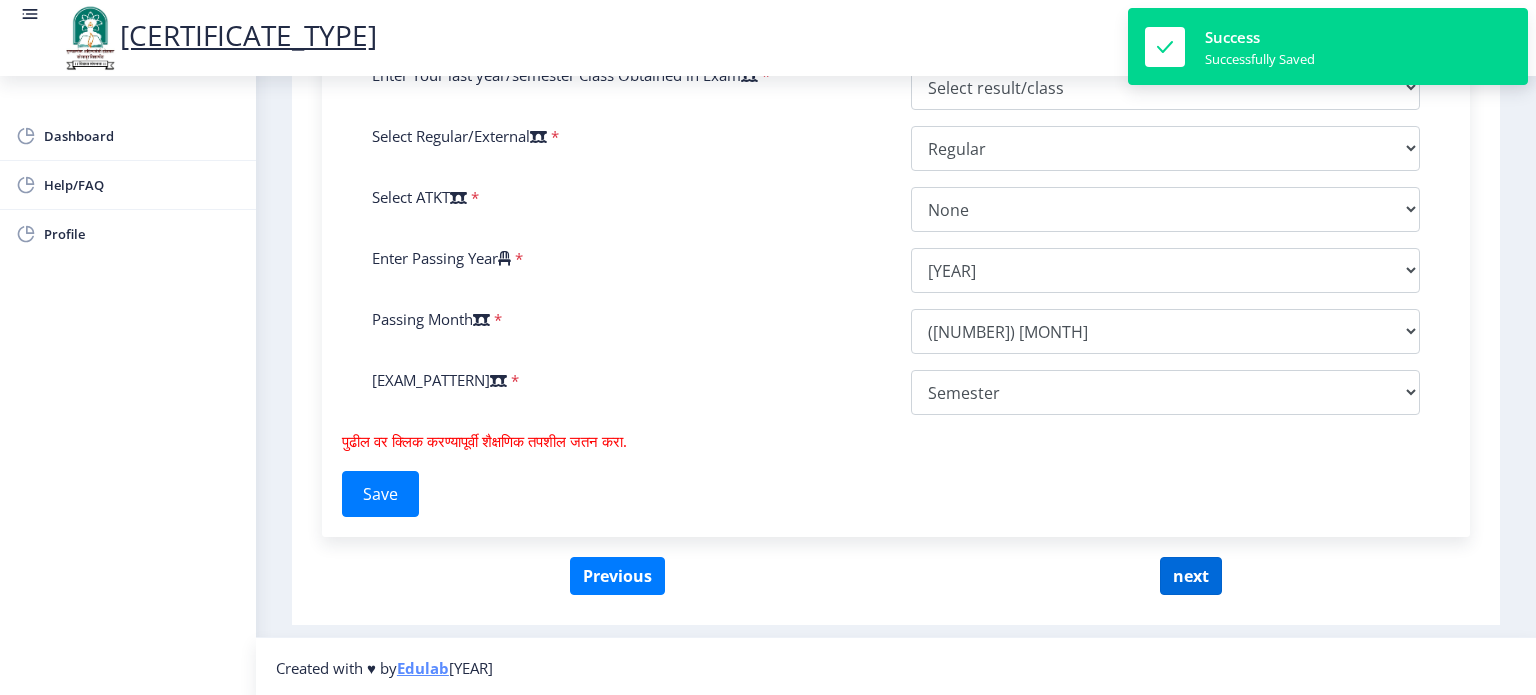 scroll, scrollTop: 0, scrollLeft: 0, axis: both 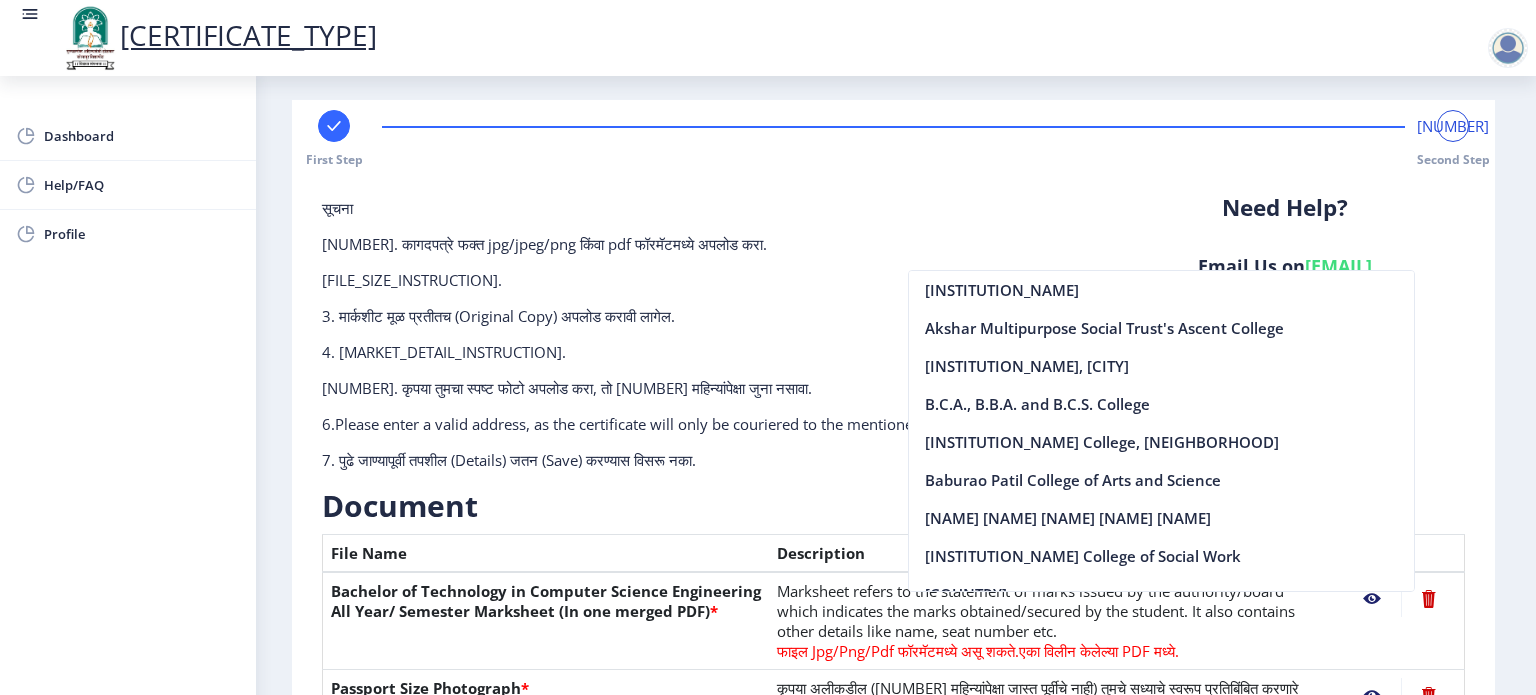 click on "[INFO_1] [FILE_FORMAT_INSTRUCTION]. [FILE_SIZE_INSTRUCTION]. [PHOTO_INSTRUCTION] [PHOTO_AGE_INSTRUCTION]. [ADDRESS_INSTRUCTION], [COURIER_INSTRUCTION]." at bounding box center (698, 342) 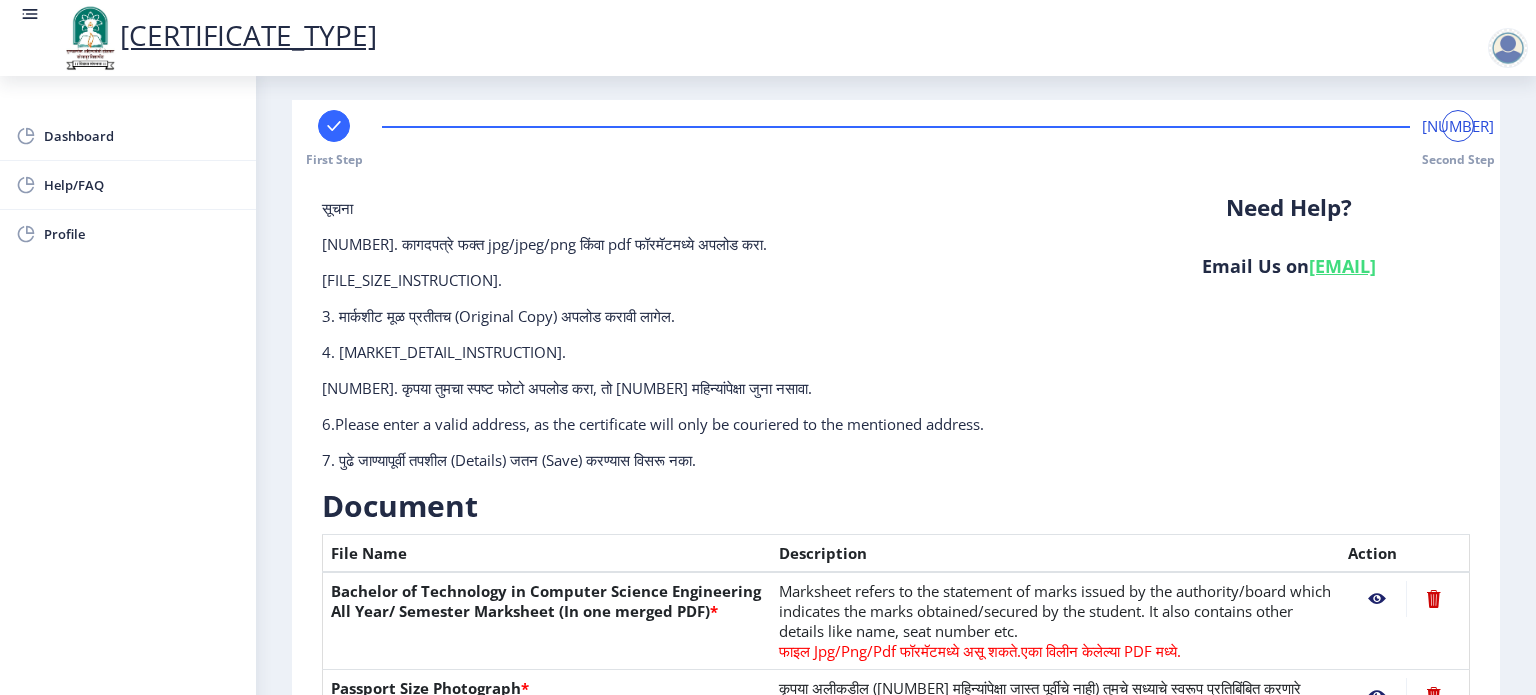 click on "[INFO_1] [FILE_FORMAT_INSTRUCTION]. [FILE_SIZE_INSTRUCTION]. [PHOTO_INSTRUCTION] [PHOTO_AGE_INSTRUCTION]. [ADDRESS_INSTRUCTION], [COURIER_INSTRUCTION]." at bounding box center (699, 342) 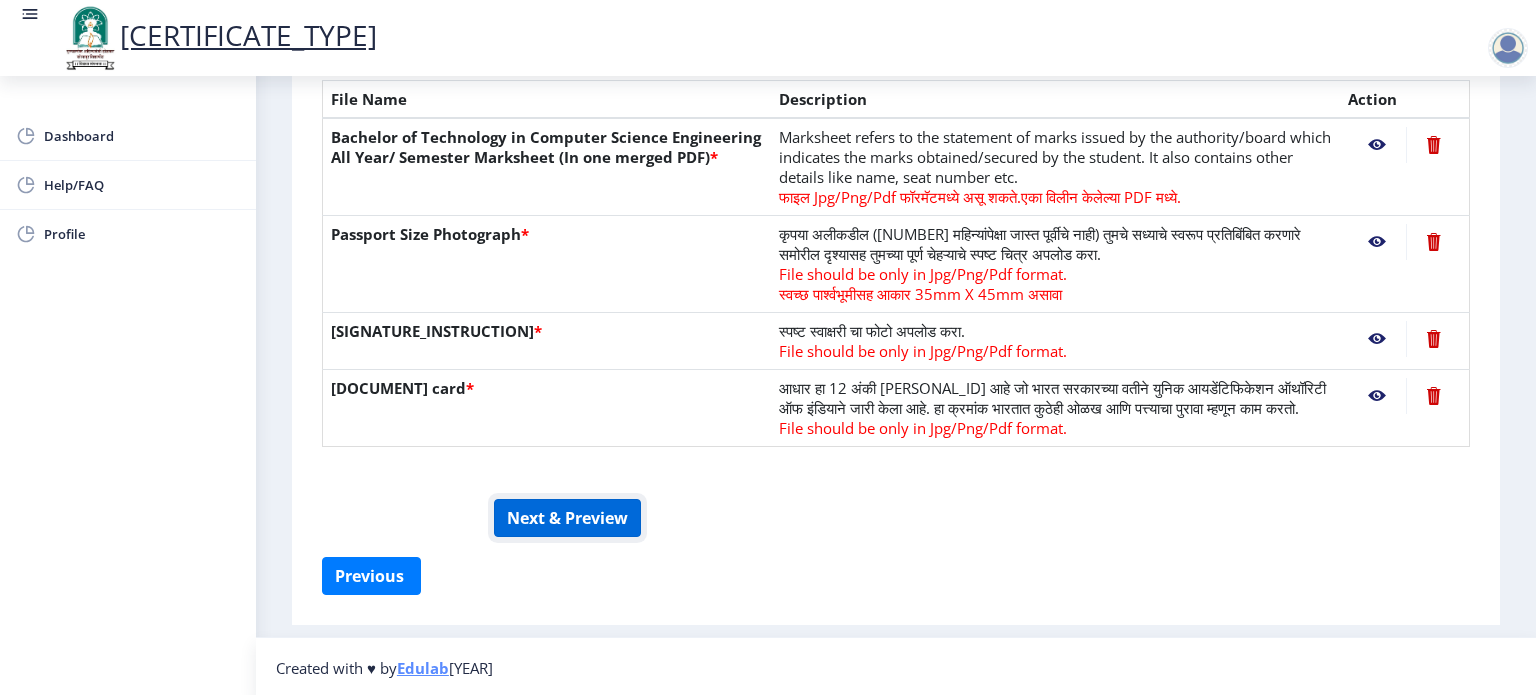 click on "Next & Preview" at bounding box center [567, 518] 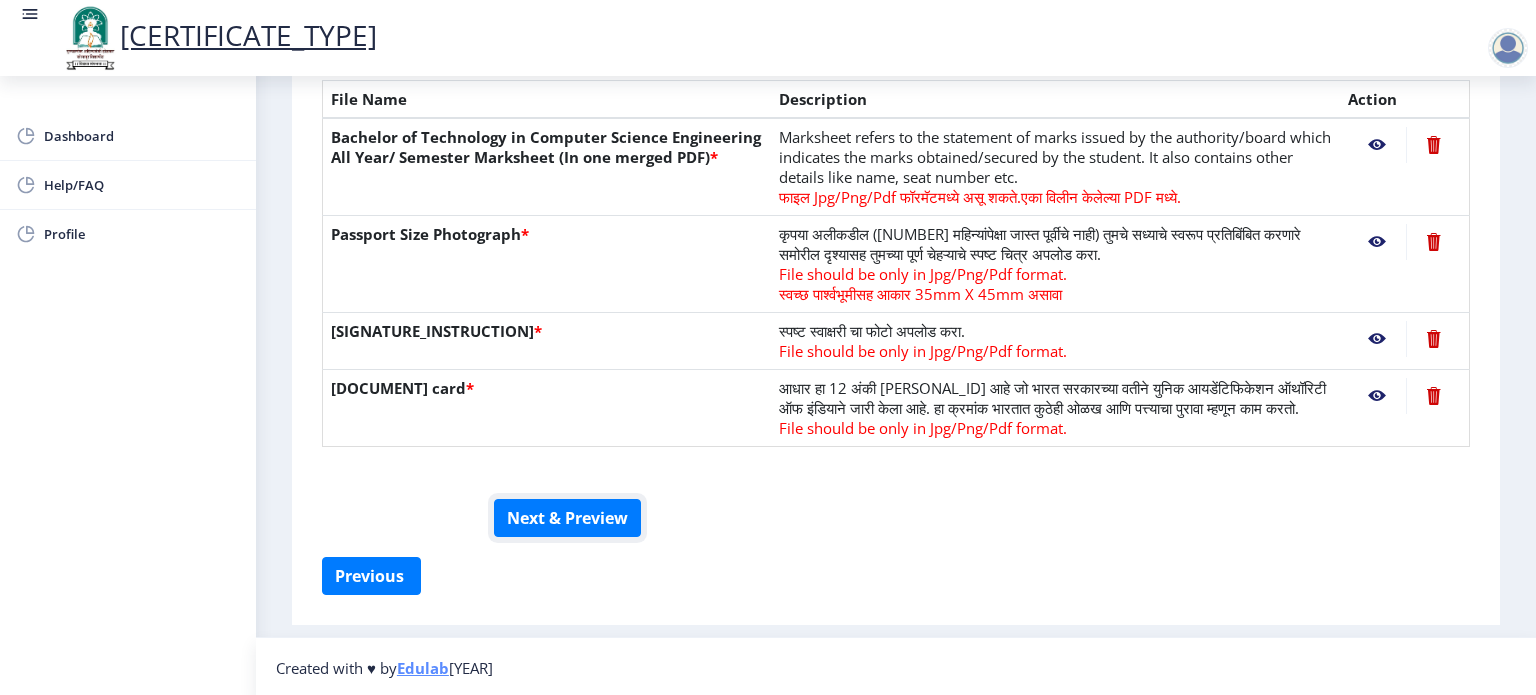 scroll, scrollTop: 0, scrollLeft: 0, axis: both 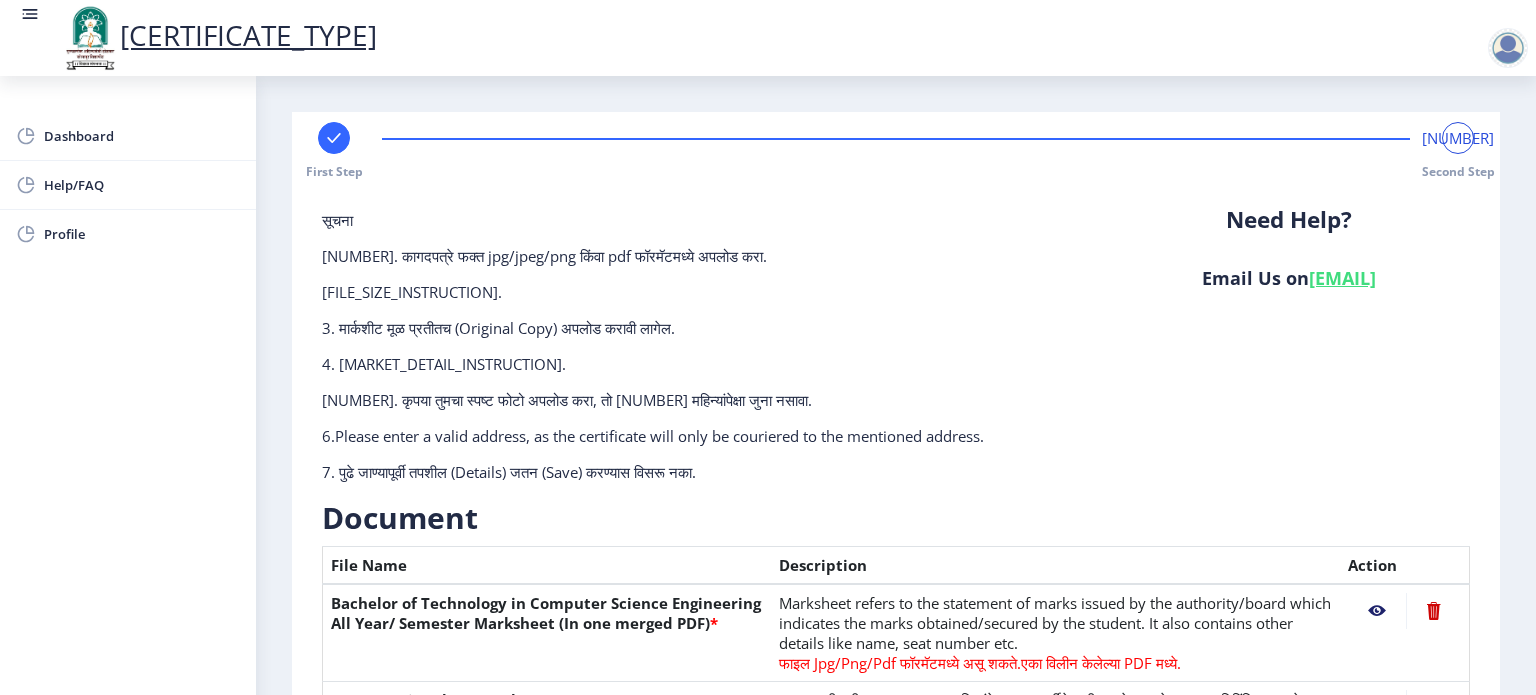click at bounding box center (1508, 48) 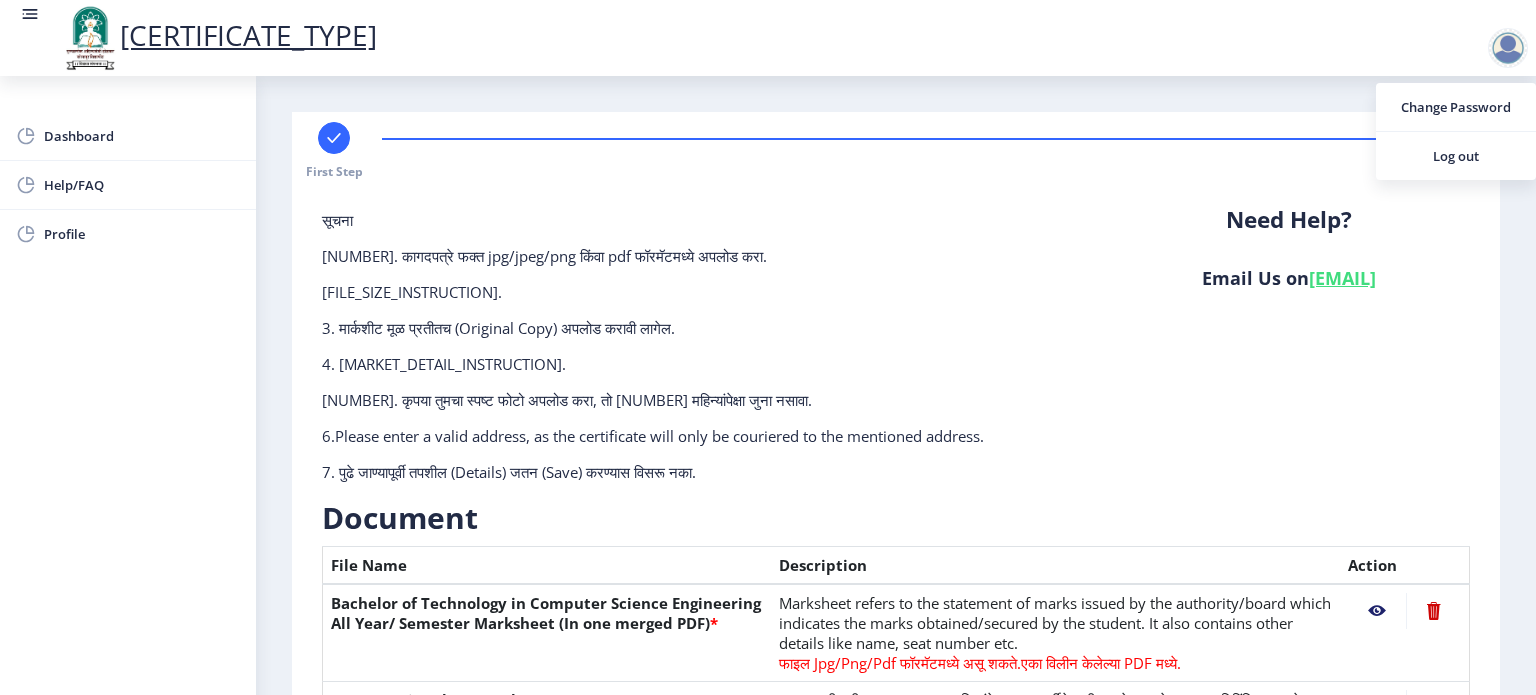 click on "First Step 2 Second Step" at bounding box center (896, 151) 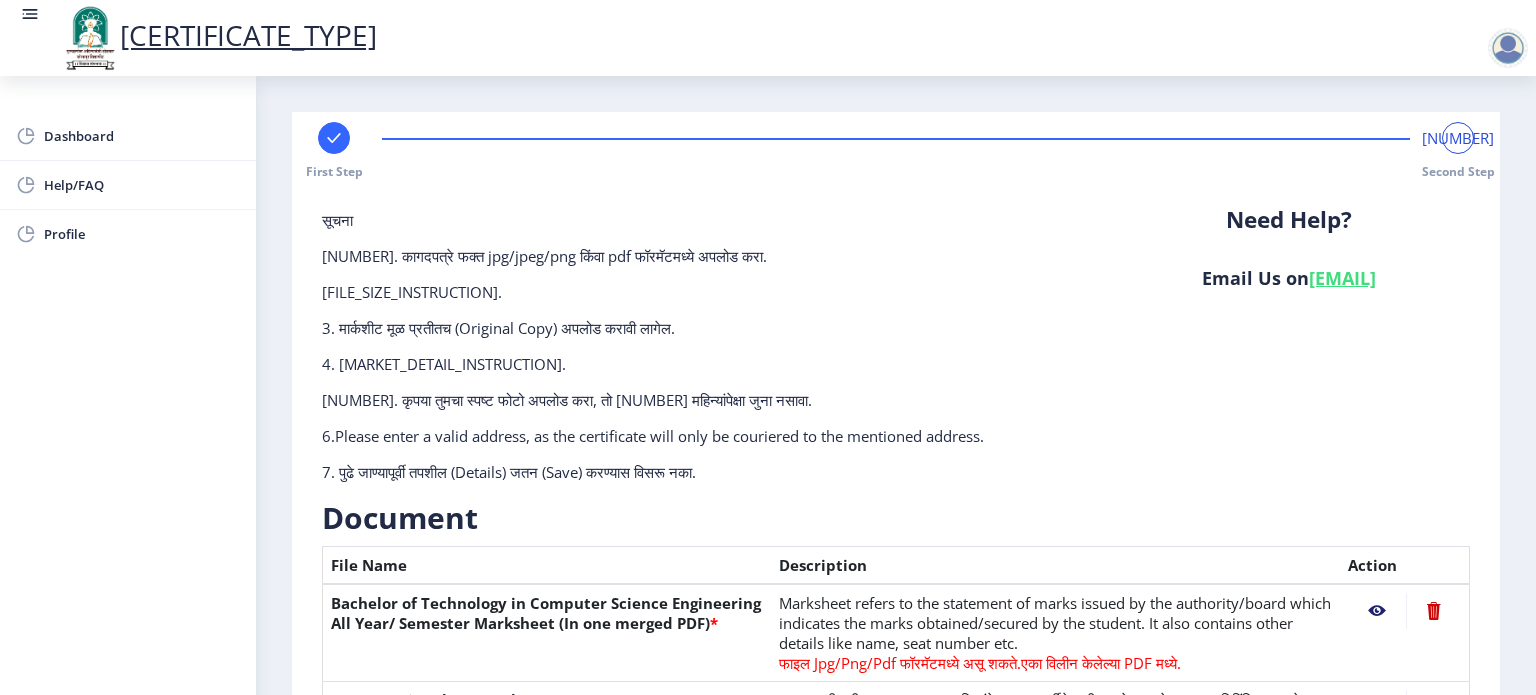 click on "[CERTIFICATE_TYPE]" at bounding box center (218, 35) 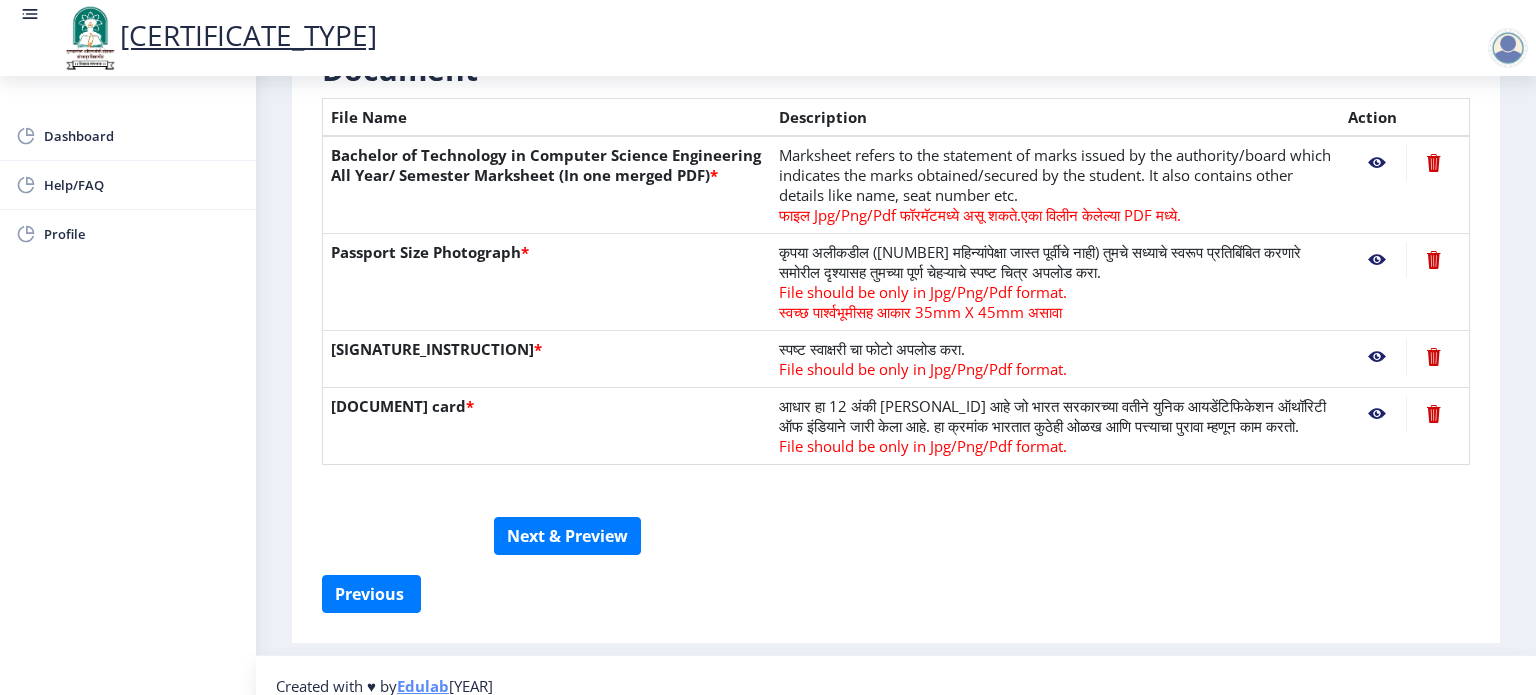 scroll, scrollTop: 466, scrollLeft: 0, axis: vertical 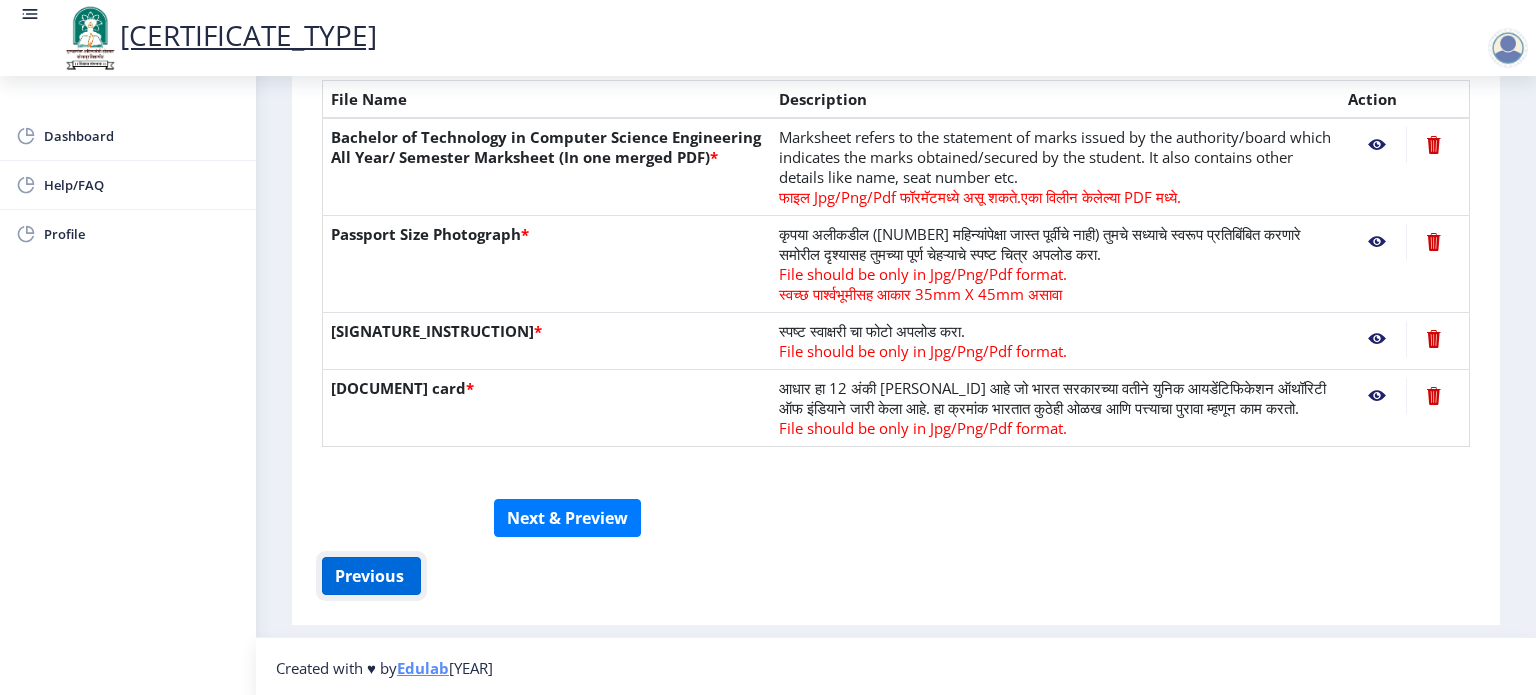 click on "Previous ‍" at bounding box center [371, 576] 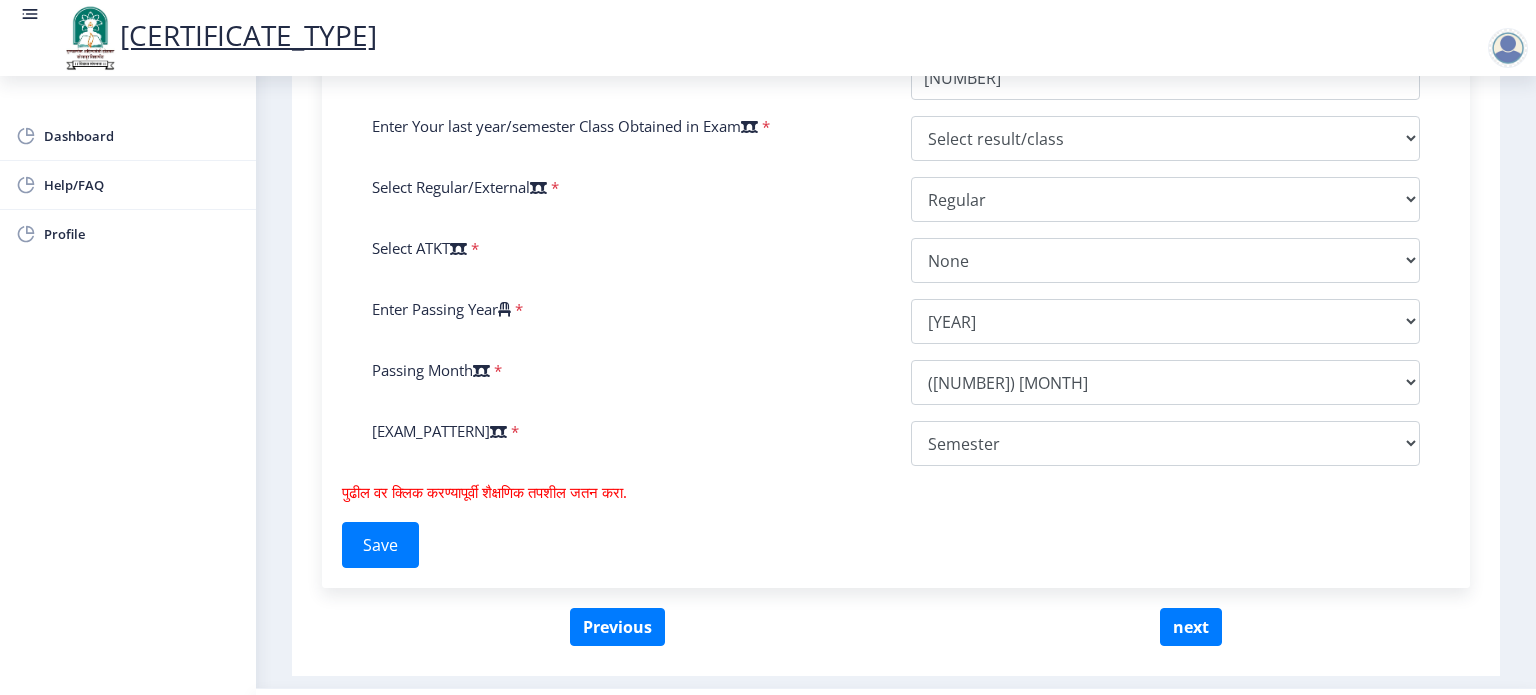 scroll, scrollTop: 961, scrollLeft: 0, axis: vertical 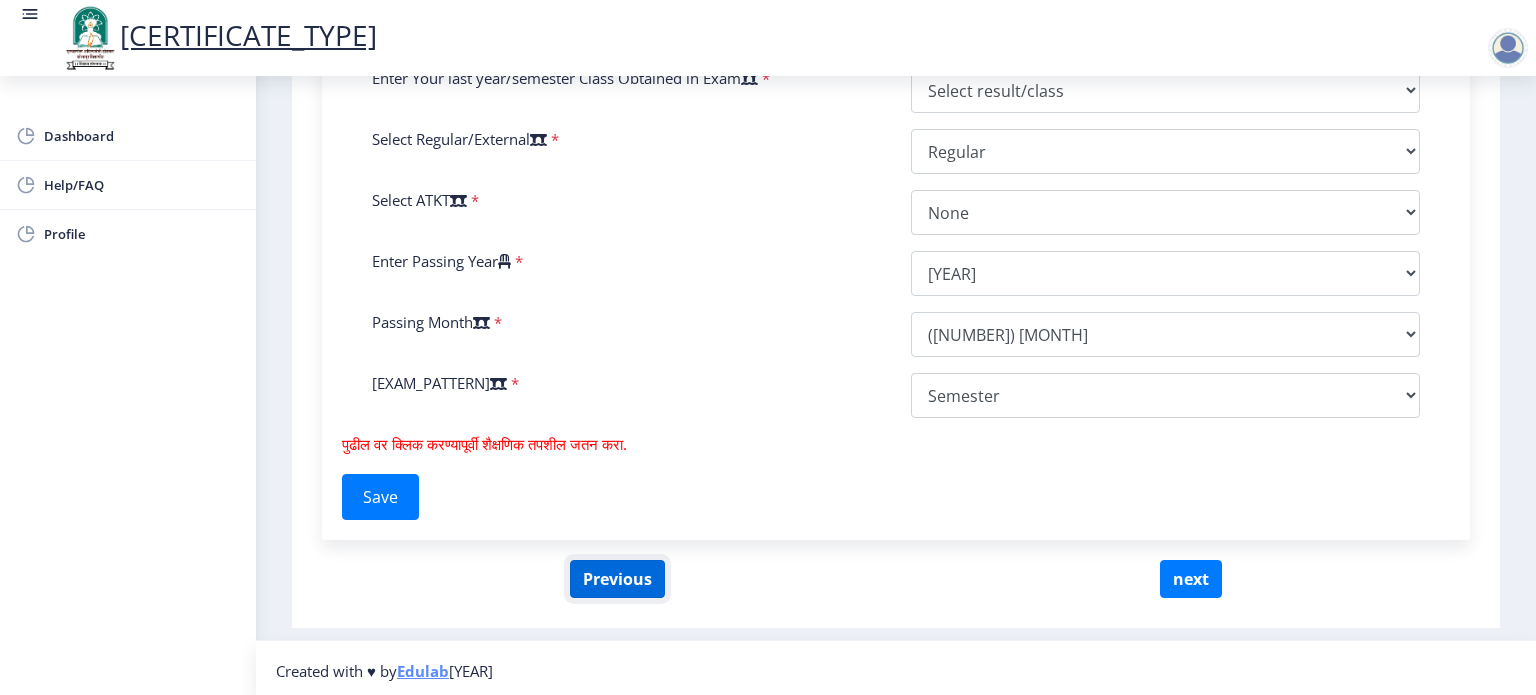 click on "Previous" at bounding box center [617, 579] 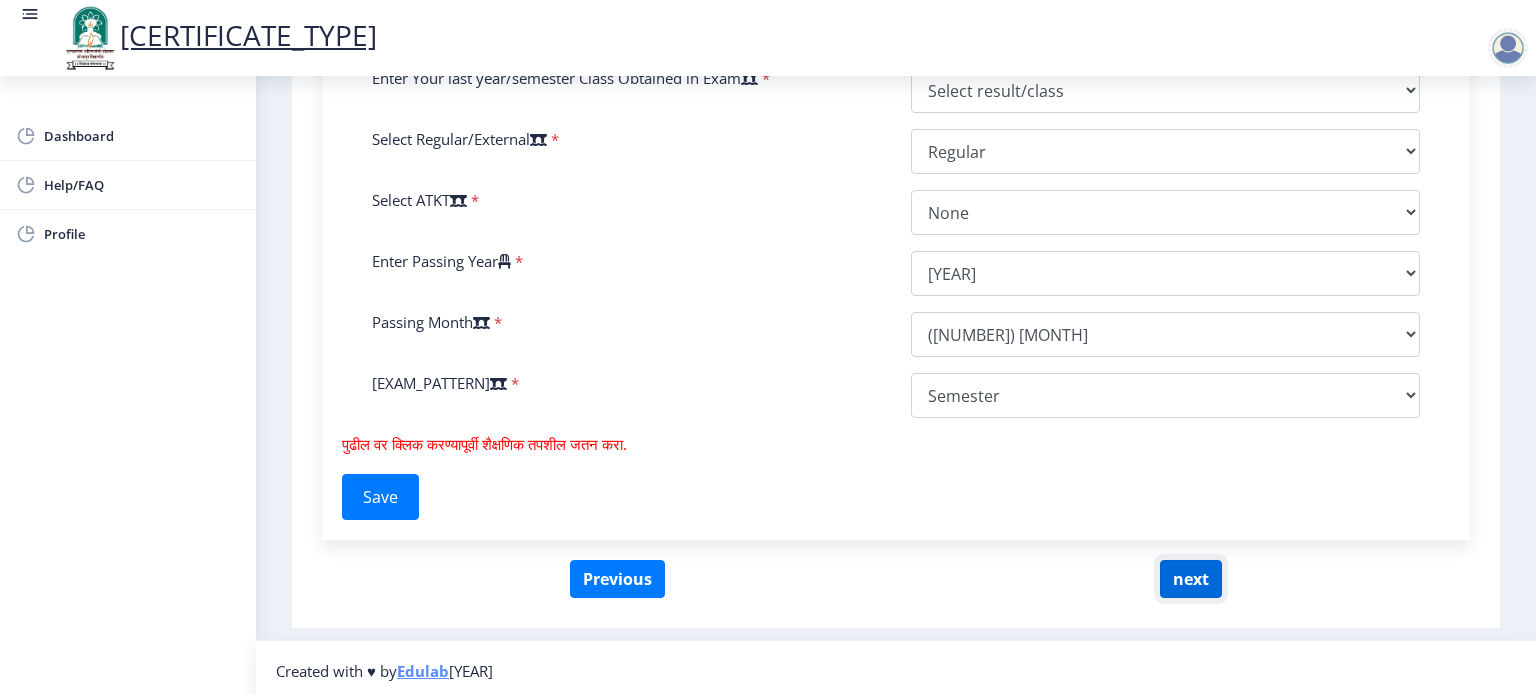 click on "next" at bounding box center (1191, 579) 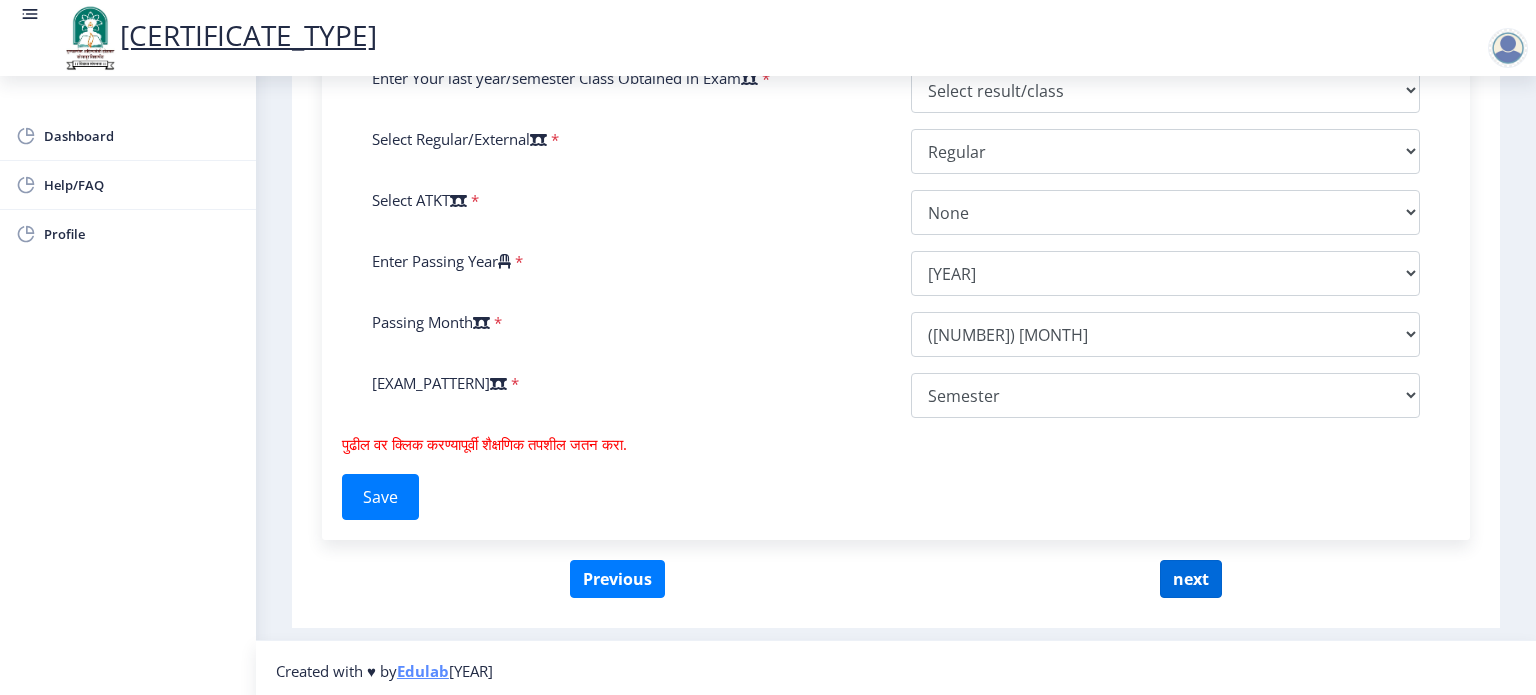 scroll, scrollTop: 0, scrollLeft: 0, axis: both 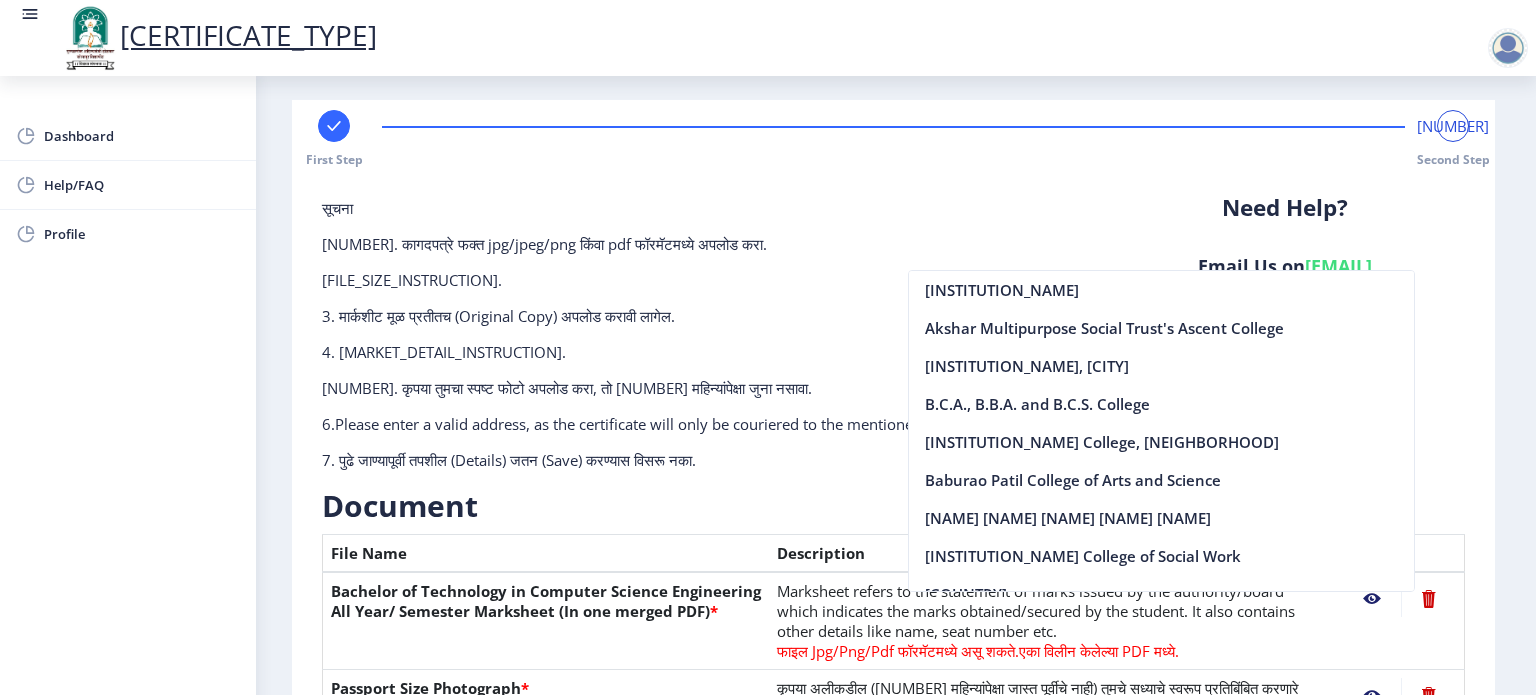 click on "[NUMBER]. कृपया तुमचा स्पष्ट फोटो अपलोड करा, तो [NUMBER] महिन्यांपेक्षा जुना नसावा." at bounding box center [698, 388] 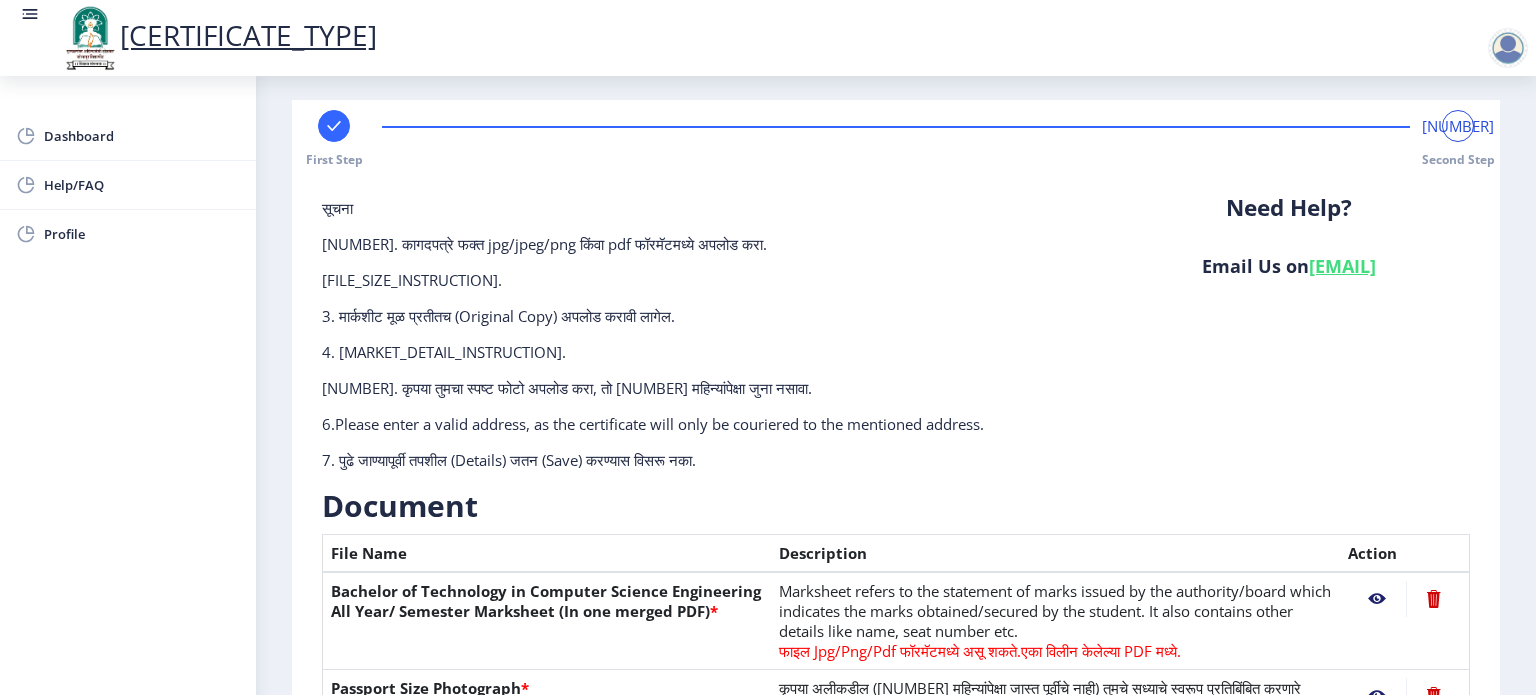 scroll, scrollTop: 466, scrollLeft: 0, axis: vertical 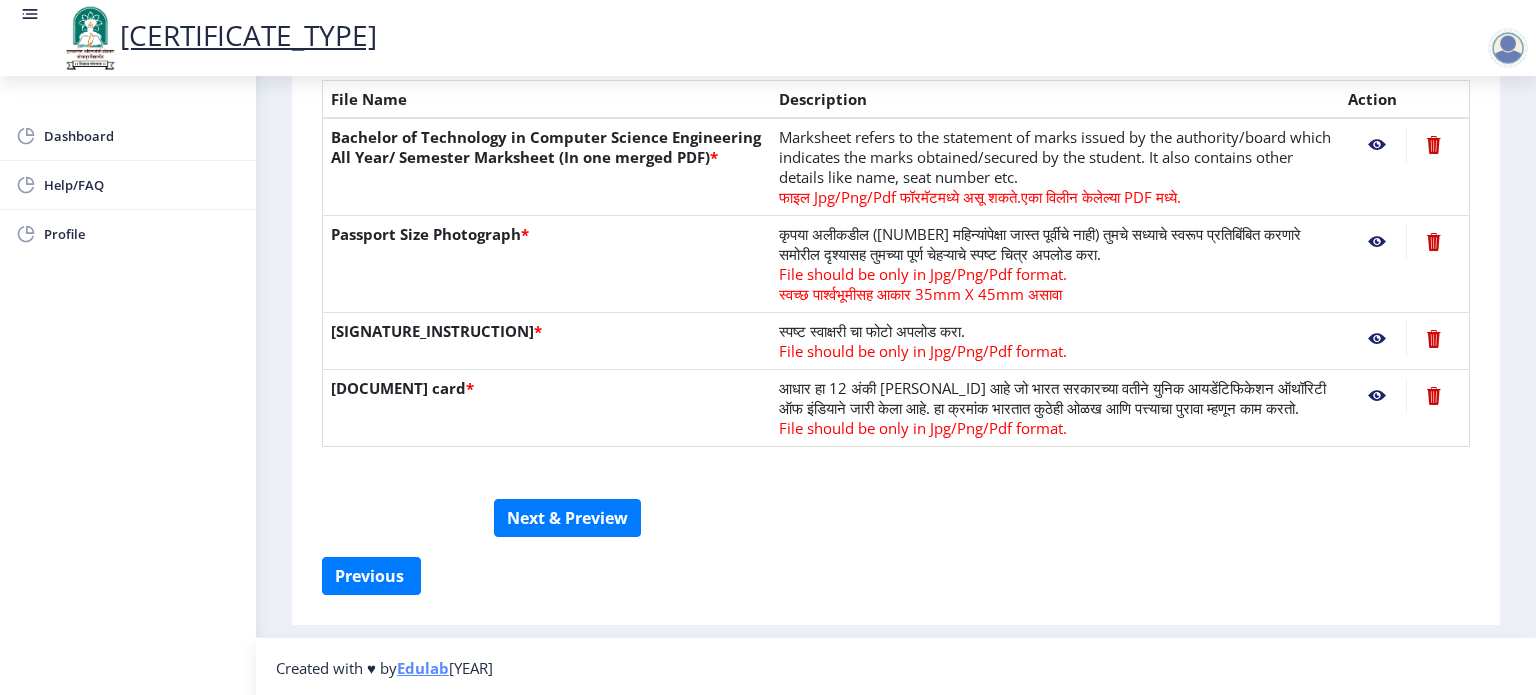 click on "Edulab" at bounding box center [423, 668] 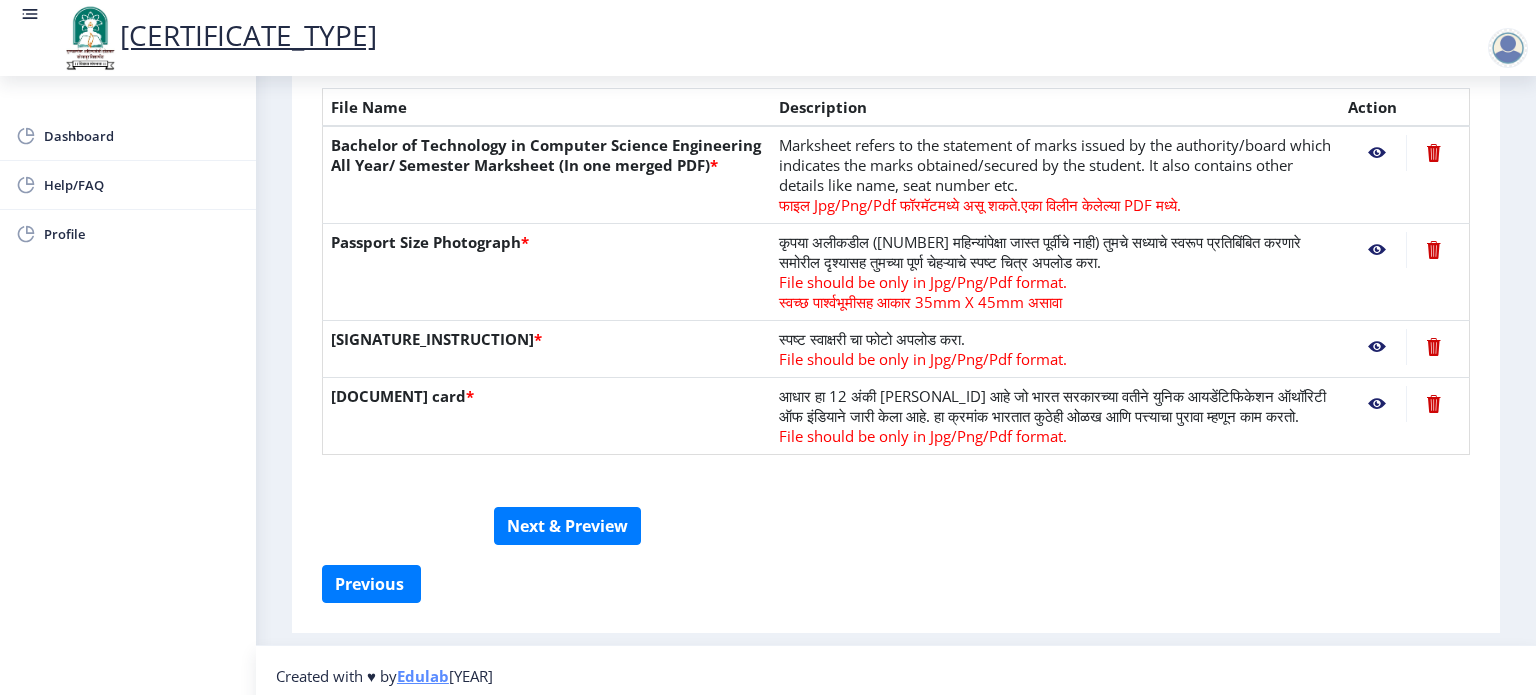 scroll, scrollTop: 466, scrollLeft: 0, axis: vertical 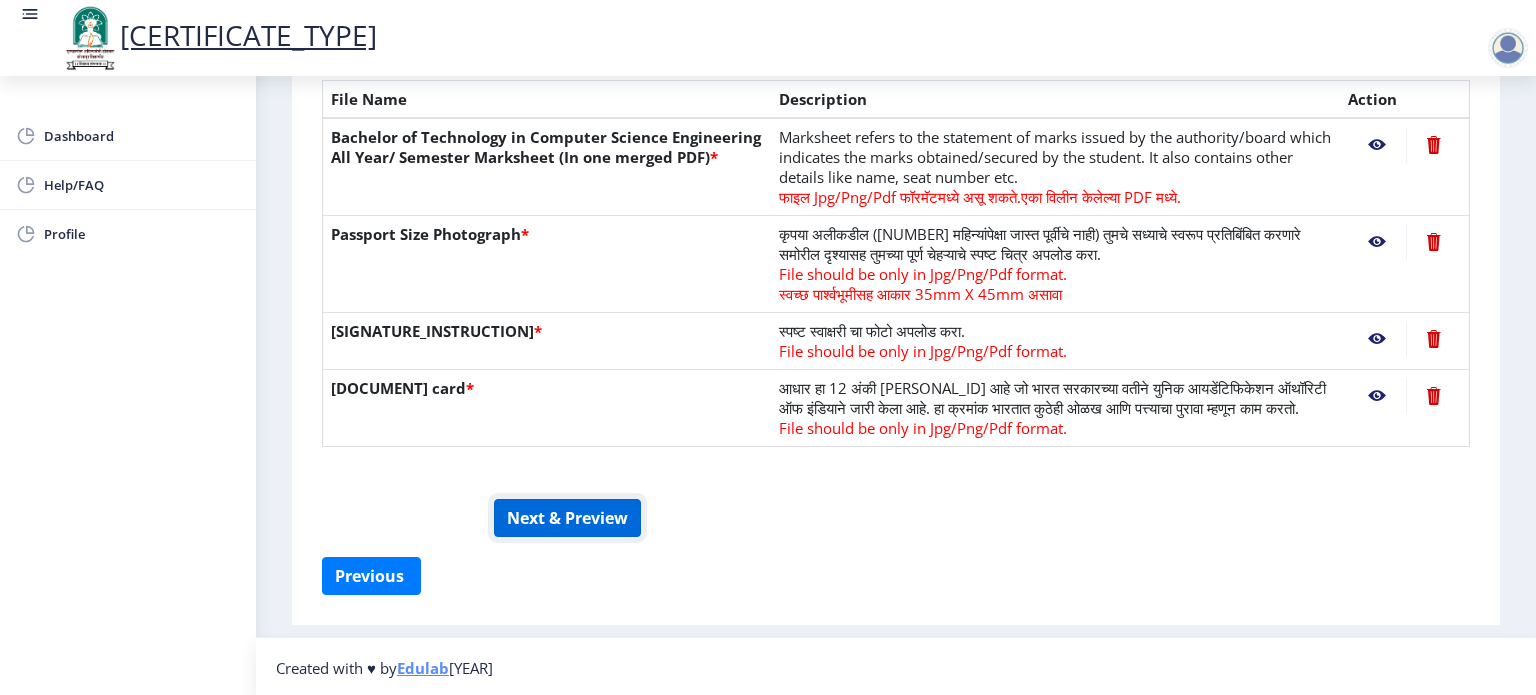 click on "Next & Preview" at bounding box center [567, 518] 